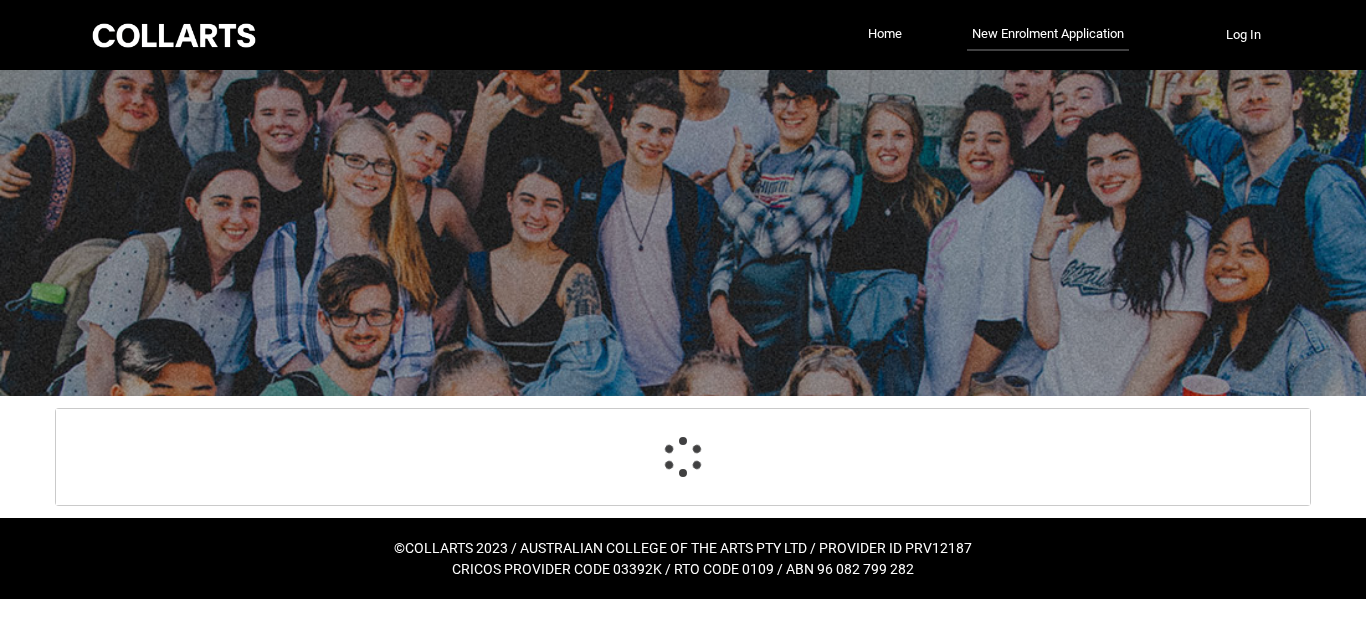 scroll, scrollTop: 0, scrollLeft: 0, axis: both 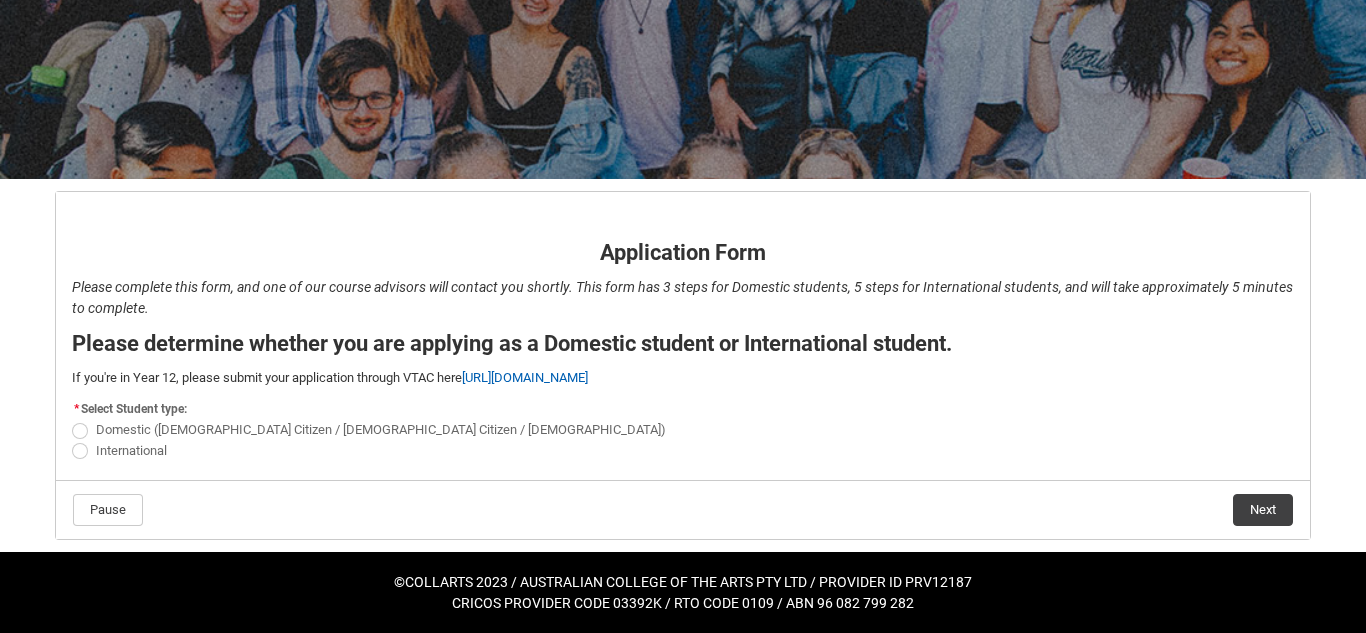 click at bounding box center (80, 431) 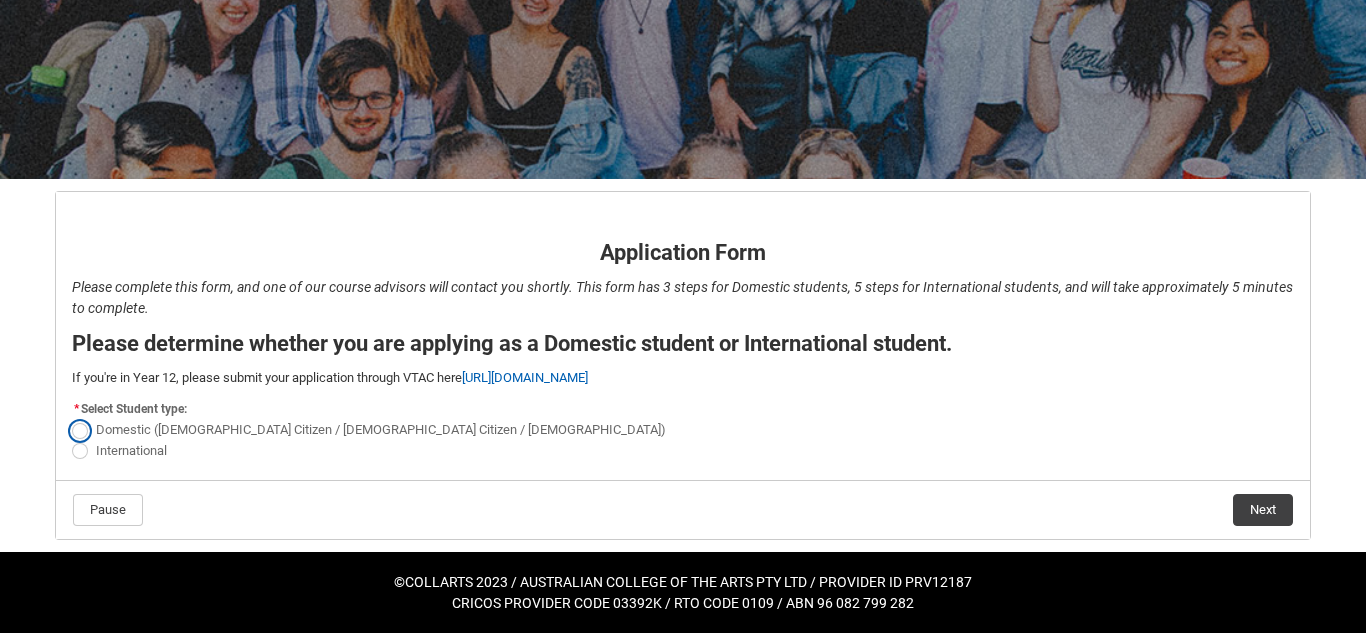 click on "Domestic ([DEMOGRAPHIC_DATA] Citizen / [DEMOGRAPHIC_DATA] Citizen / [DEMOGRAPHIC_DATA])" at bounding box center (71, 419) 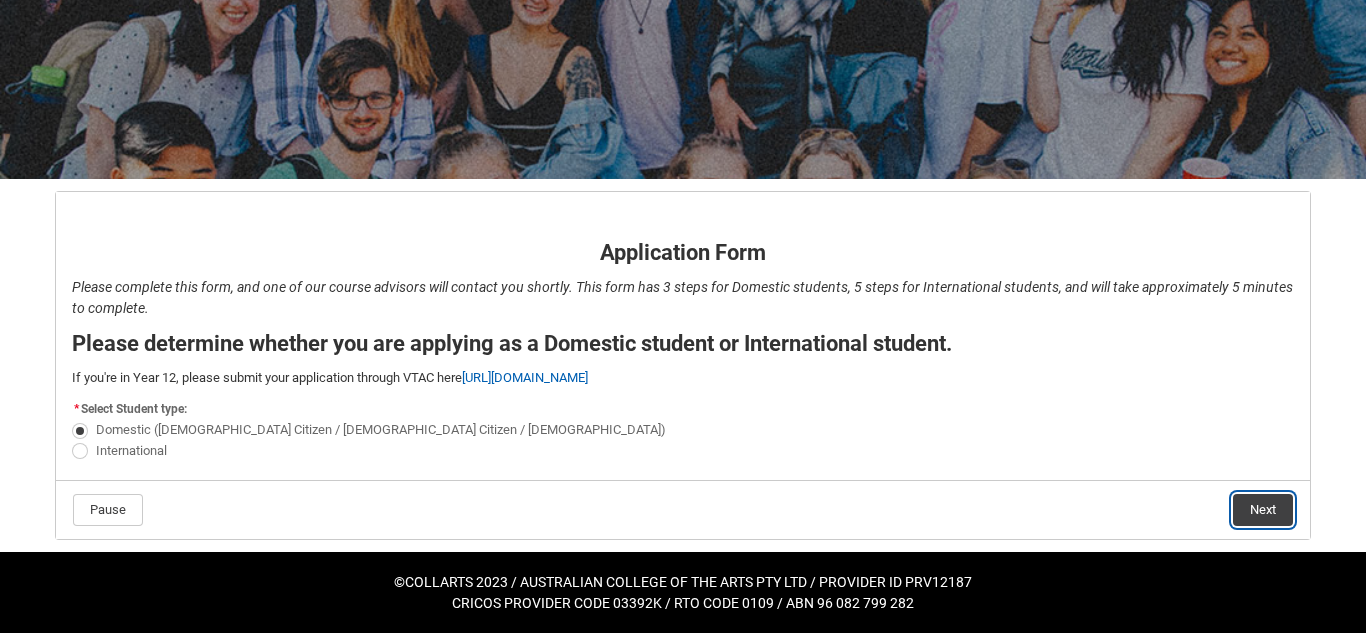 click on "Next" 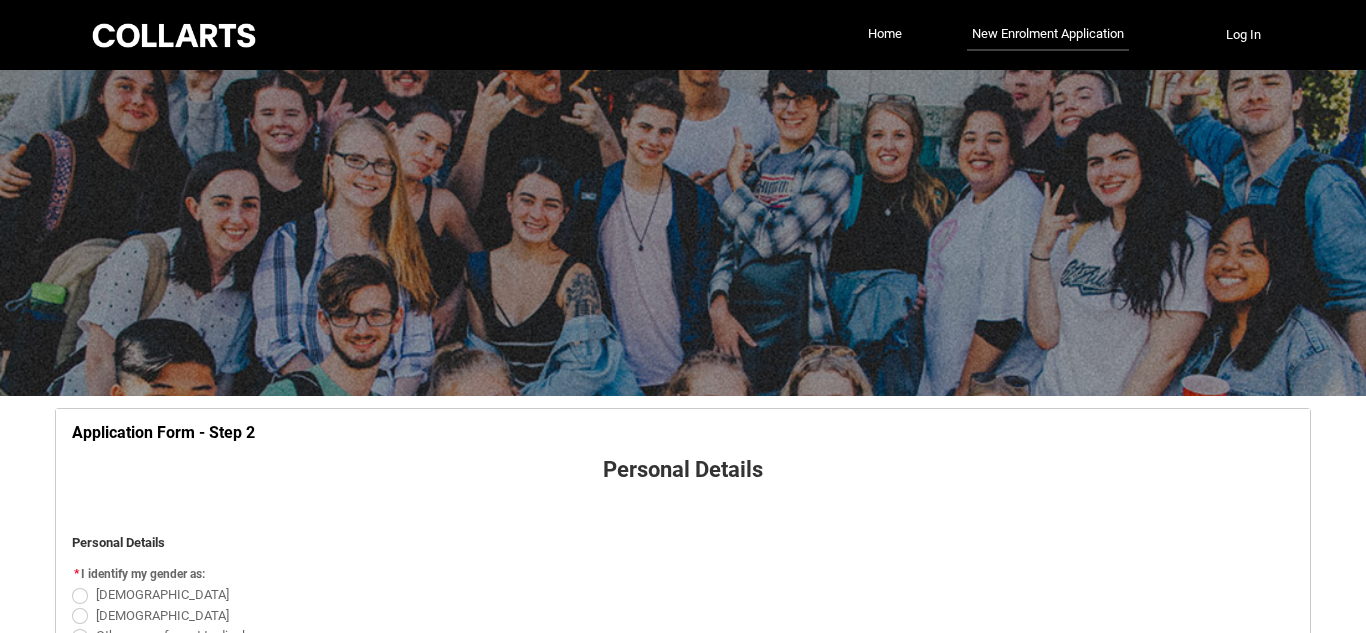 scroll, scrollTop: 209, scrollLeft: 0, axis: vertical 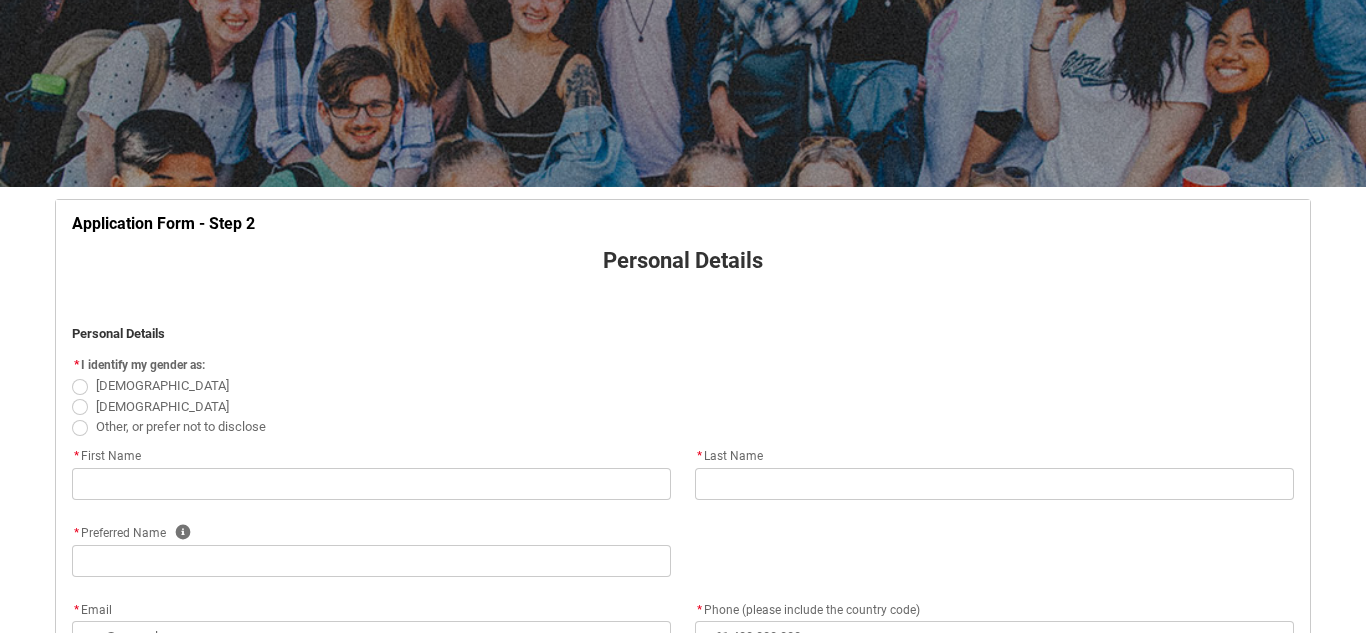 click at bounding box center (80, 407) 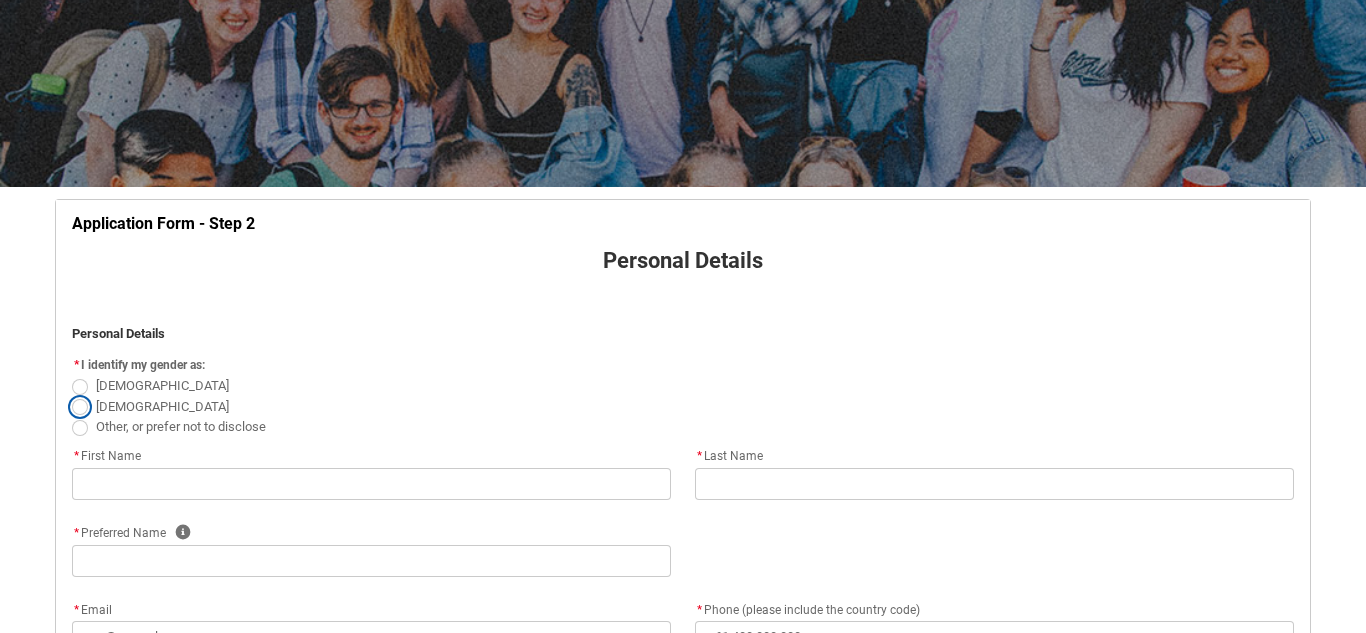 click on "[DEMOGRAPHIC_DATA]" at bounding box center (71, 395) 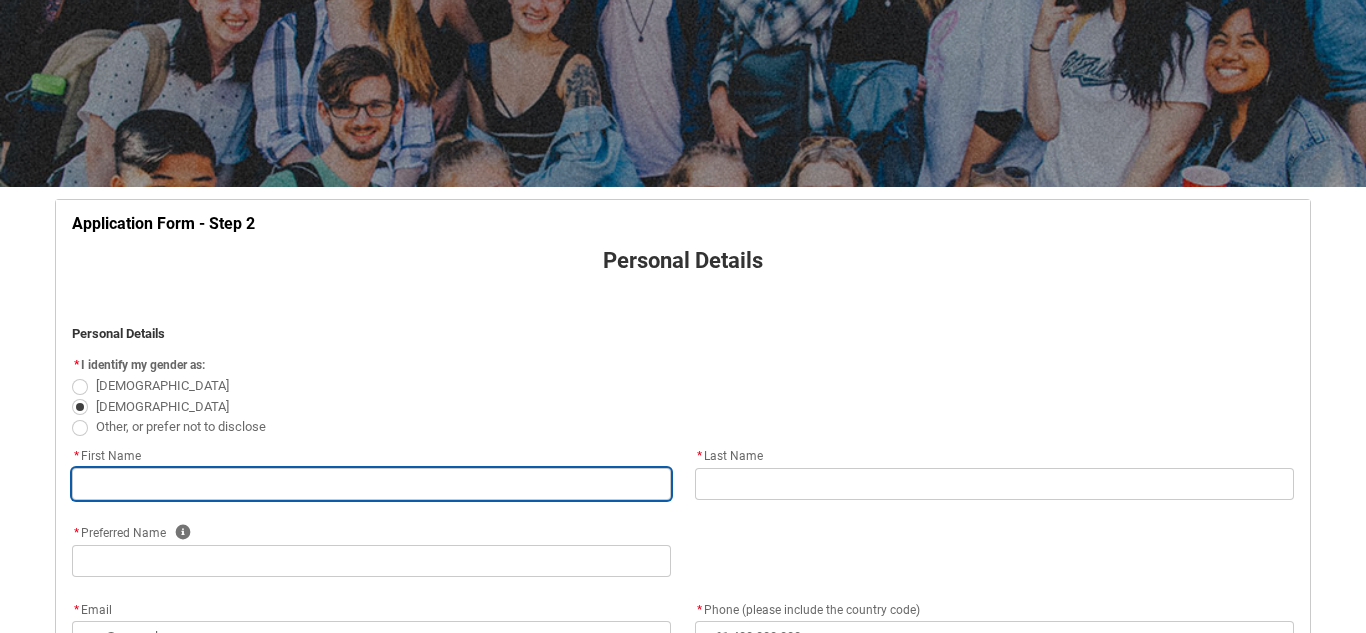 click at bounding box center (371, 484) 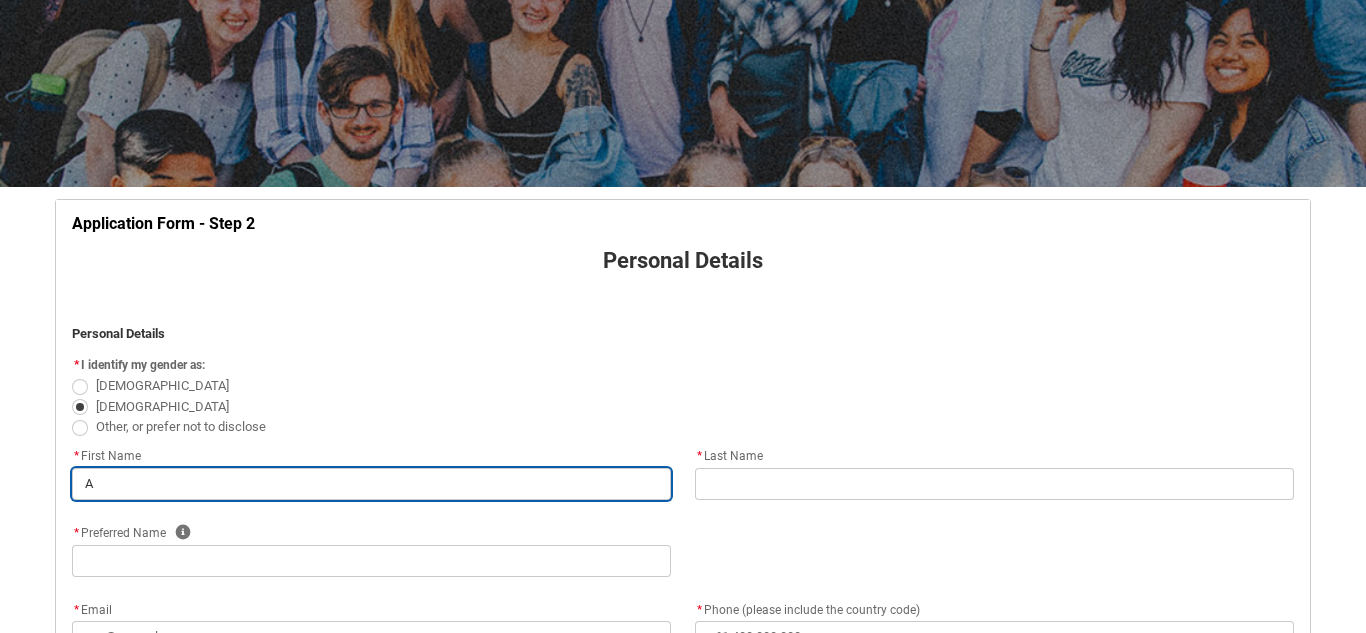 type on "AN" 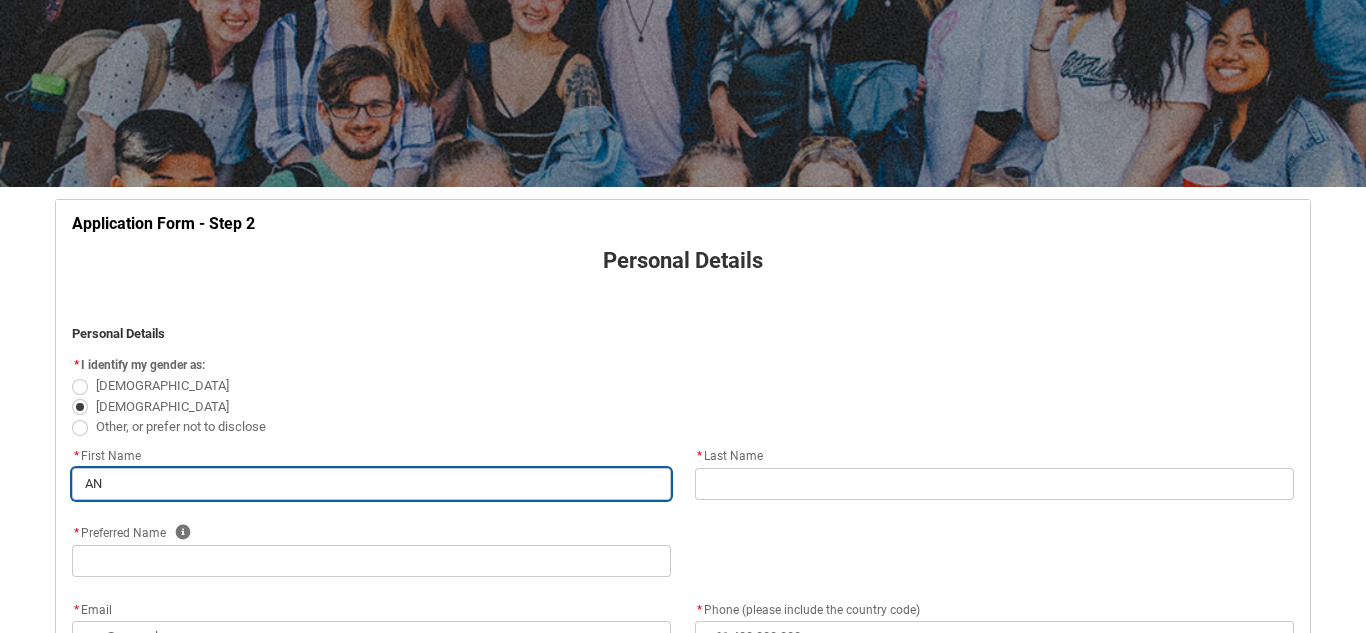 type on "ANG" 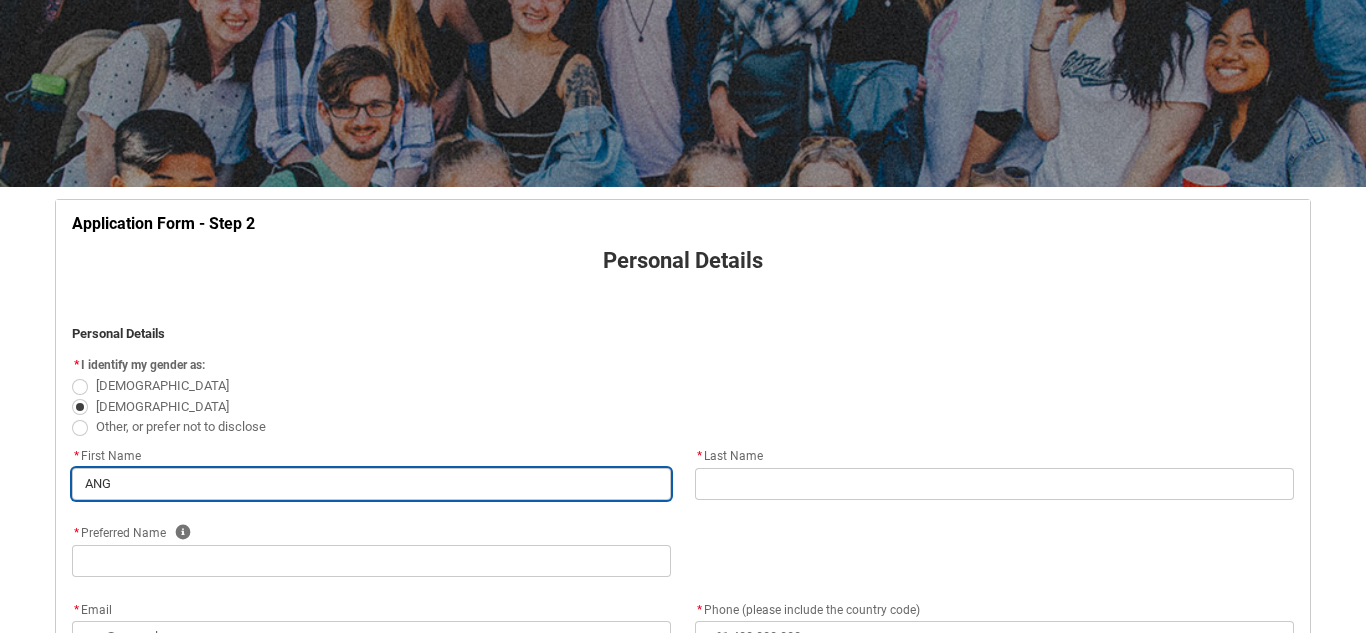 type on "ANGO" 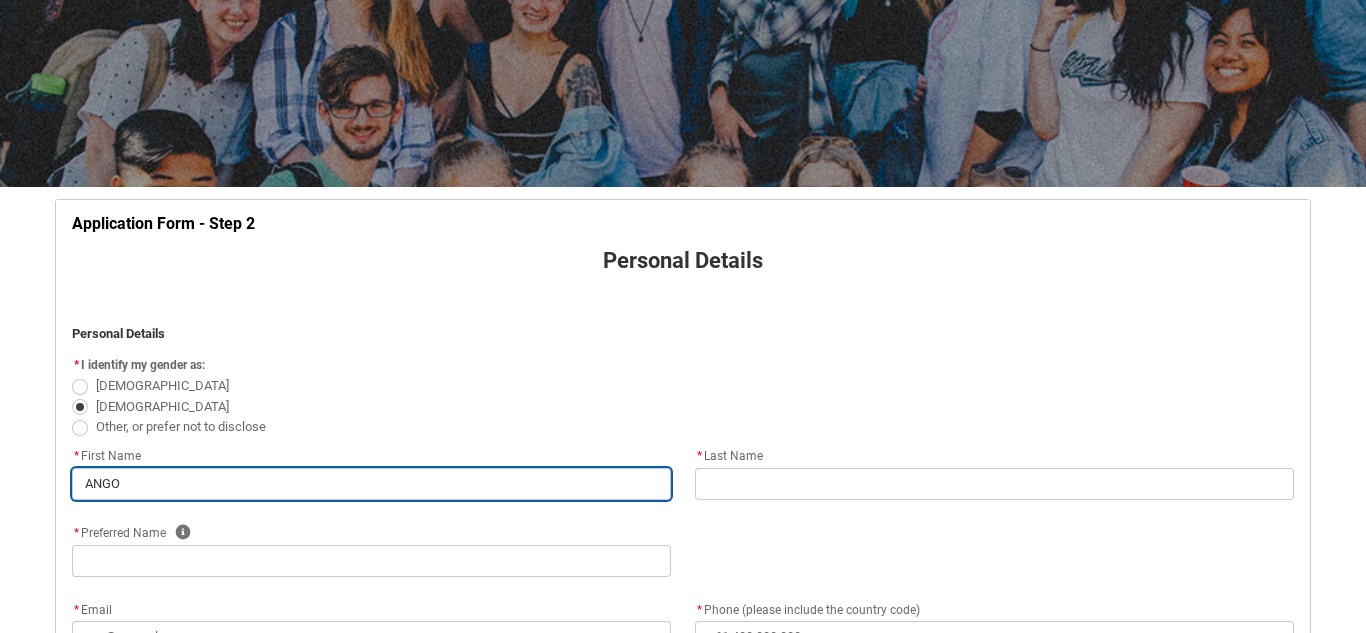 type on "ANG" 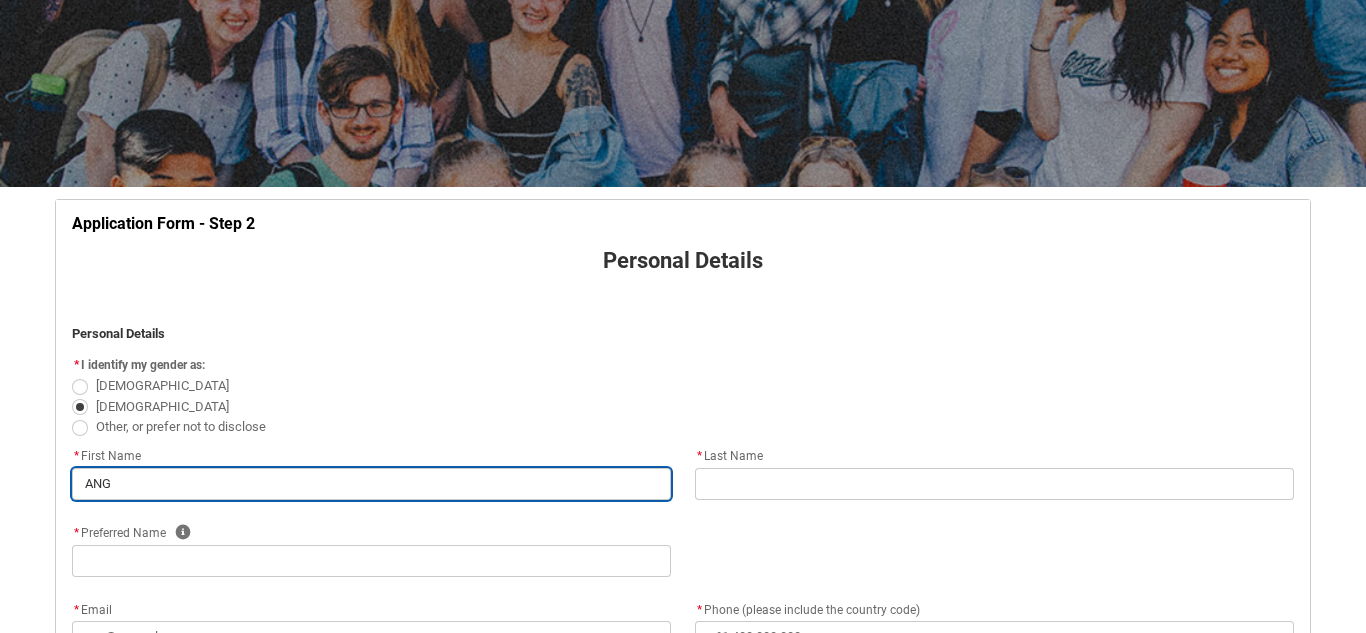 type on "AN" 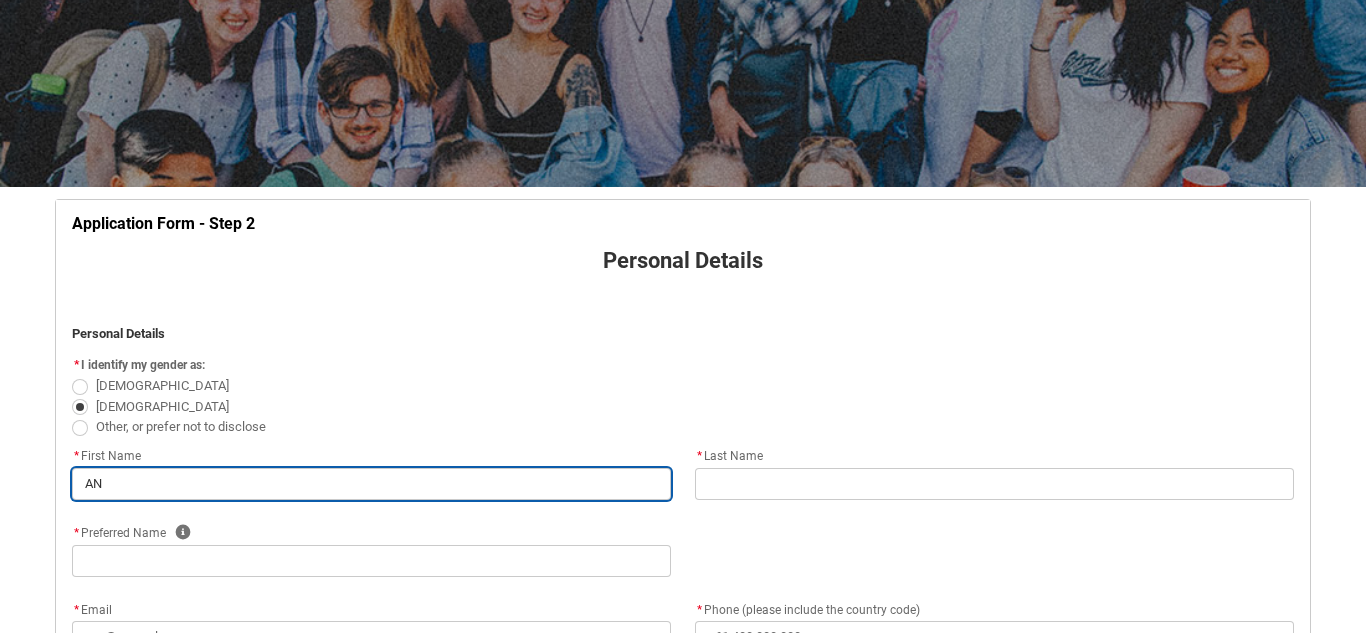 type on "A" 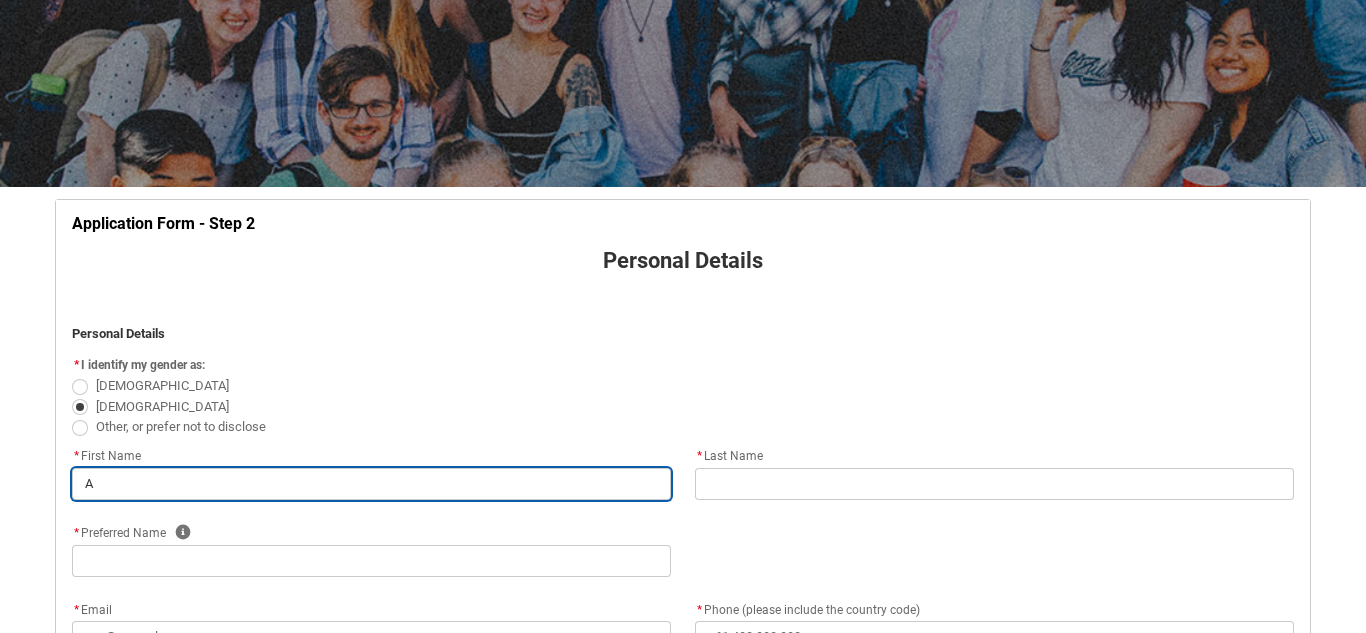 type 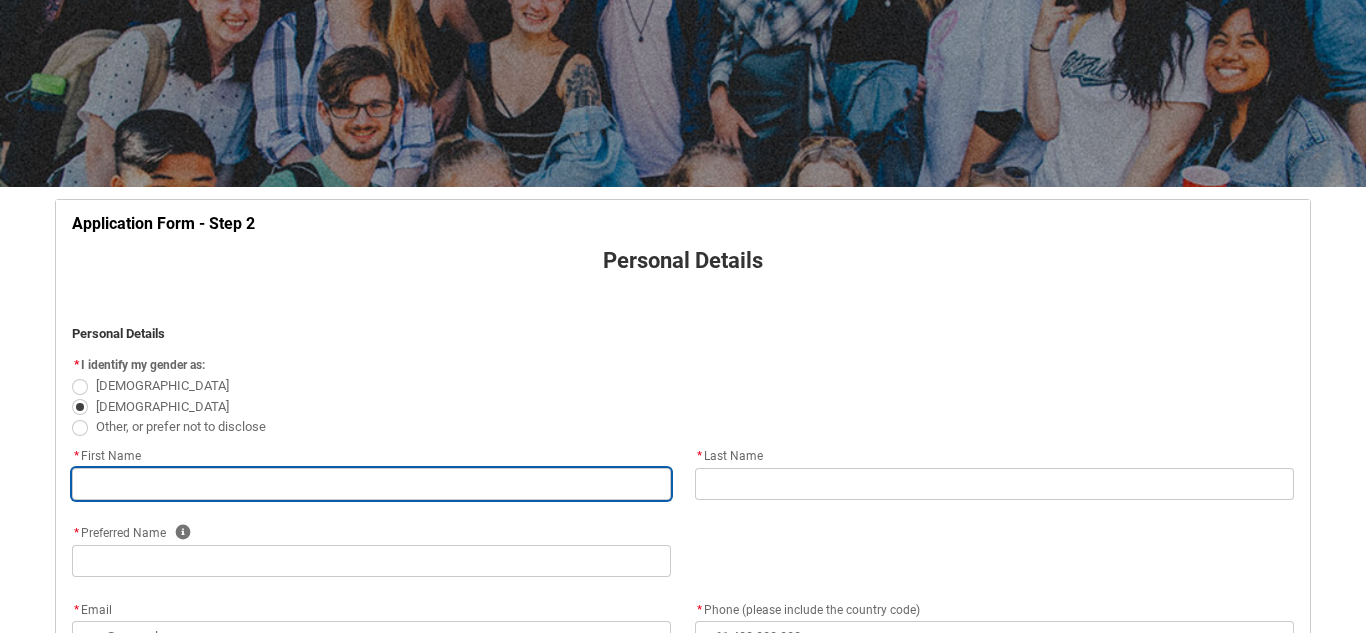 type on "A" 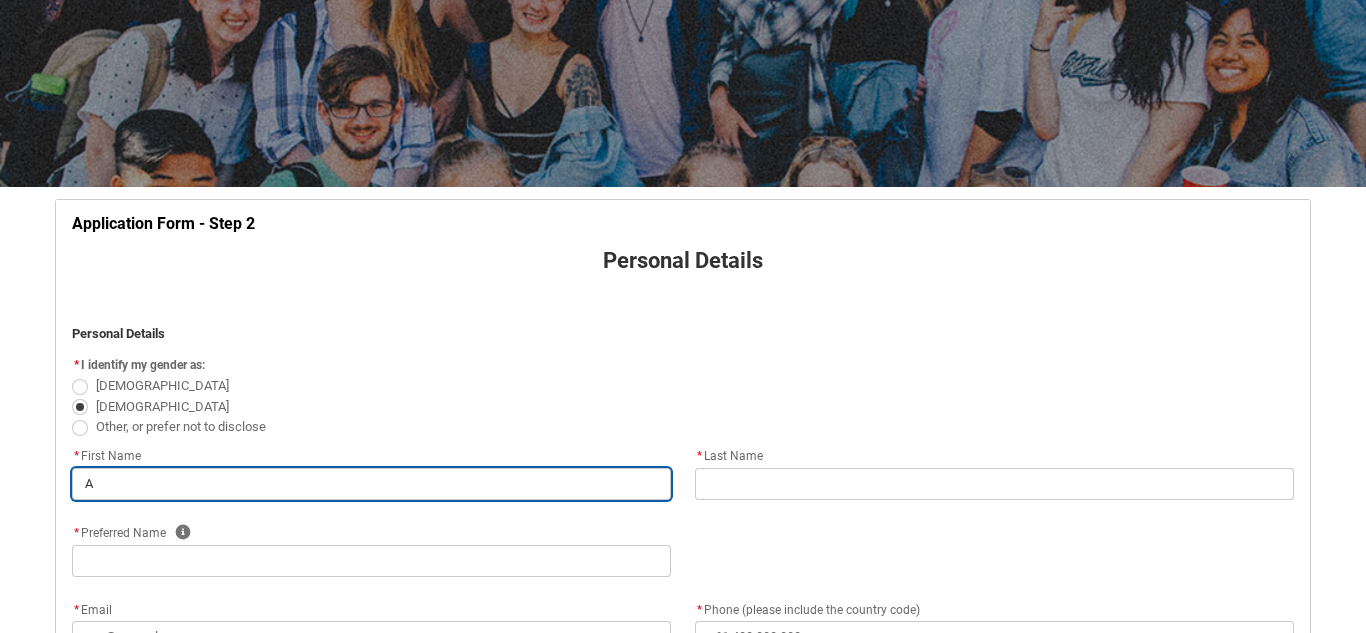 type on "An" 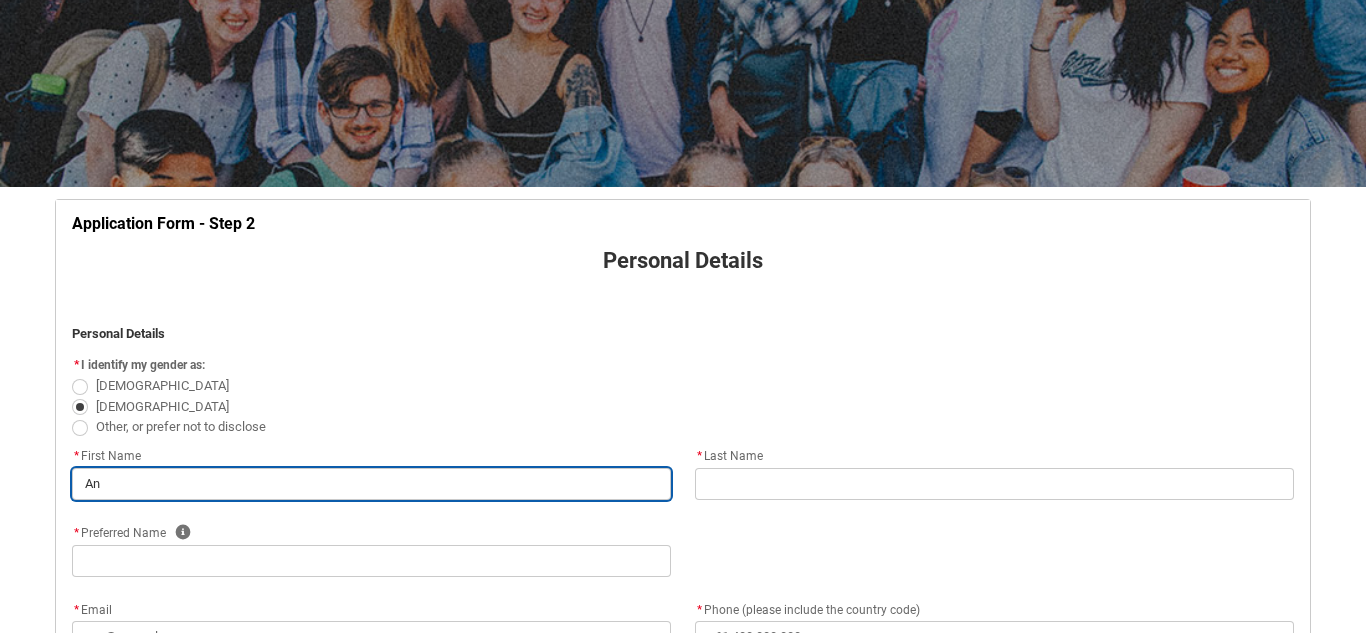 type on "Ang" 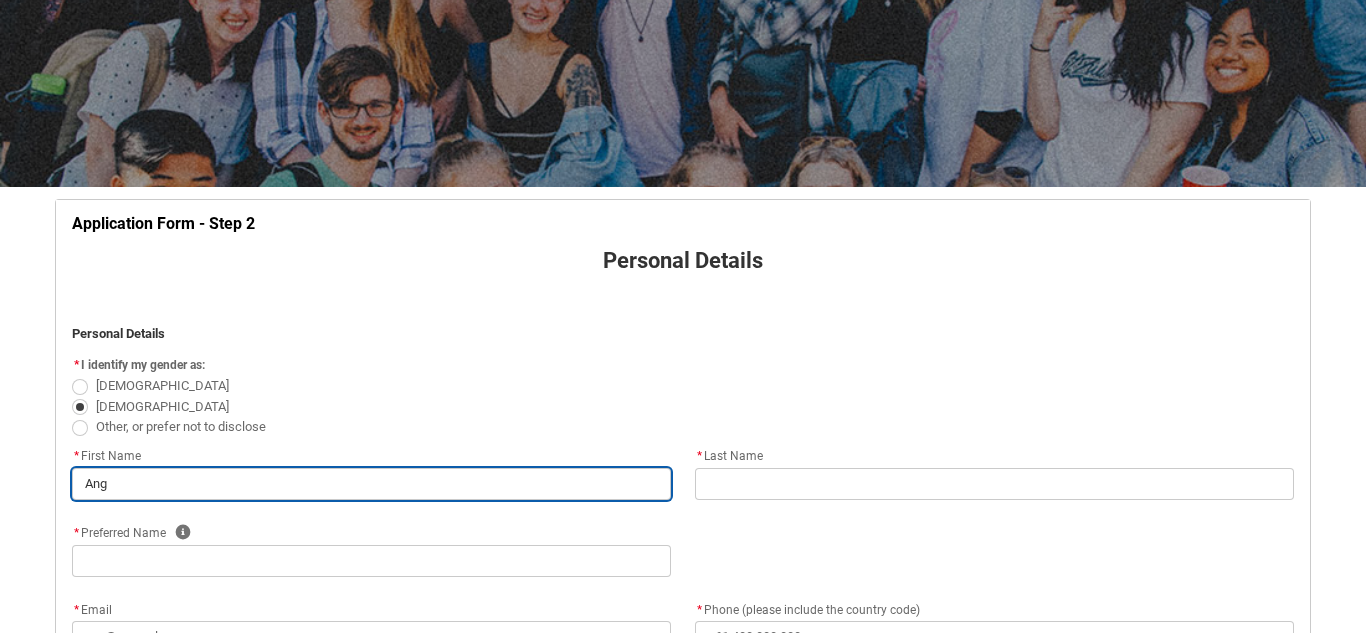type on "Ango" 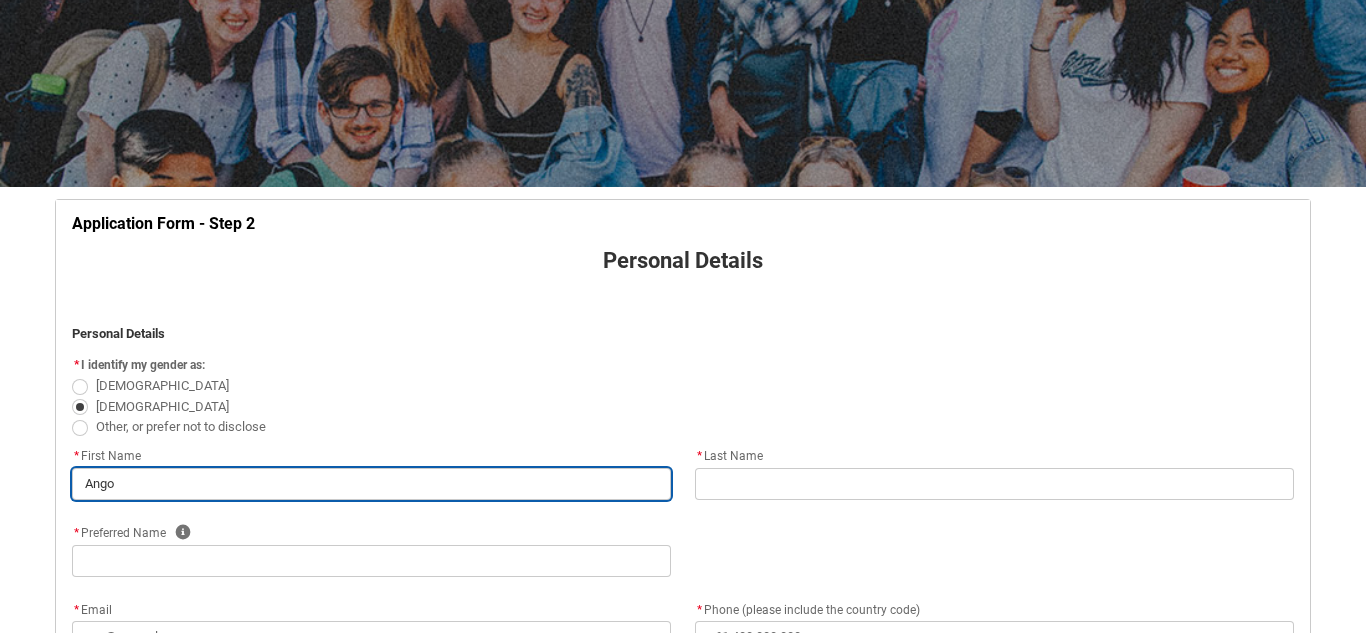 type on "[PERSON_NAME]" 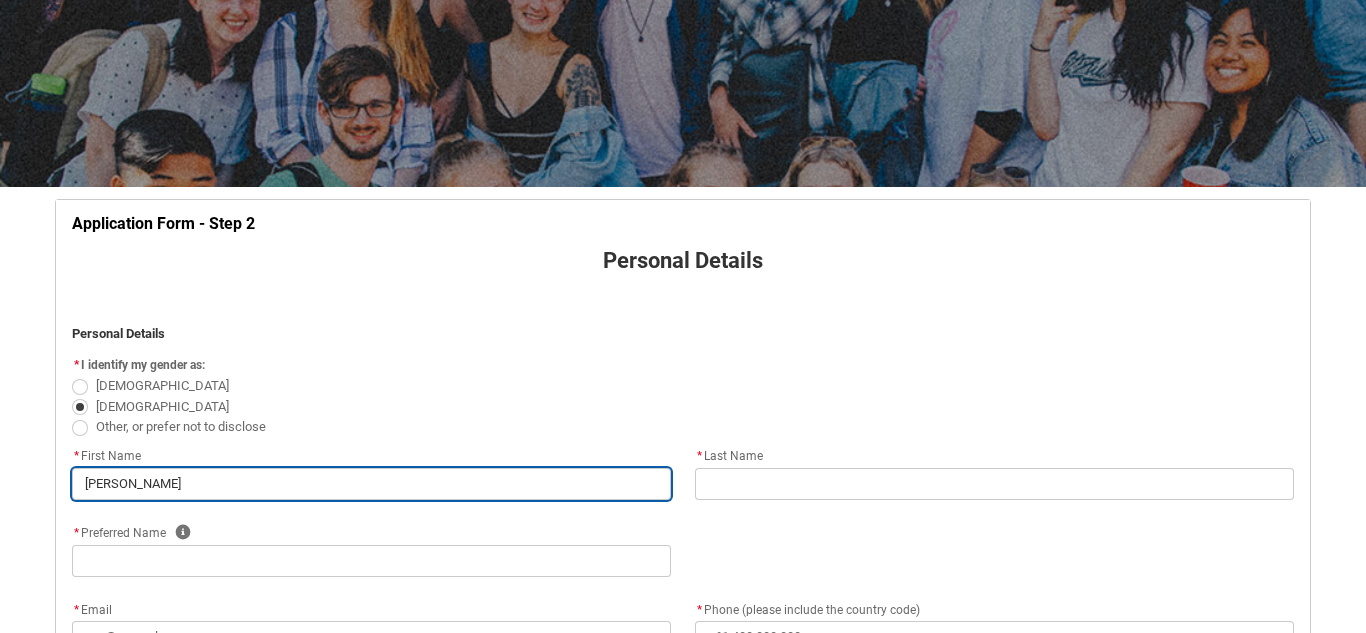 type on "Angony" 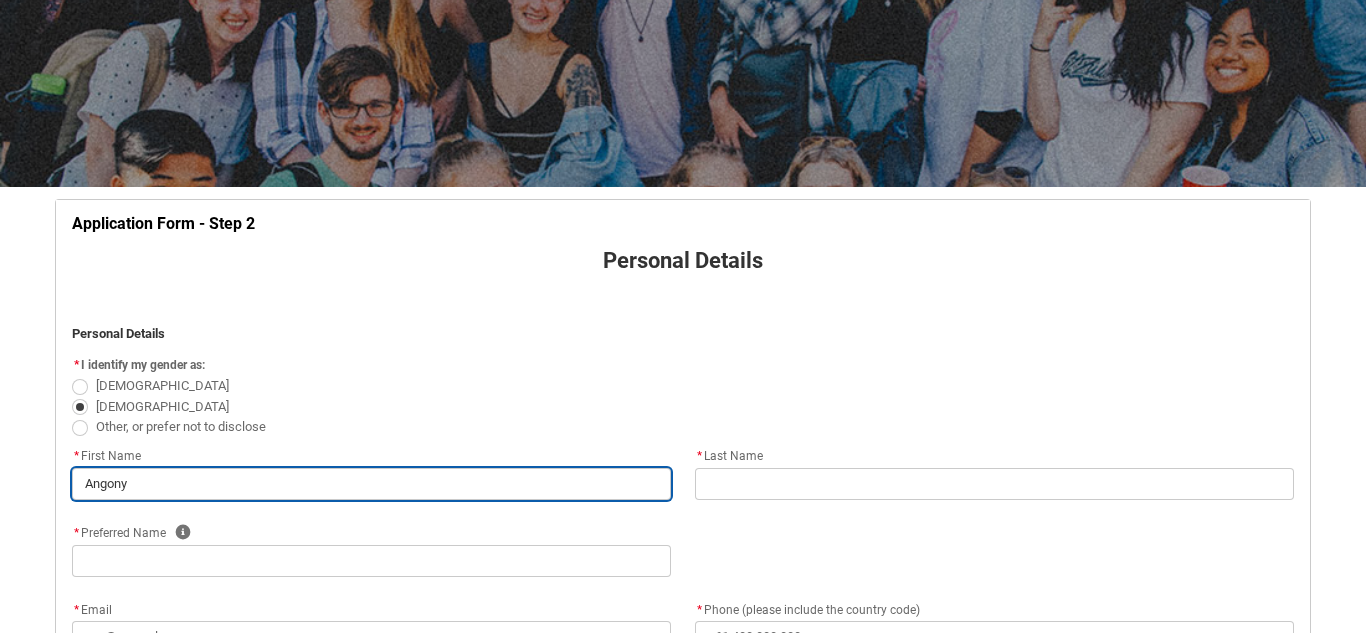 click on "Angony" at bounding box center [371, 484] 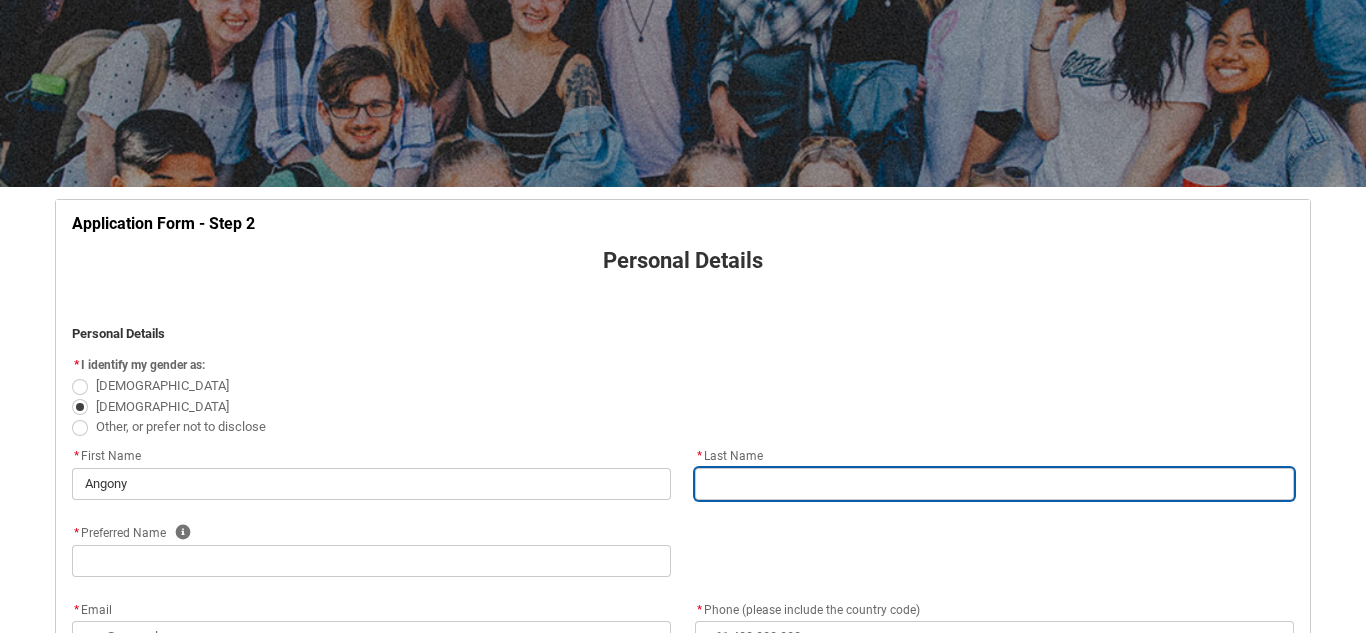 click at bounding box center [994, 484] 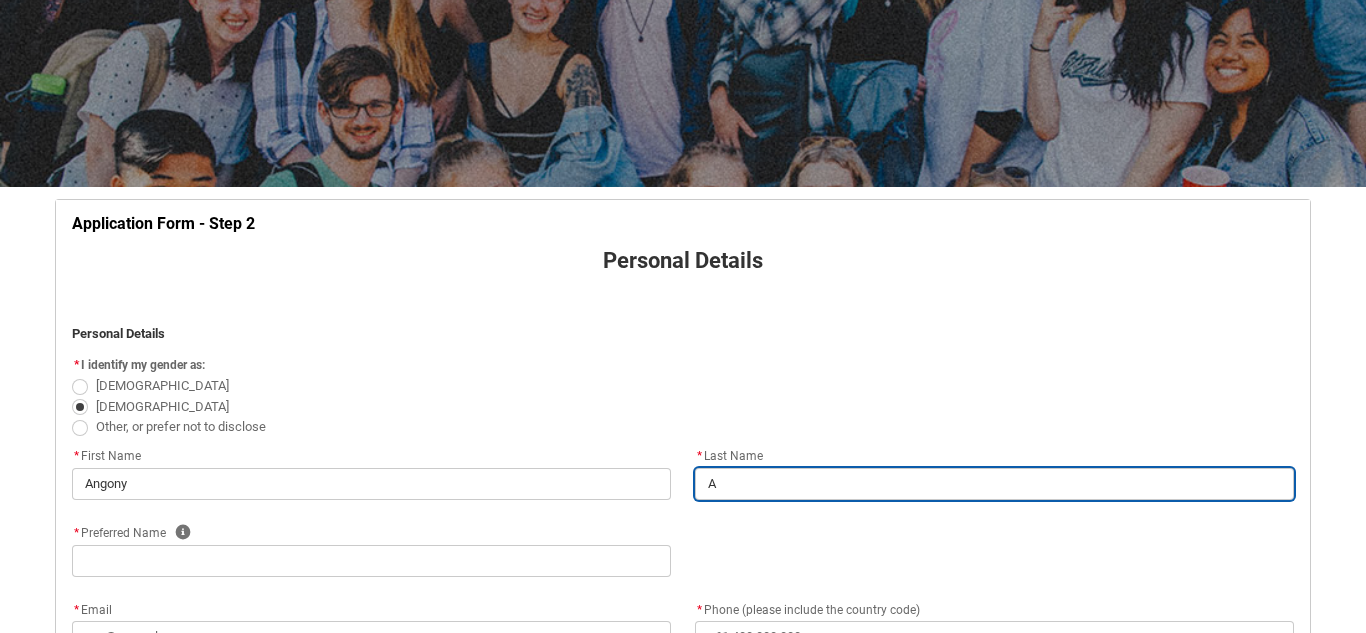type on "Aw" 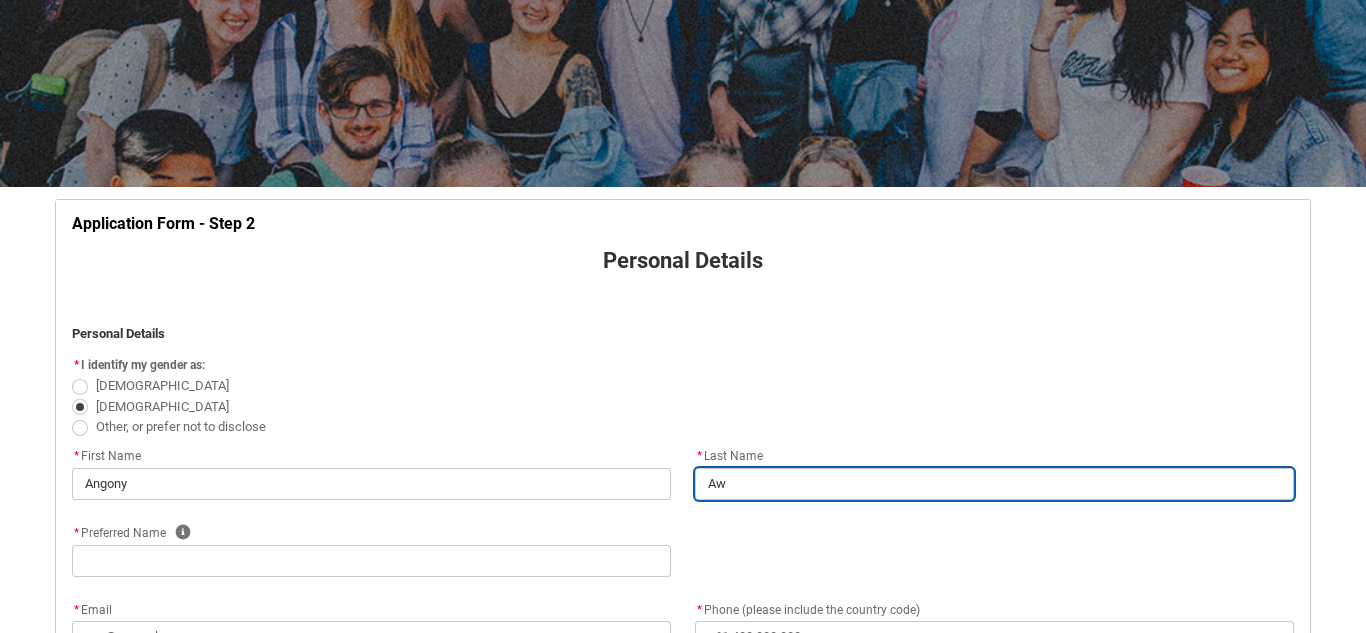 type on "Awe" 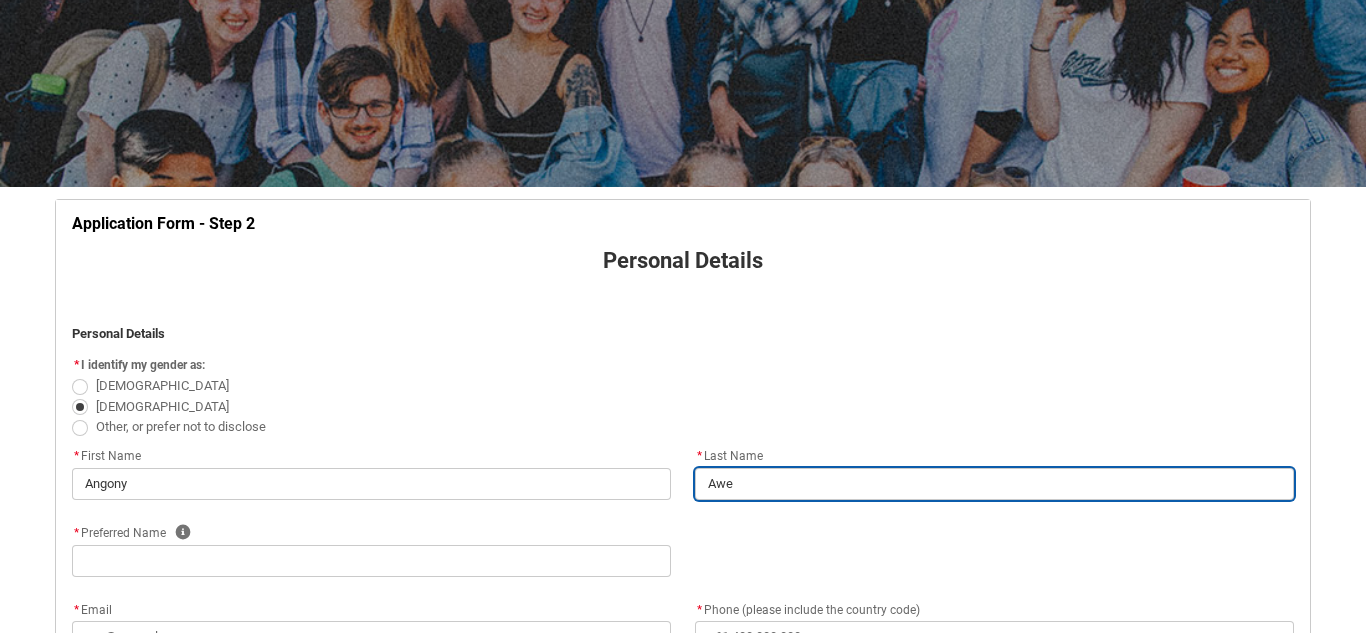 type on "Awel" 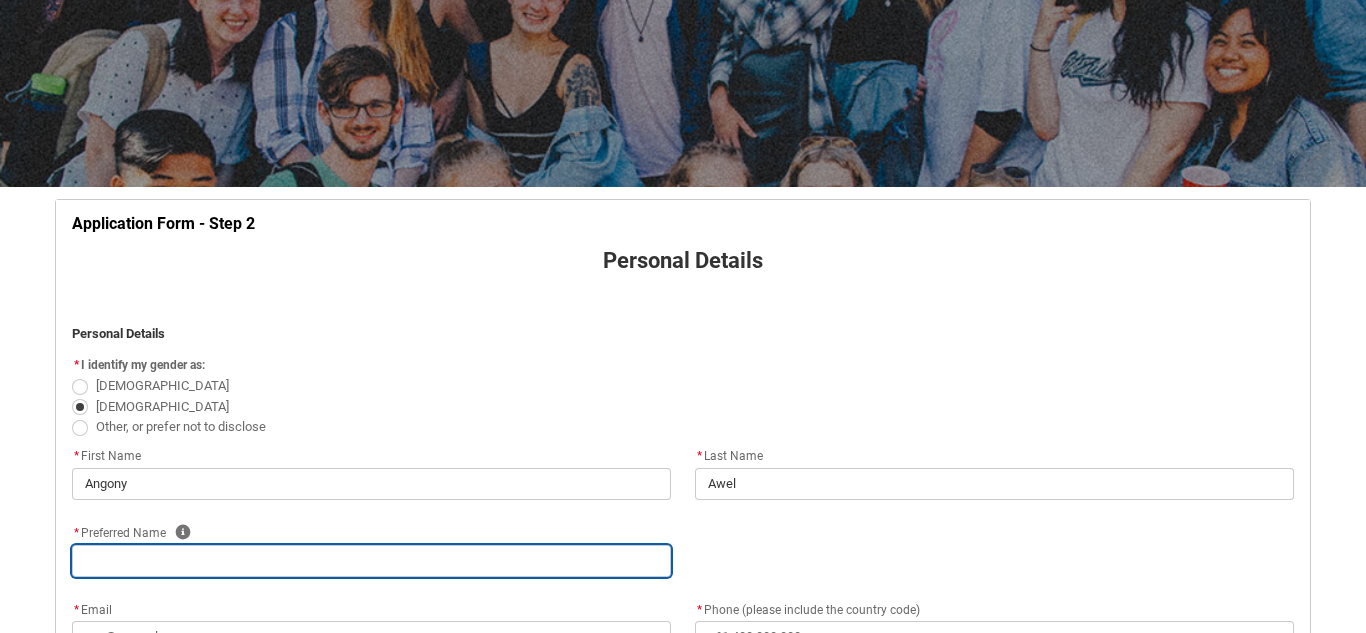 click at bounding box center [371, 561] 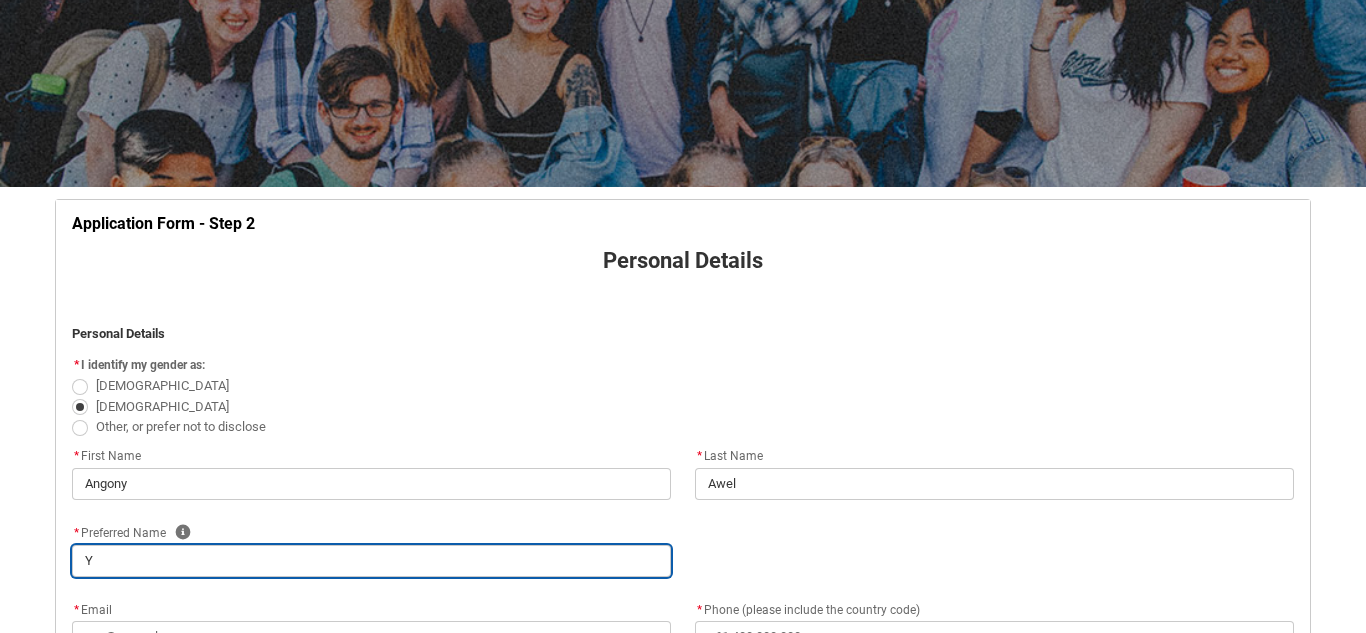 type on "Yo" 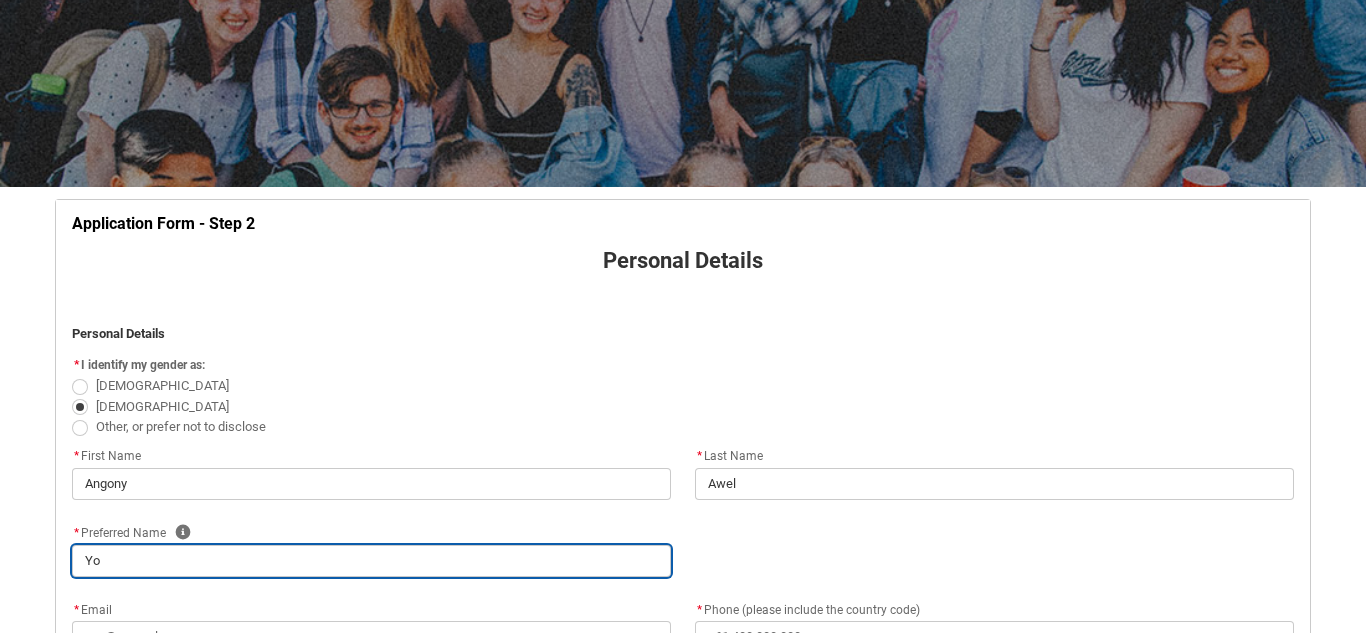 type on "Yoy" 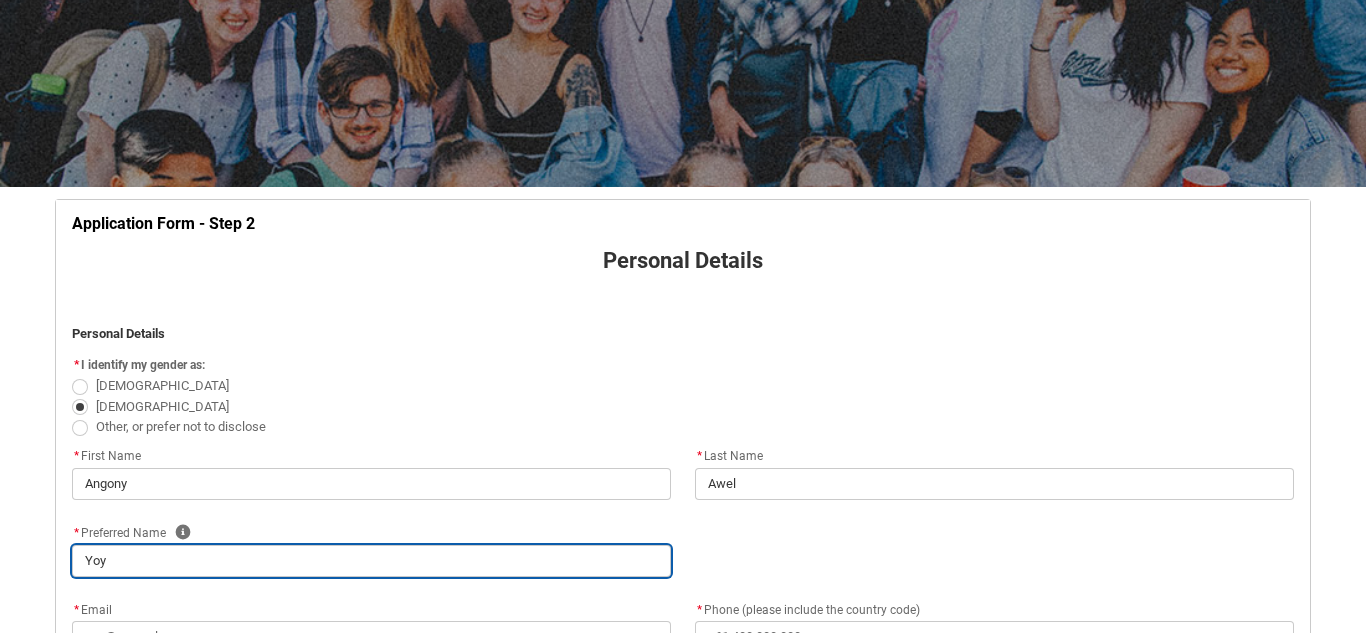 type on "Yoyo" 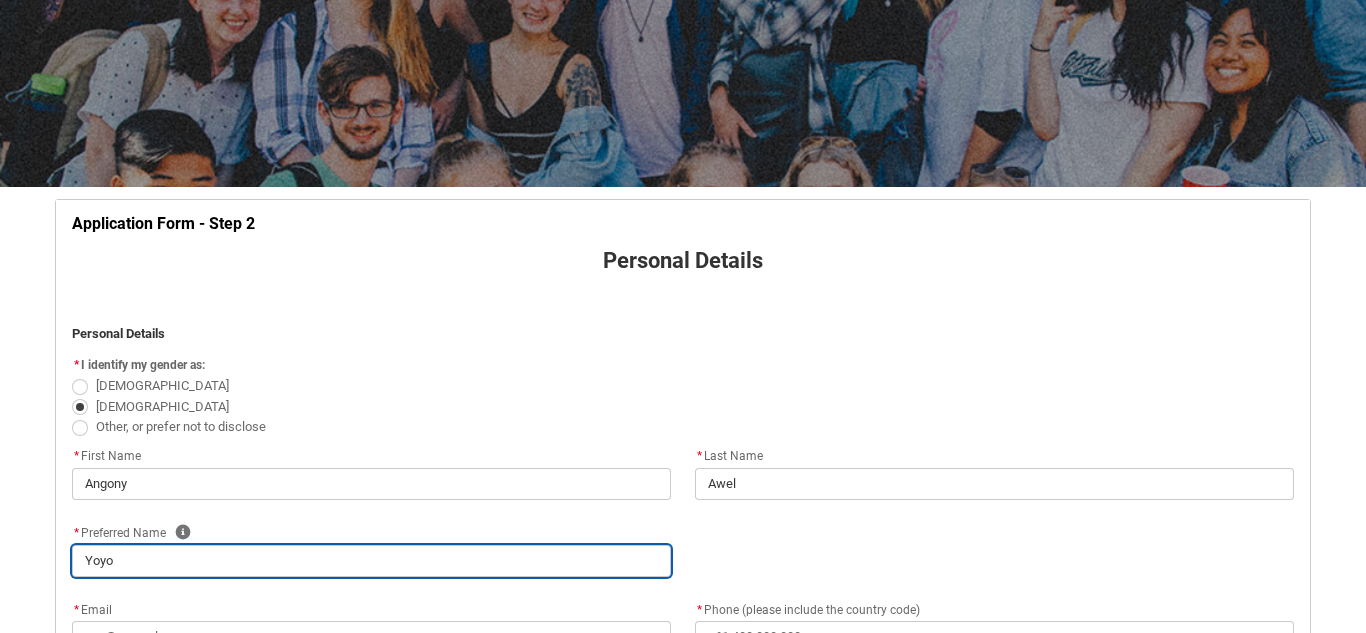 type on "Yoy" 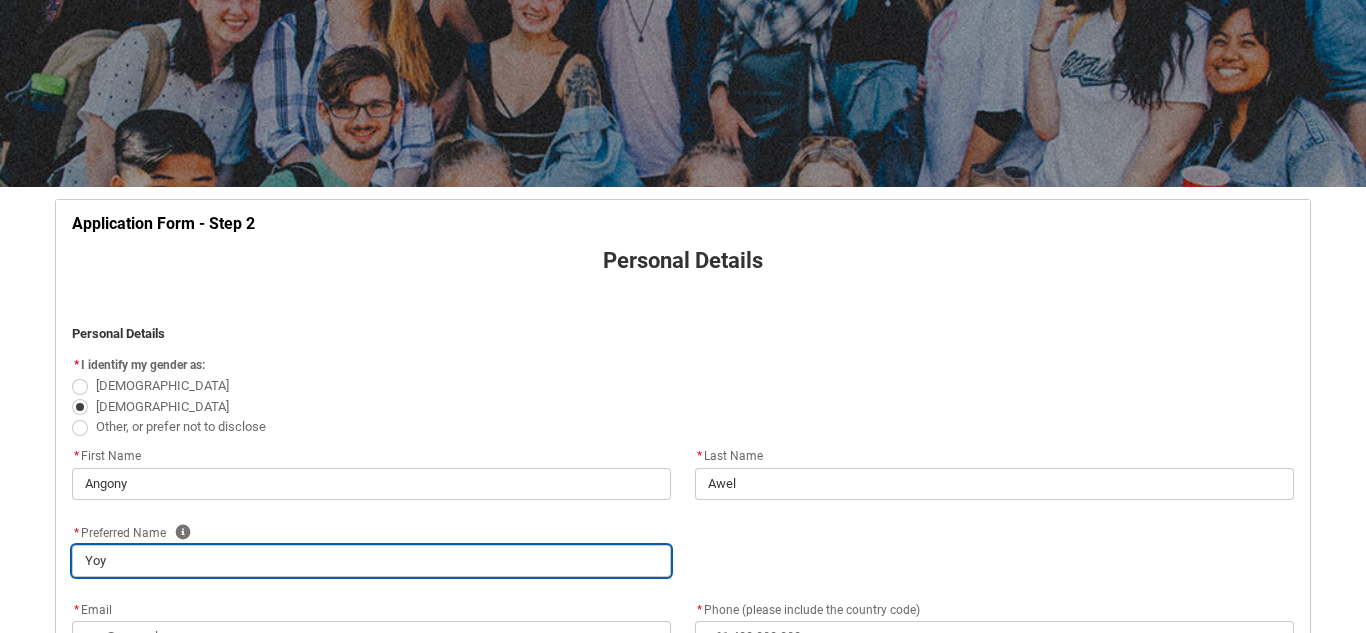 type on "Yo" 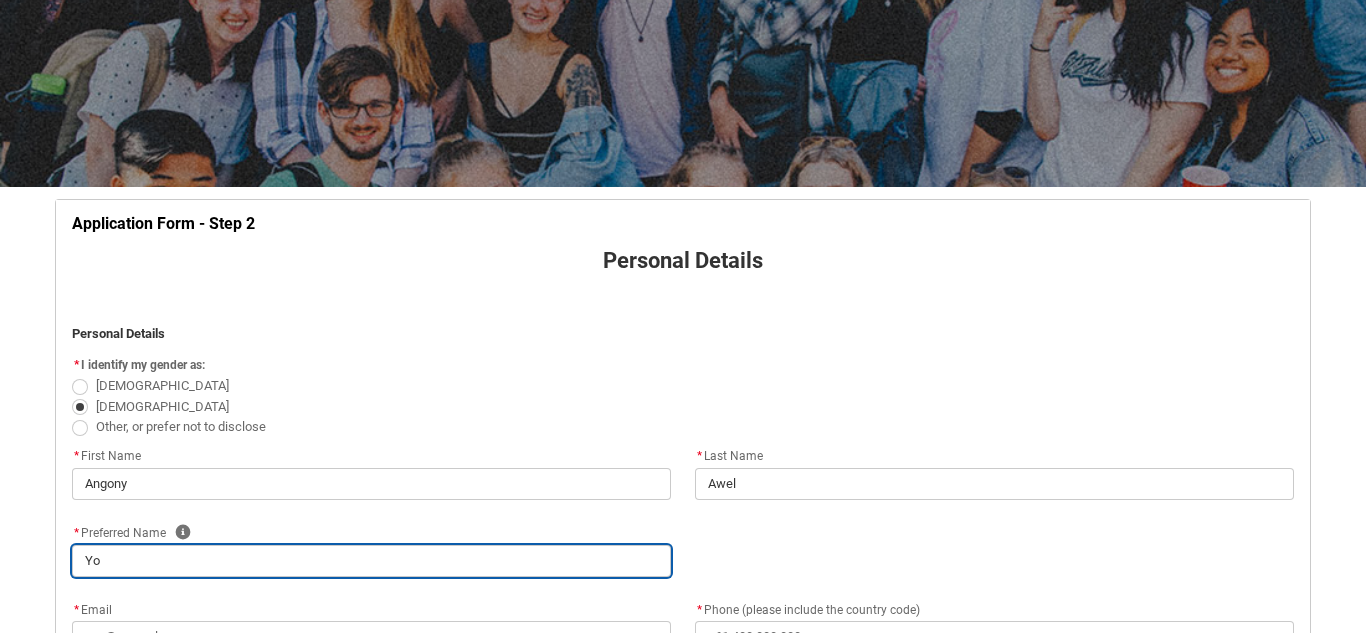 type on "Y" 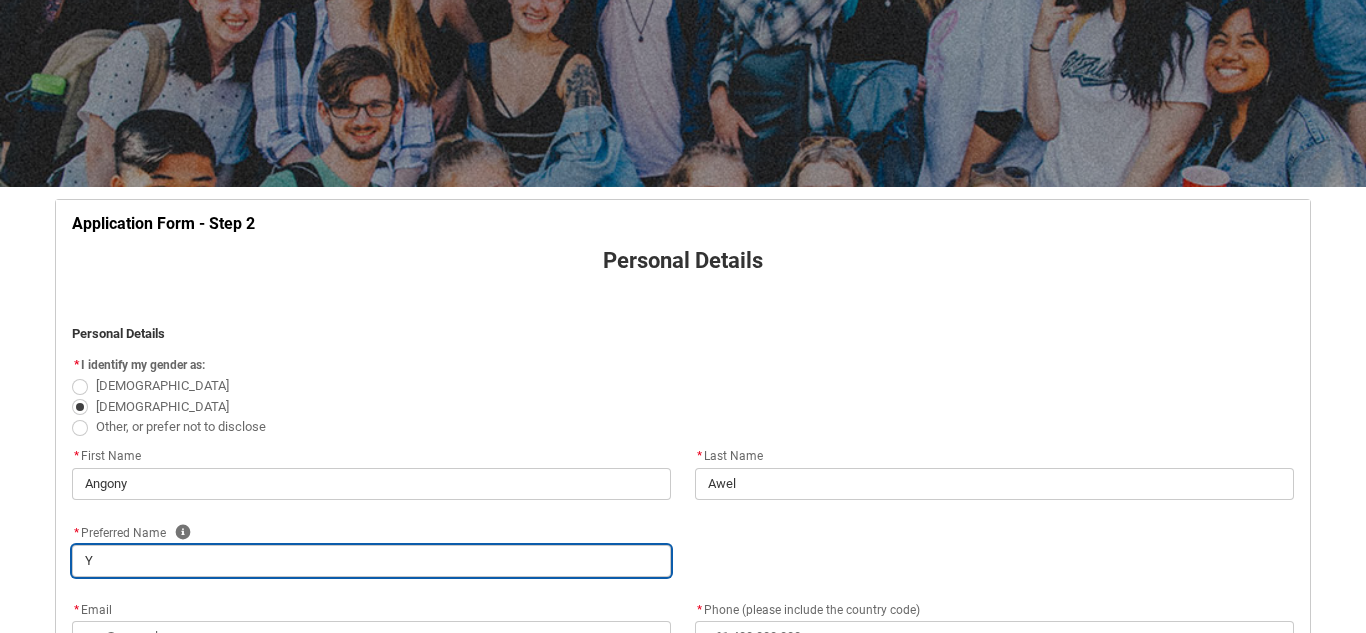 type 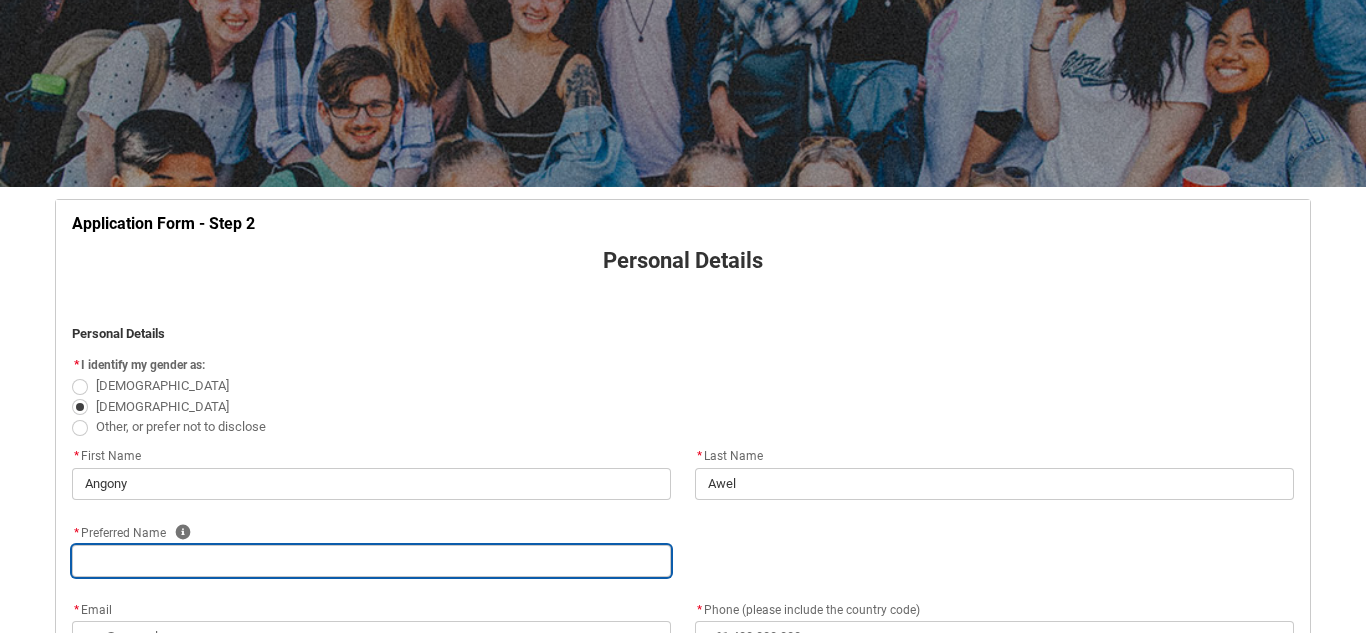 type on "N" 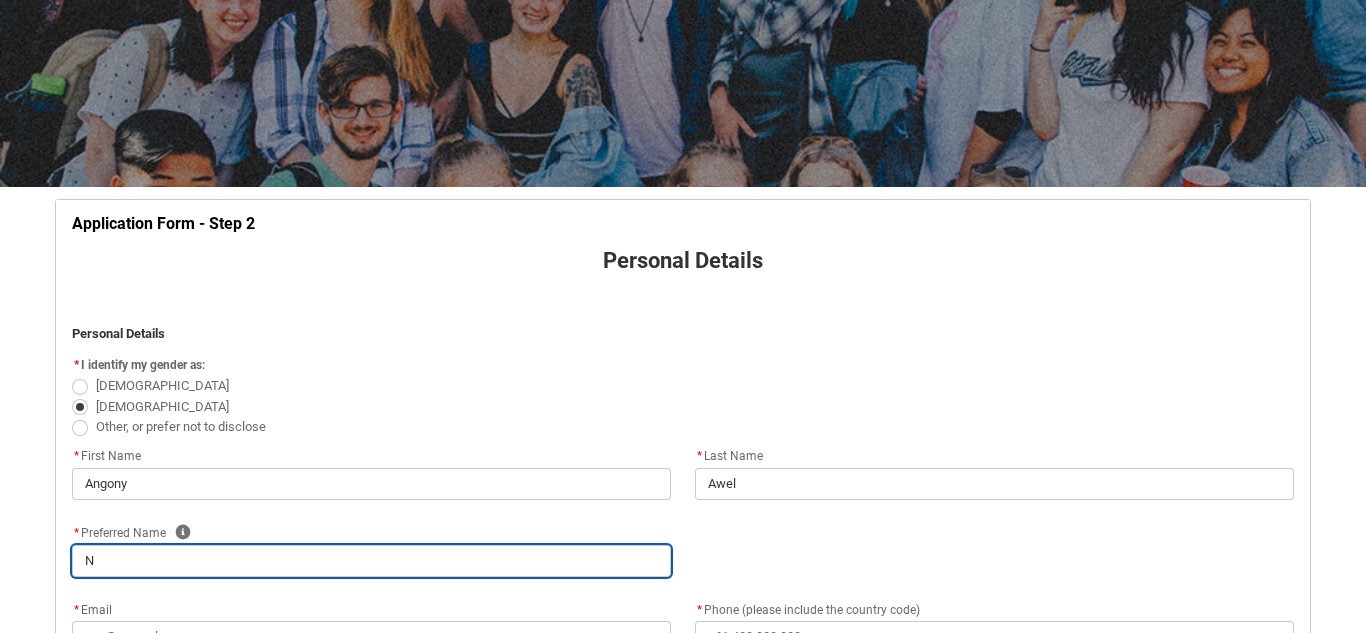 type on "Ni" 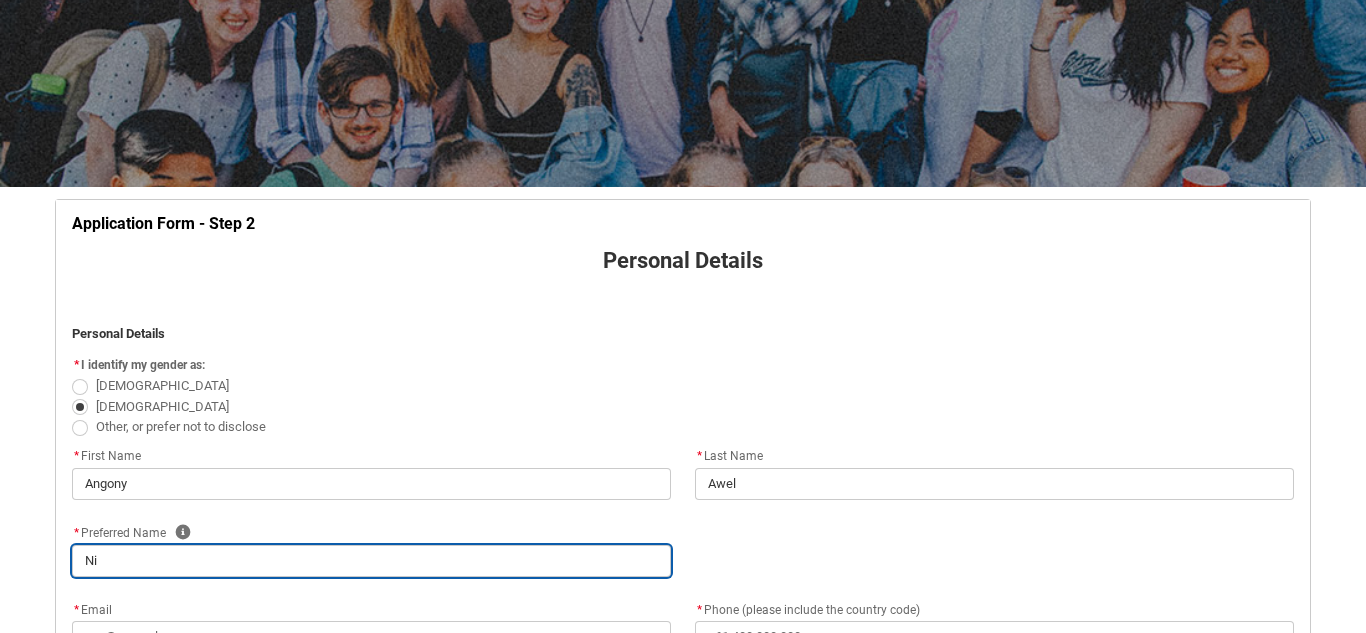 type on "Nig" 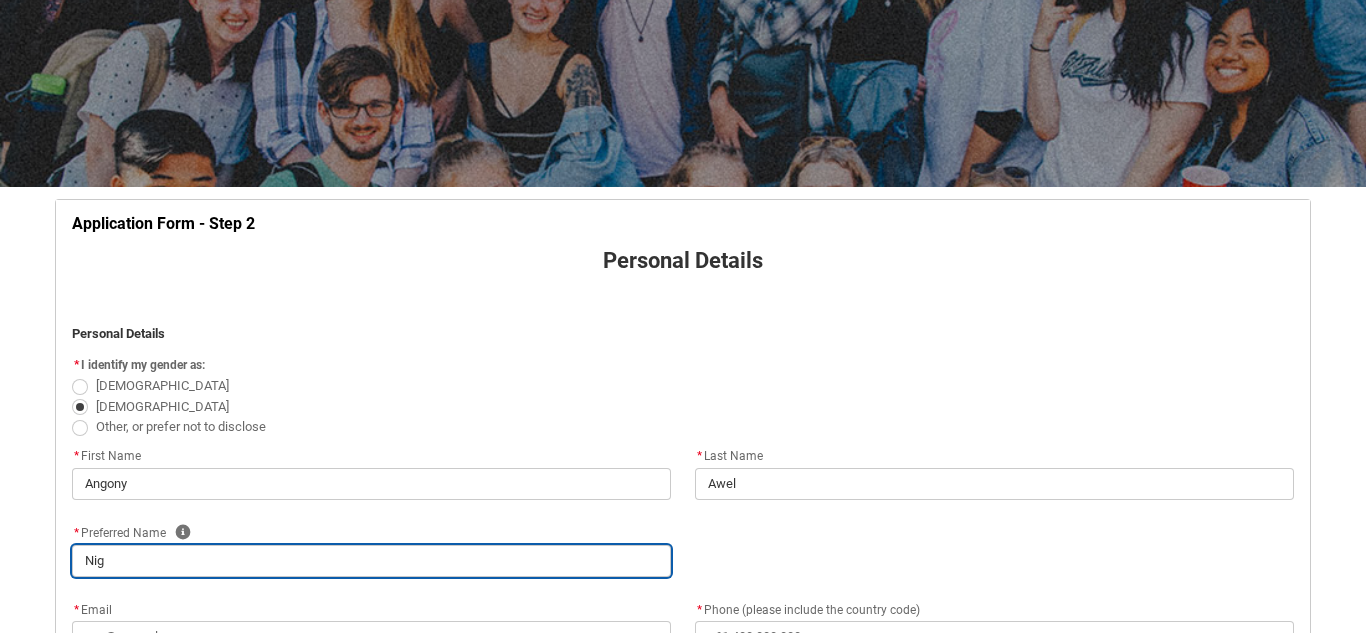 type on "Nigk" 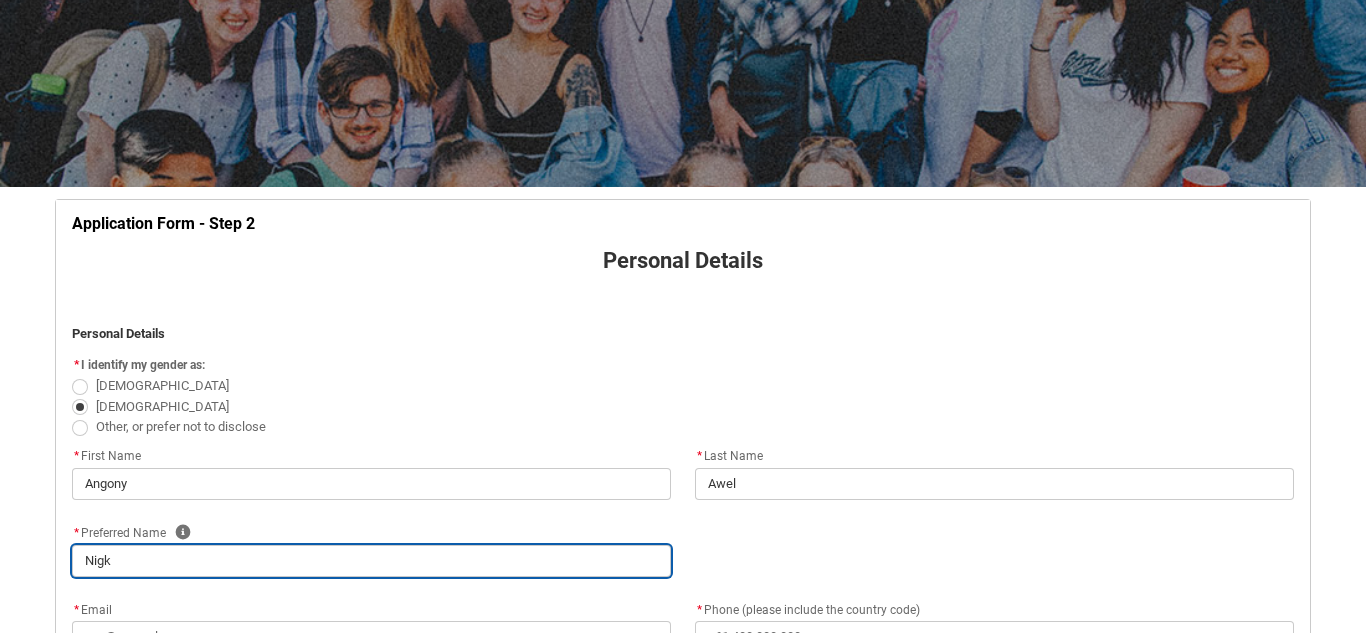 type on "Nigka" 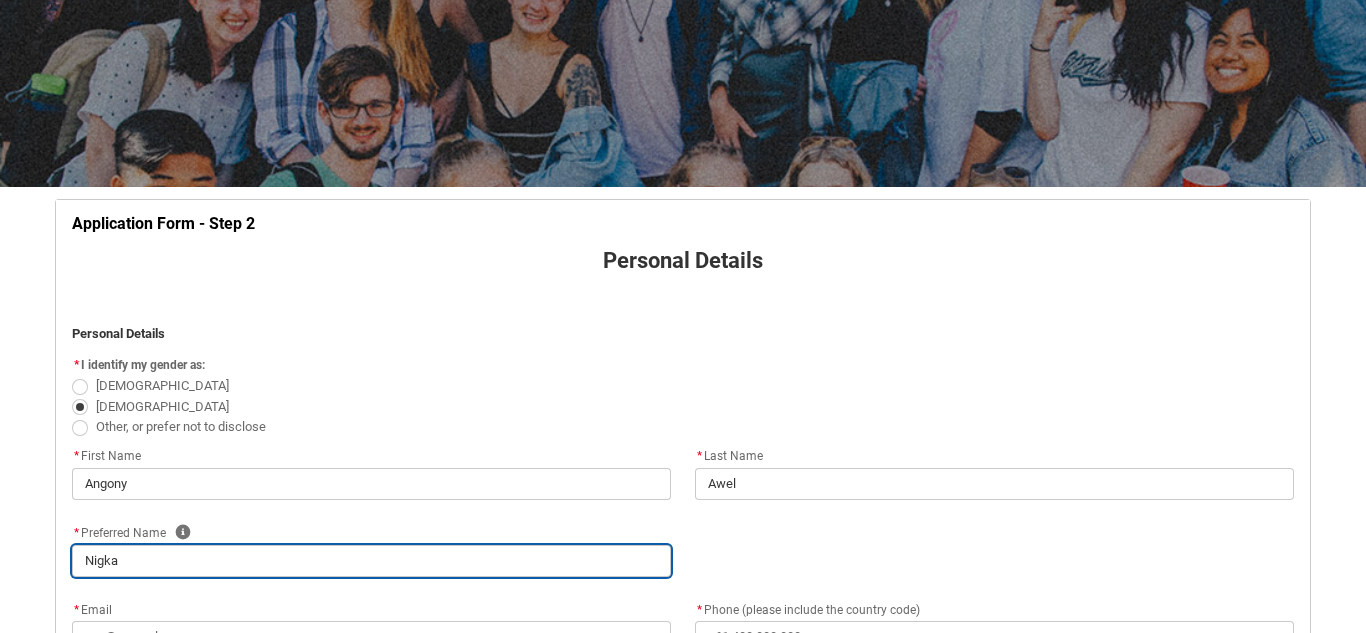 type on "Nigka_" 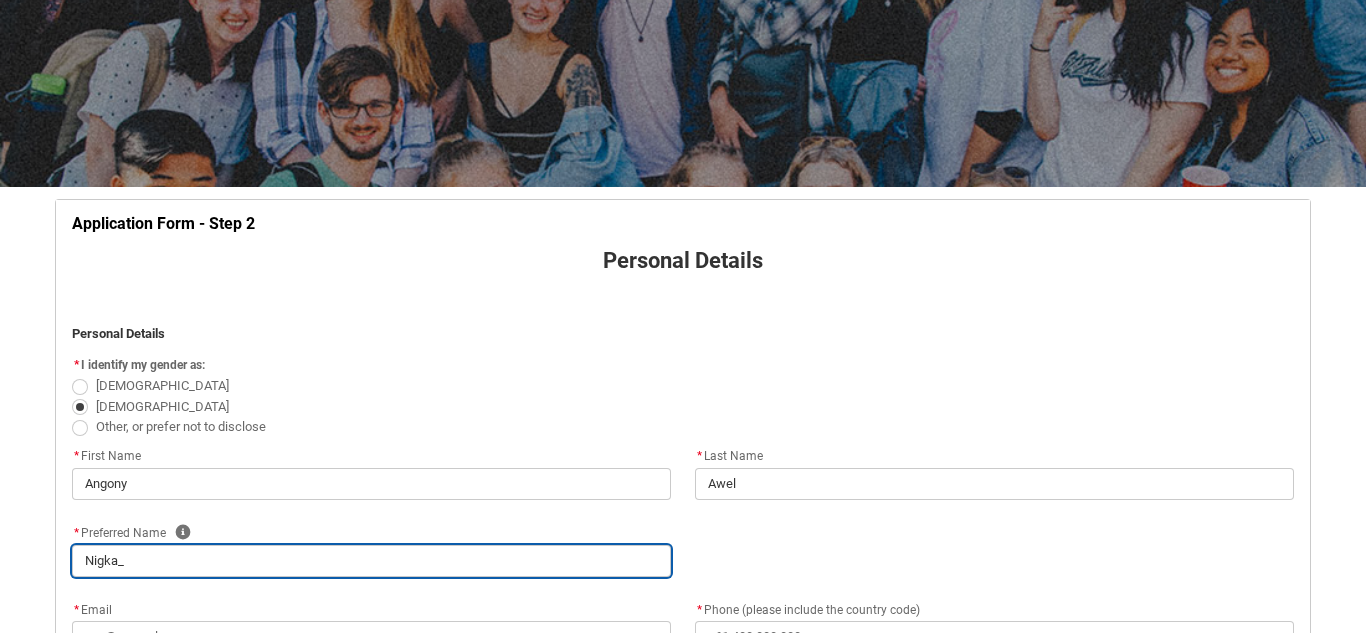 type on "Nigka" 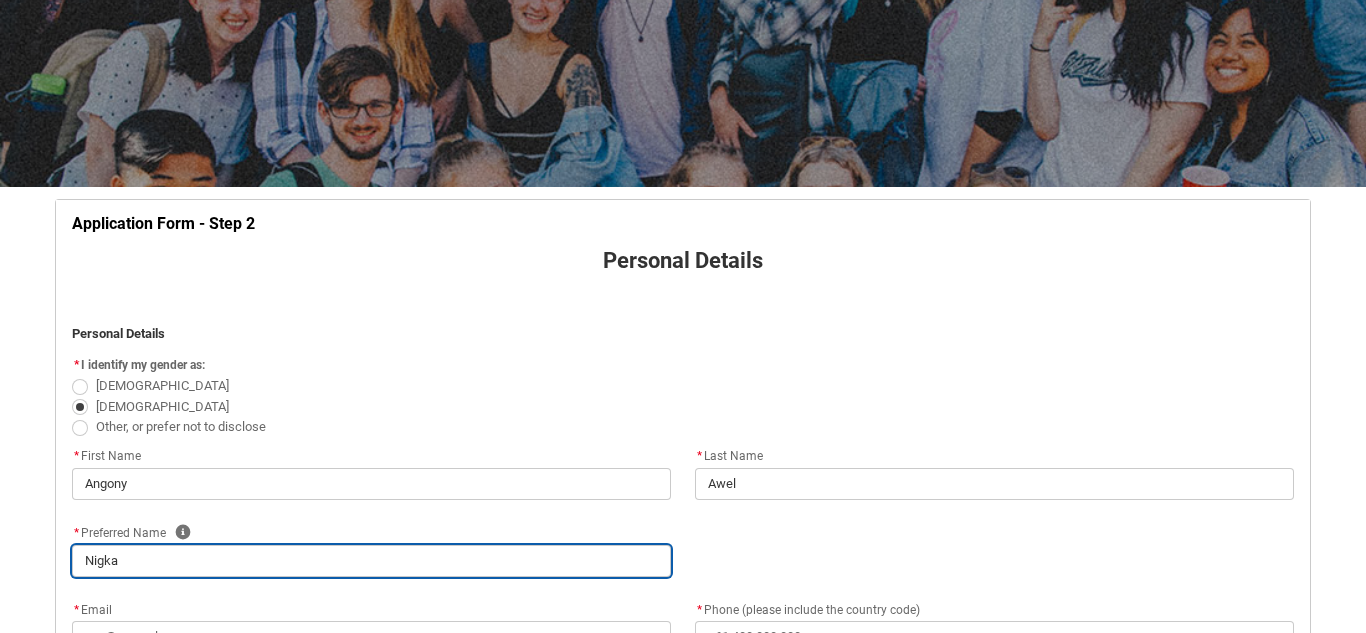 type on "Nigka-" 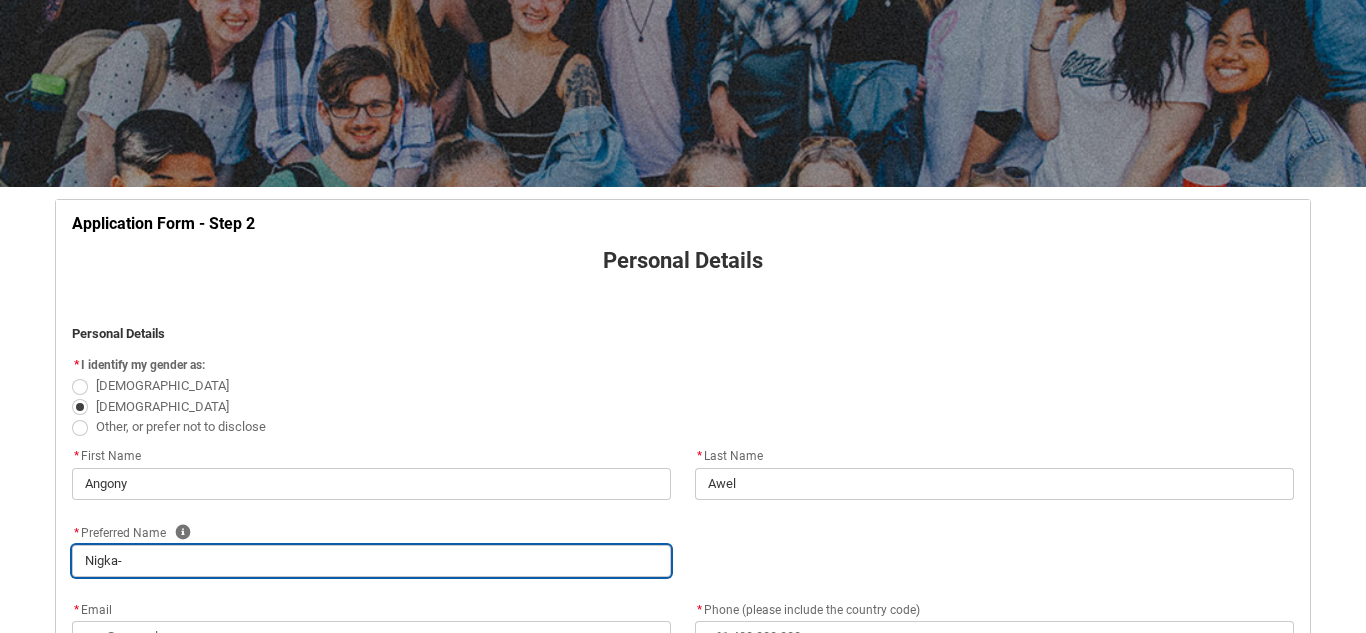 type on "Nigka-Y" 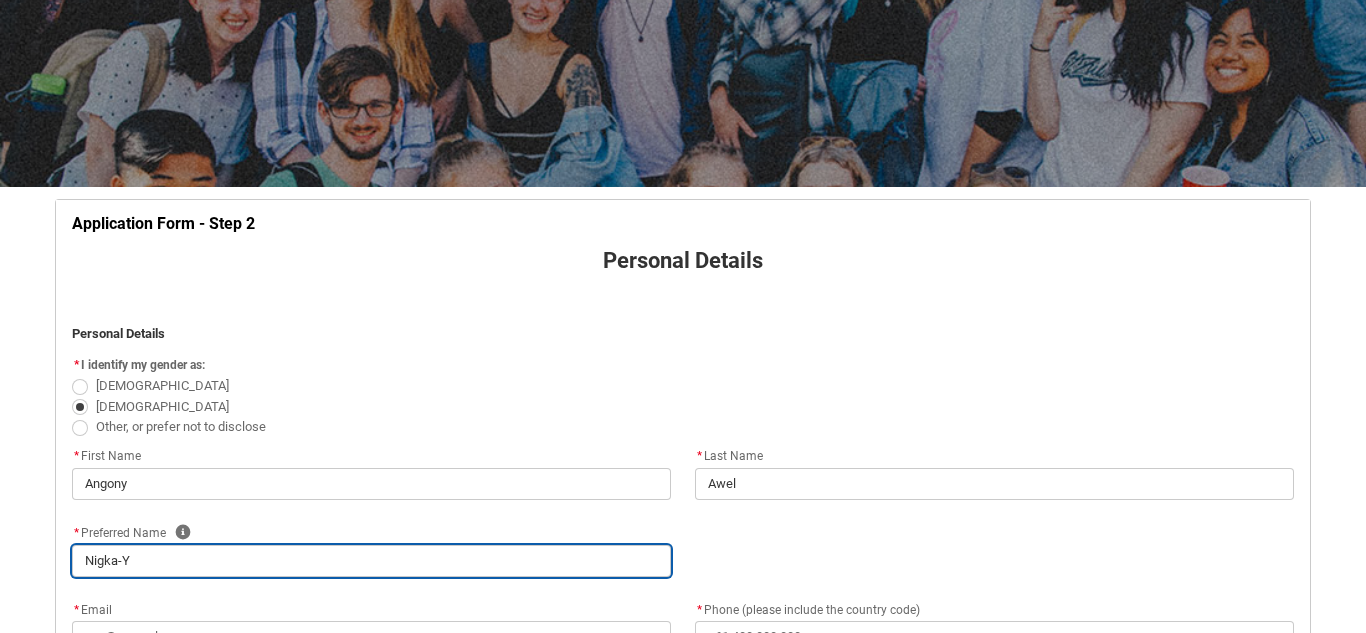 type on "Nigka-Yo" 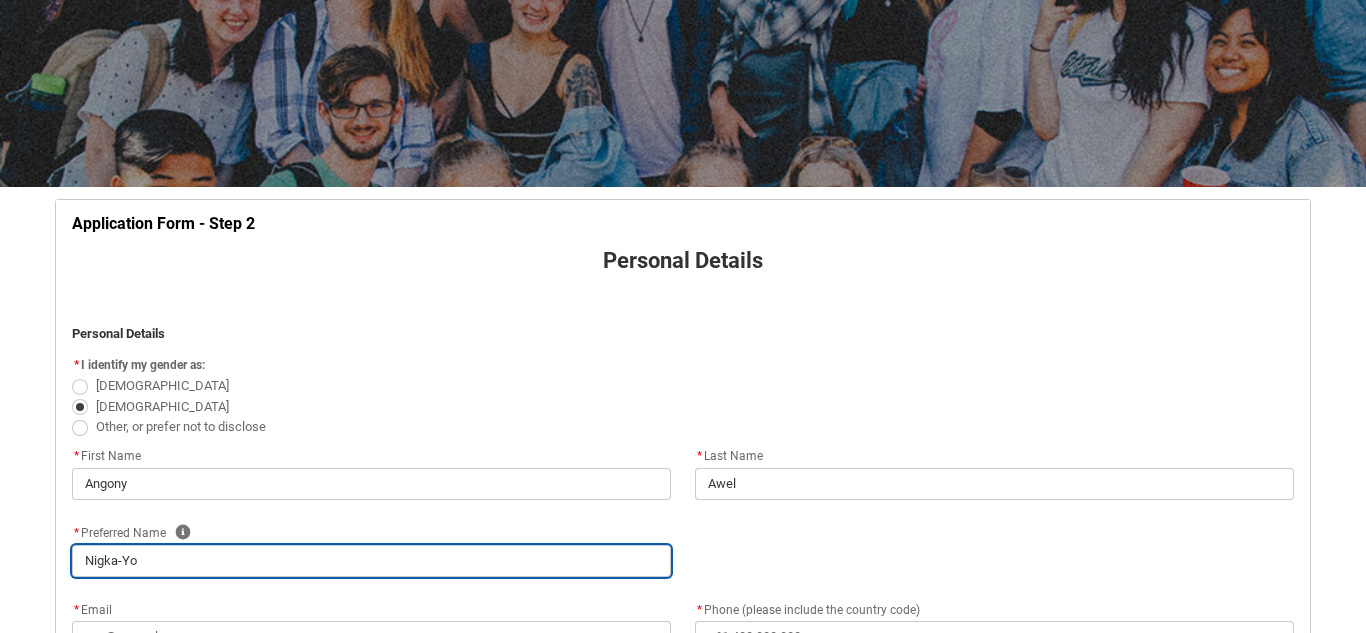 type on "Nigka-Yoy" 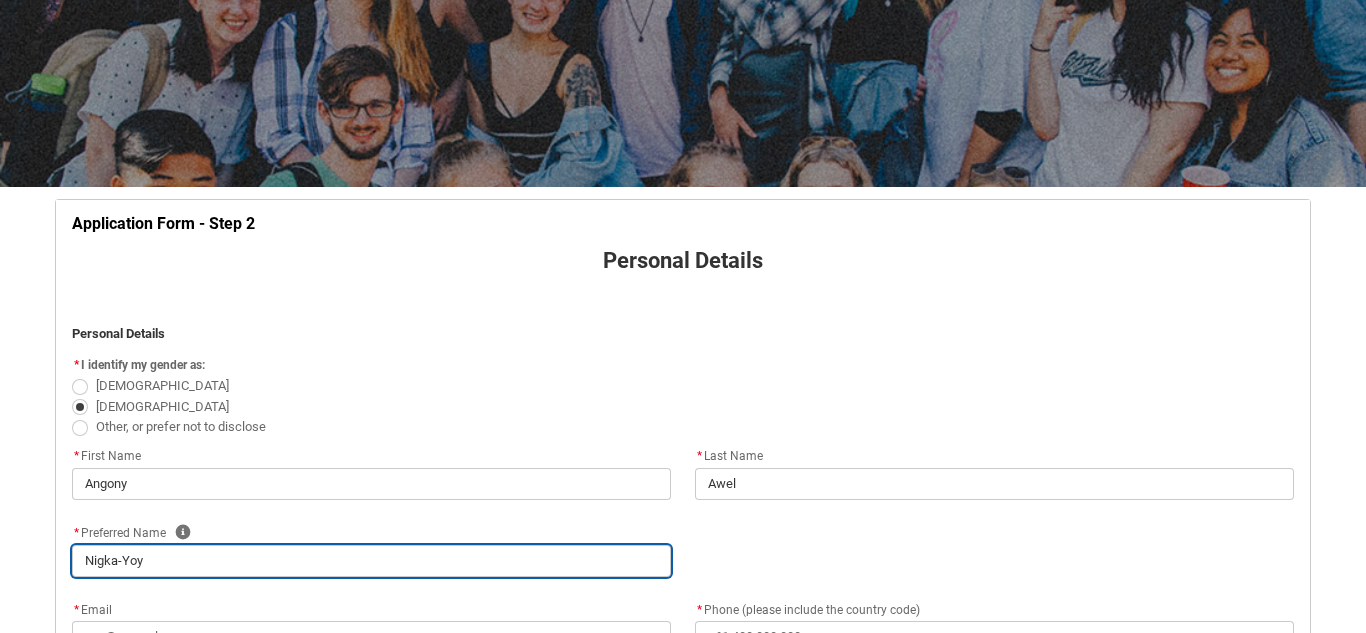 type on "[PERSON_NAME]" 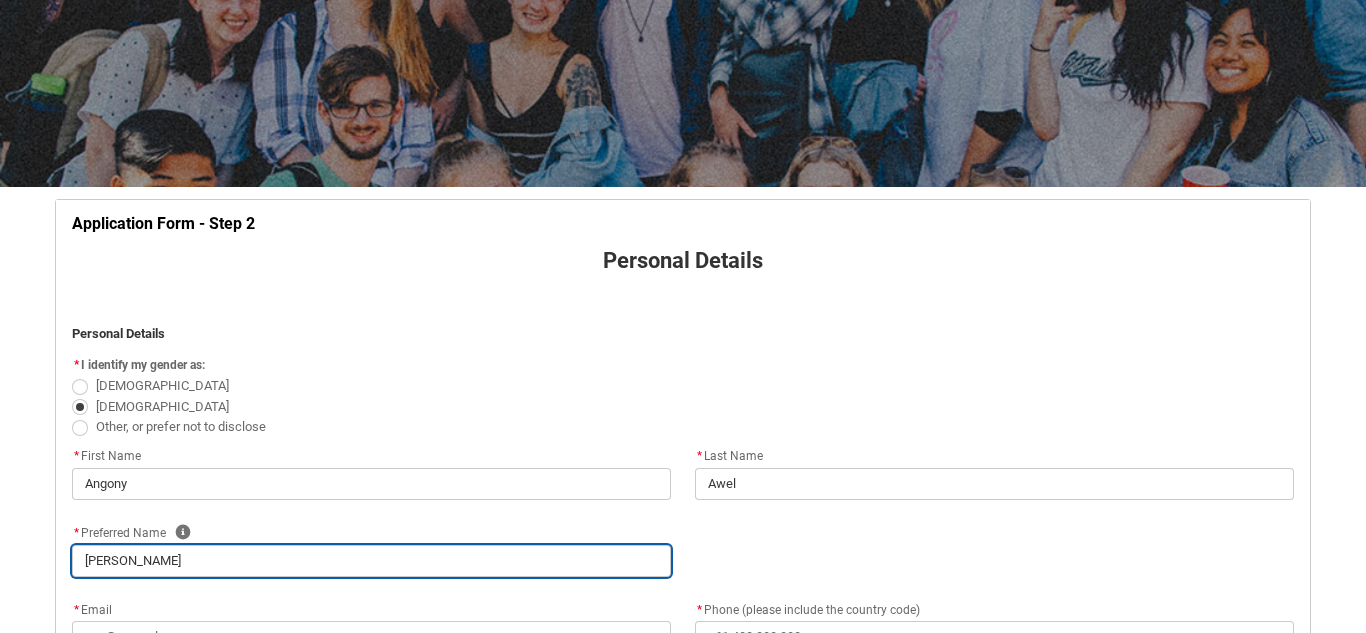 type on "[PERSON_NAME]" 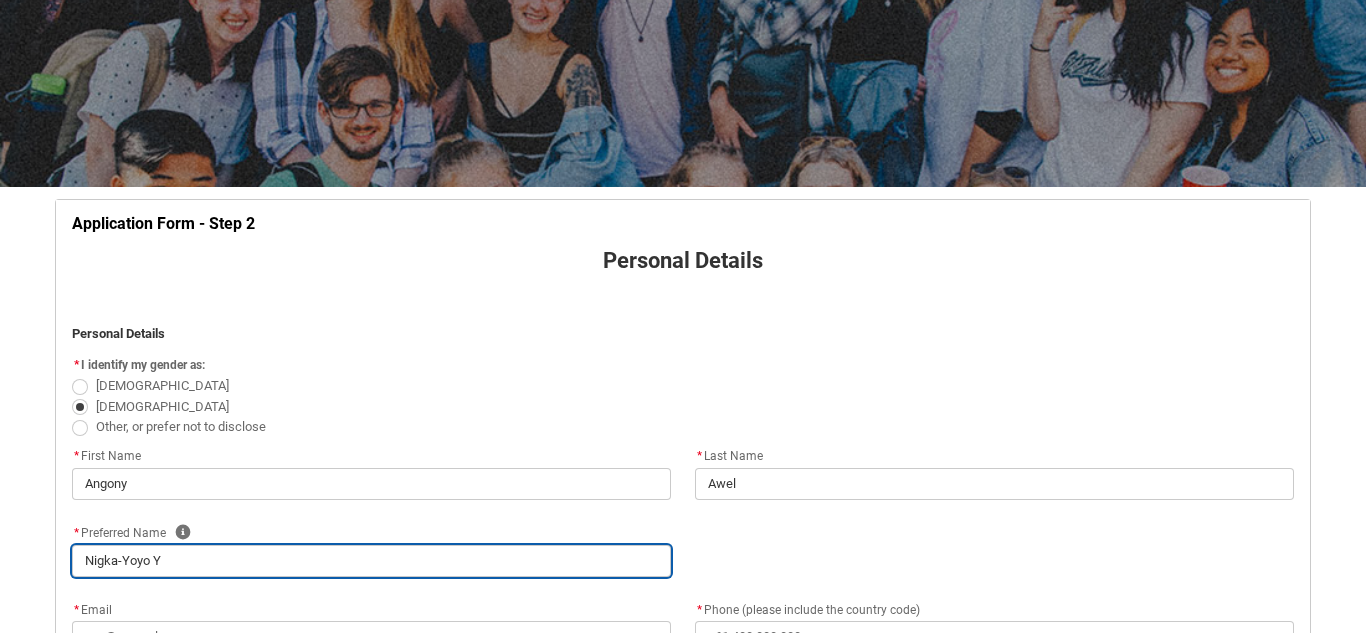 type on "Nigka-[PERSON_NAME]" 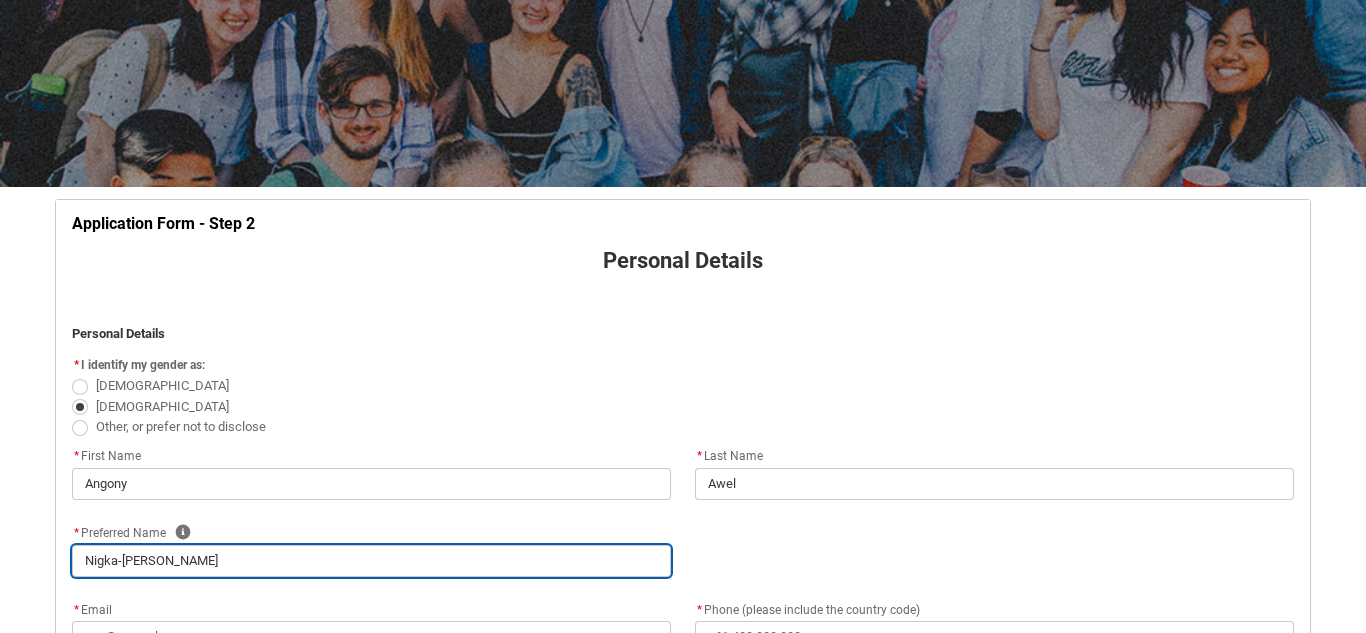 type on "Nigka-[PERSON_NAME]" 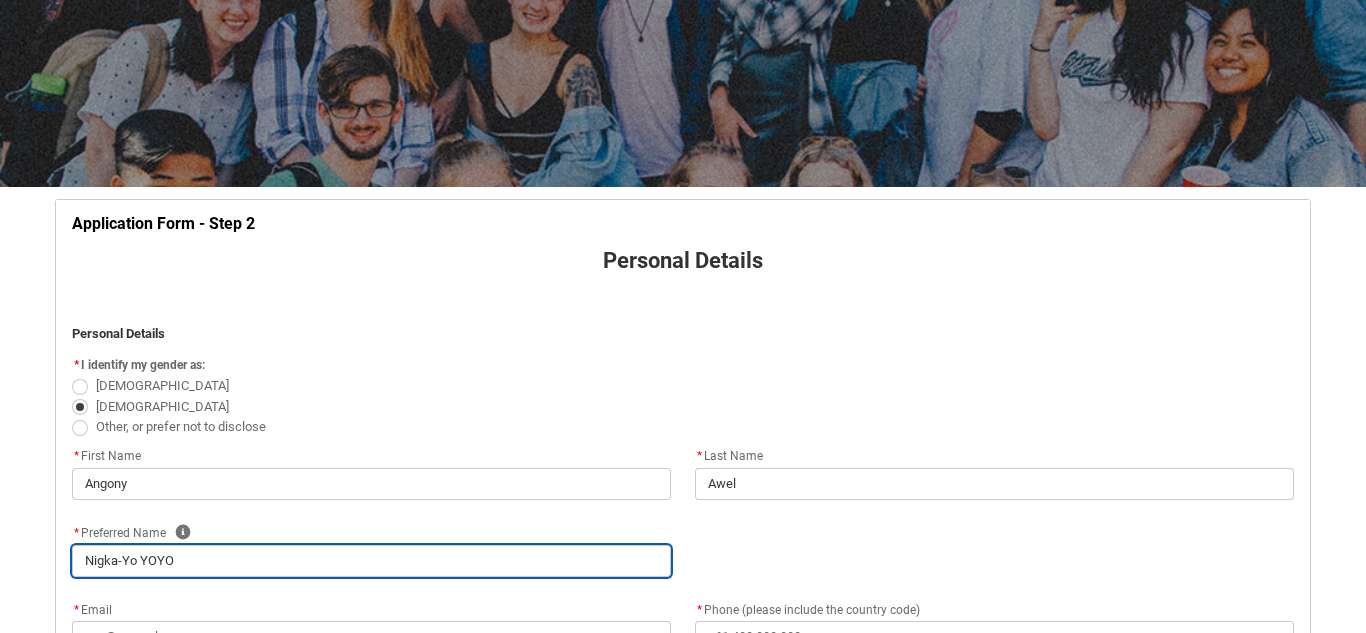 type on "Nigka-Y YOYO" 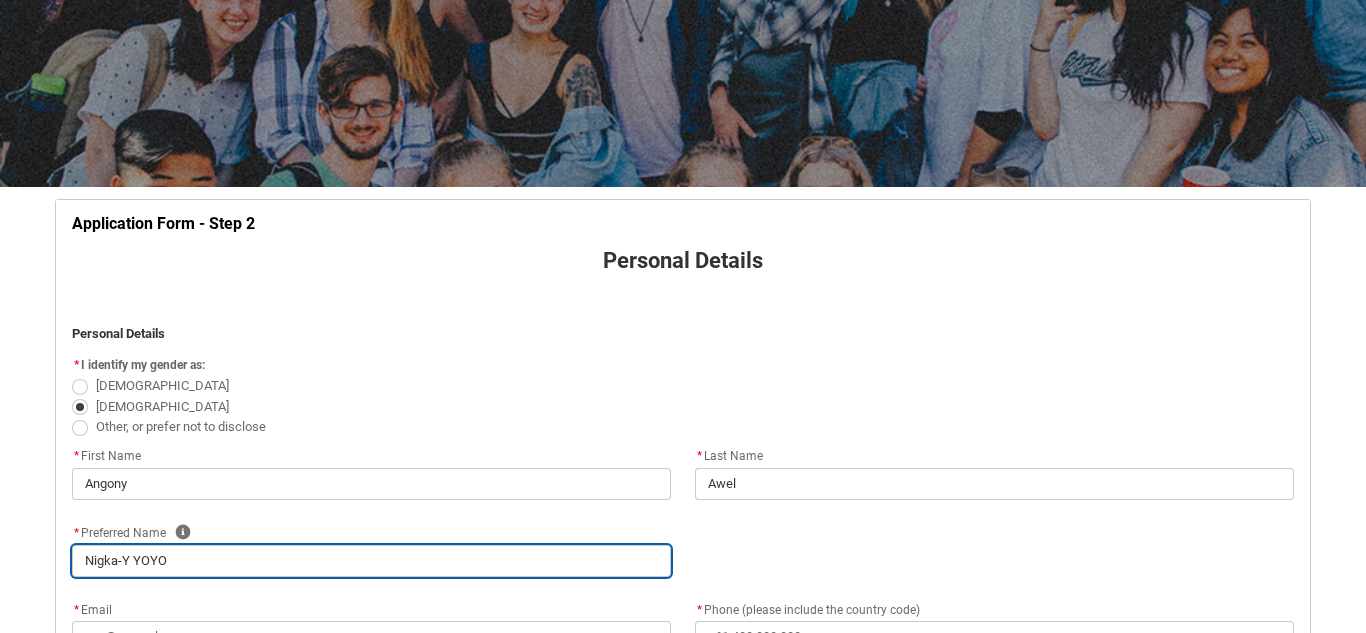 type on "Nigka- YOYO" 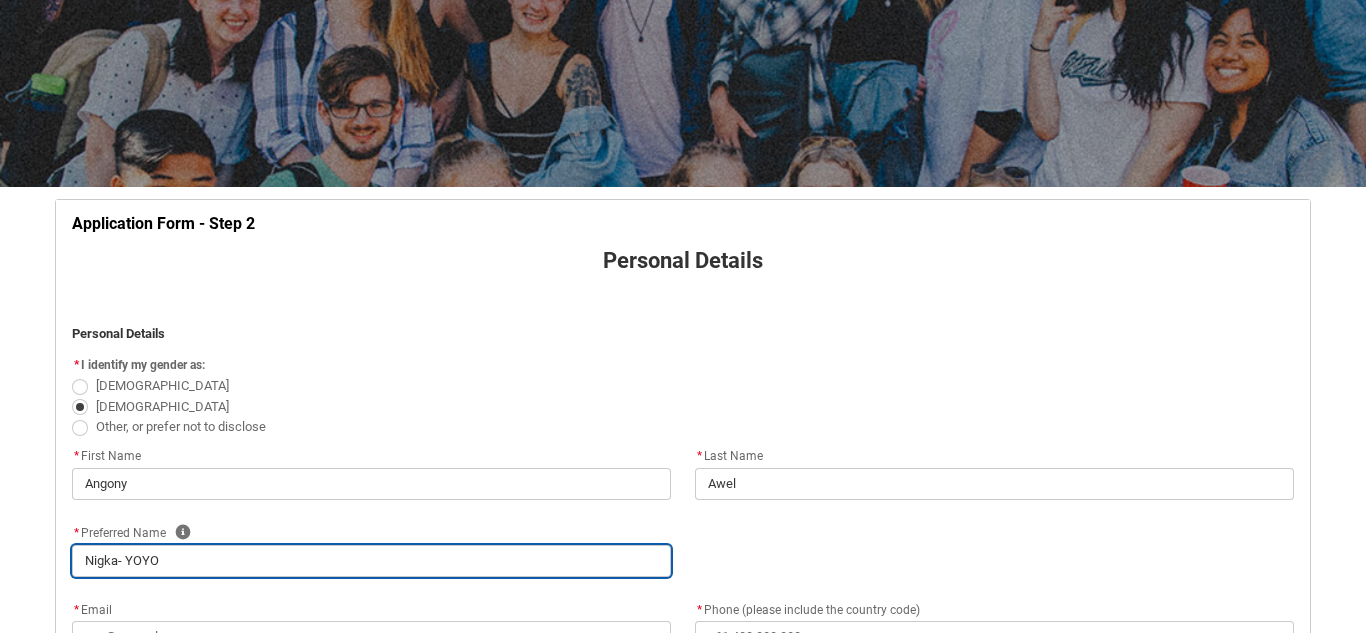 type on "Nigka YOYO" 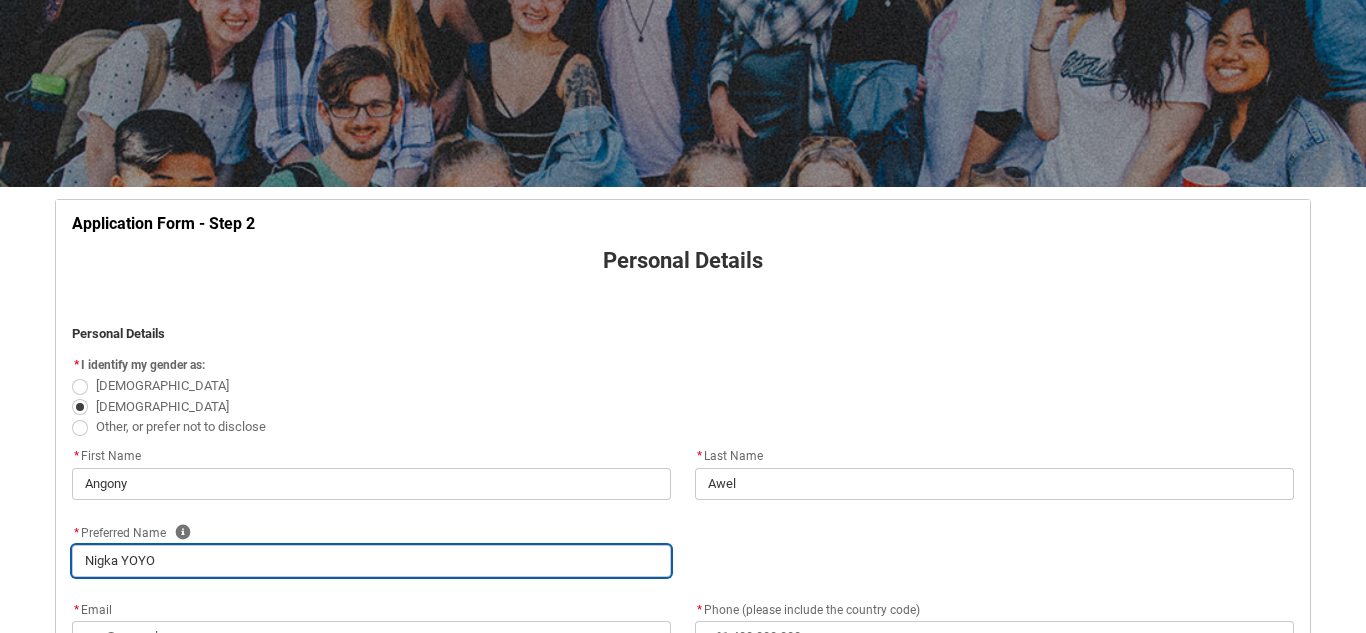 type on "Nigk YOYO" 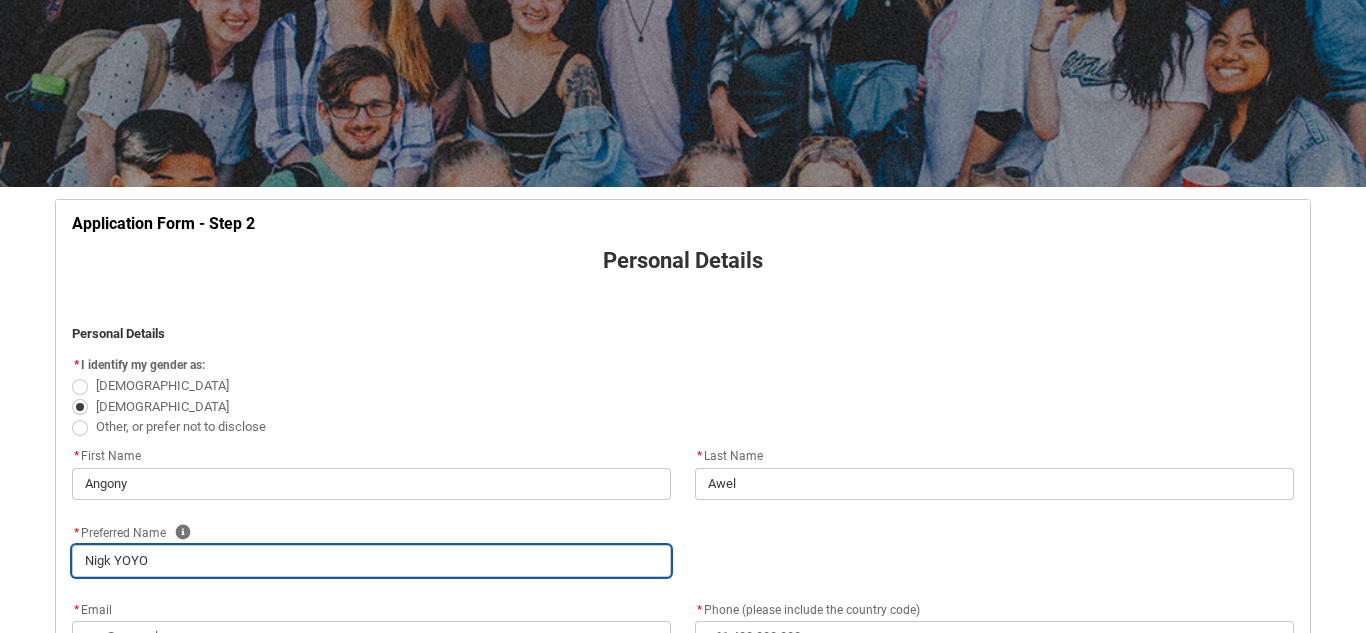 type on "Nig YOYO" 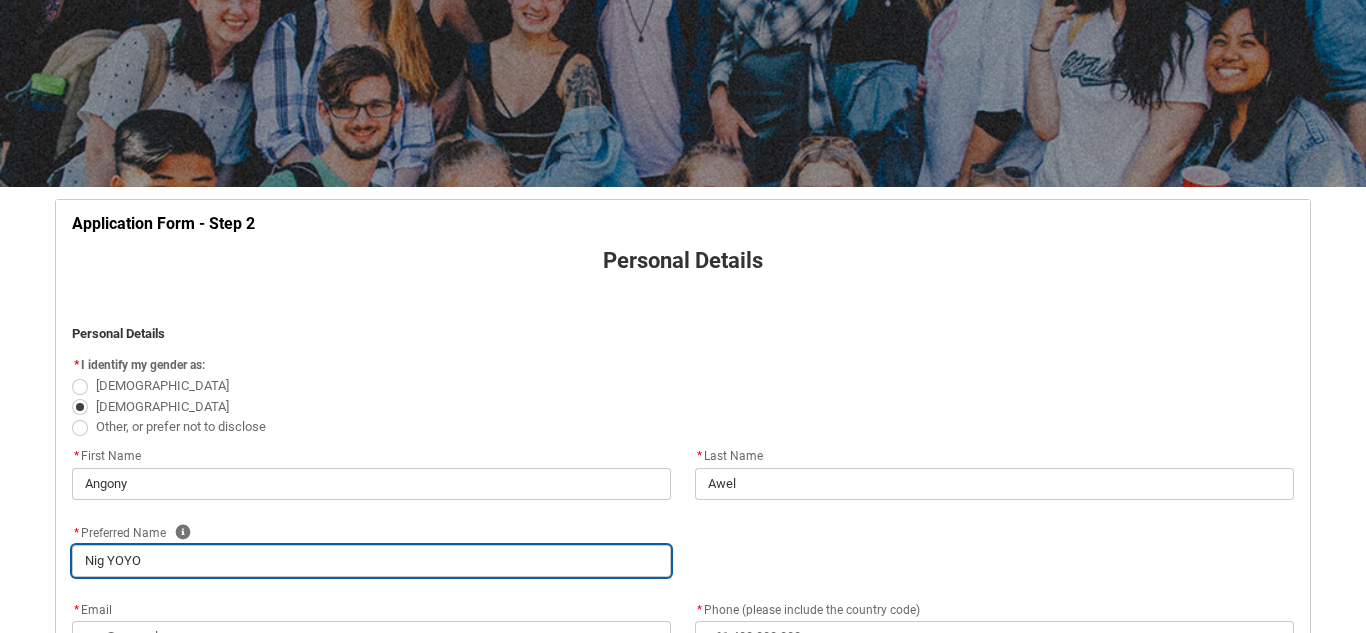 type on "Ni YOYO" 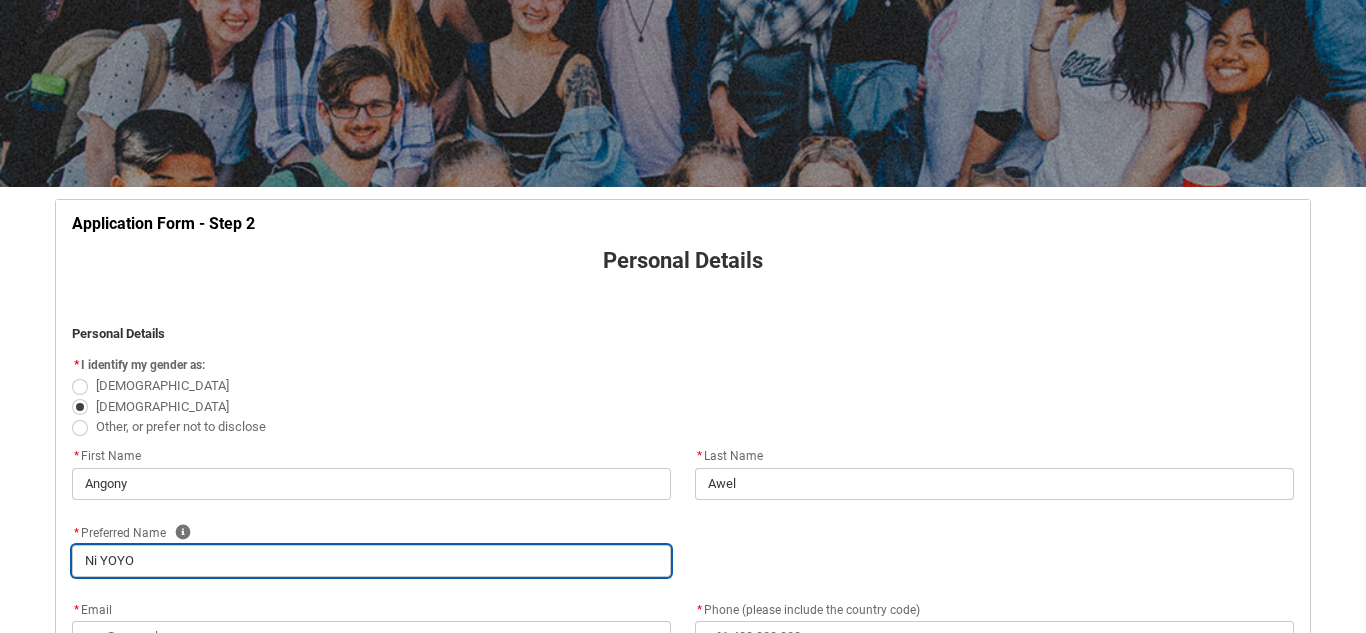 type on "N YOYO" 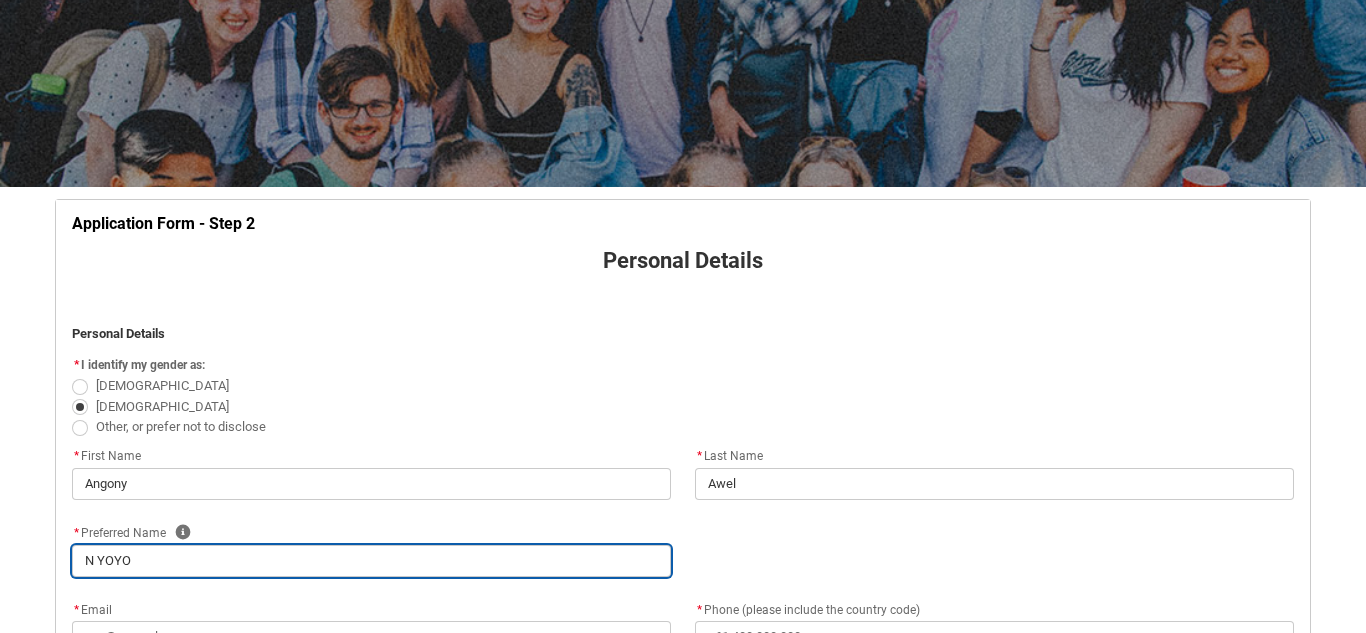 type on "YOYO" 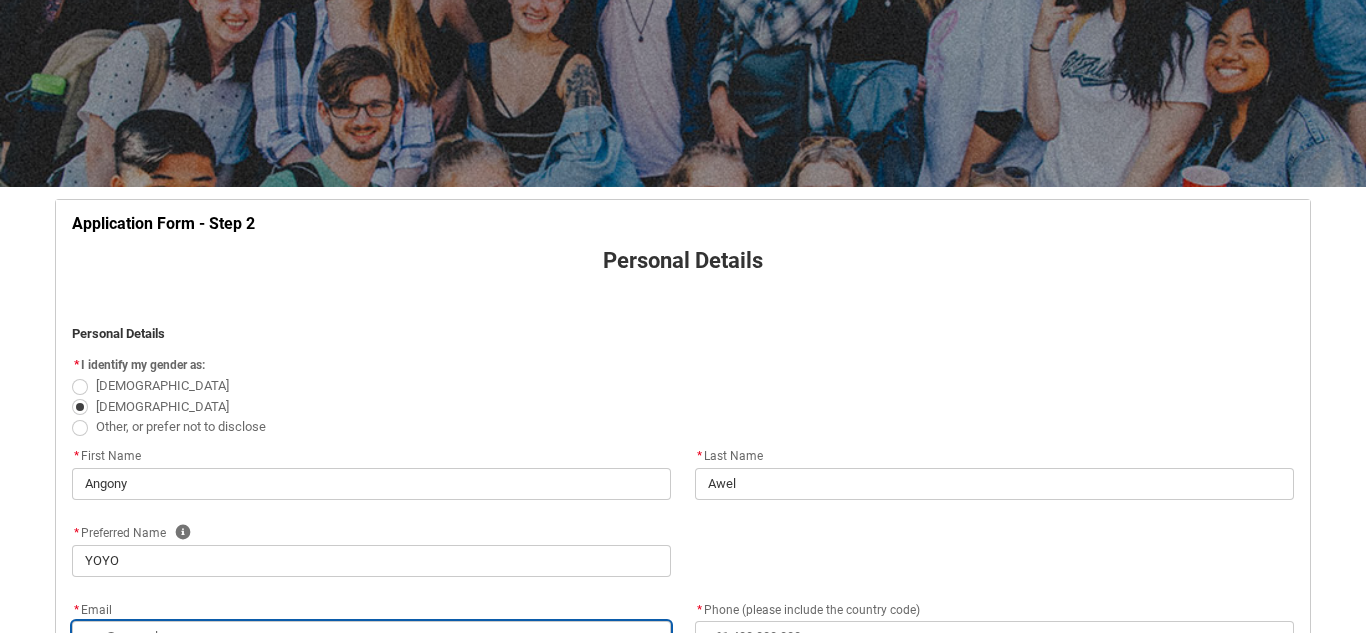 click on "* Email" at bounding box center [371, 637] 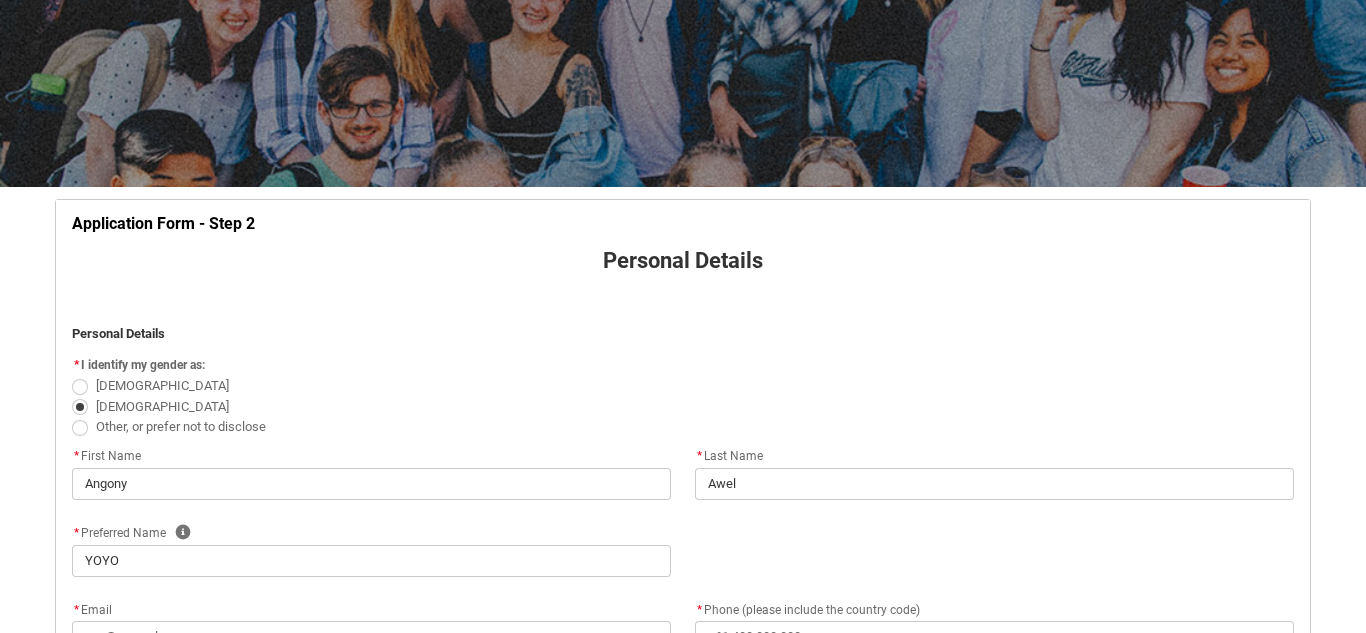 click on "* Preferred Name Help YOYO" 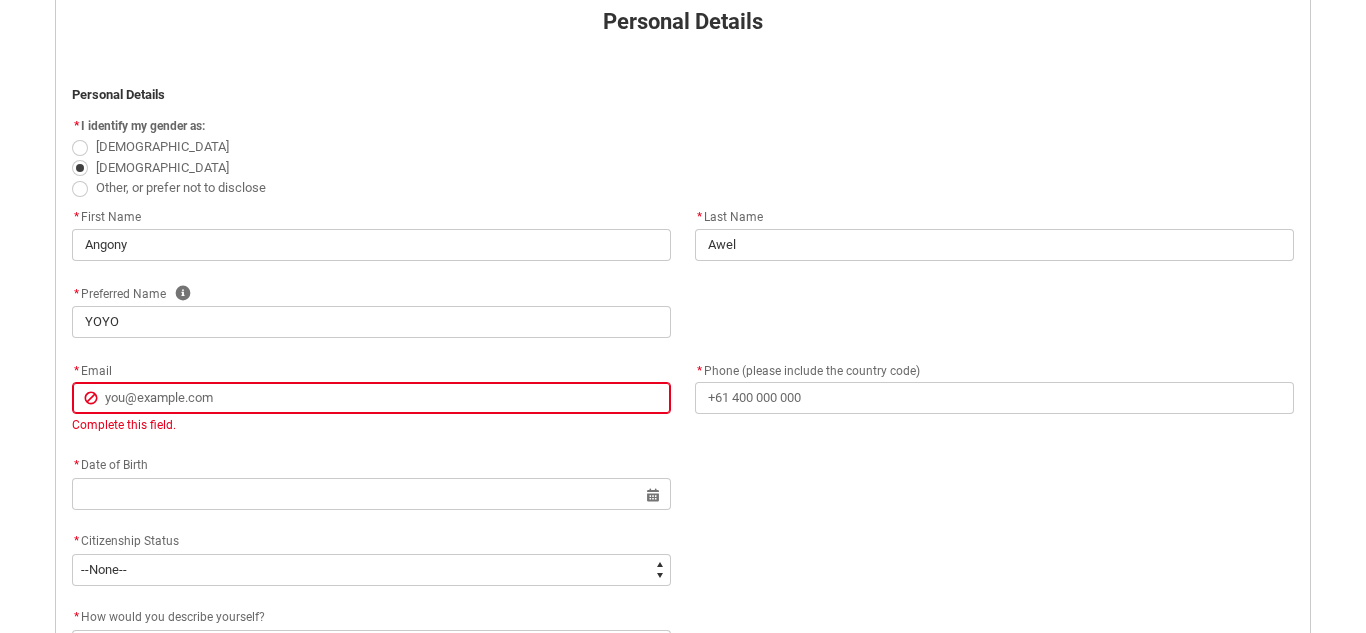 scroll, scrollTop: 449, scrollLeft: 0, axis: vertical 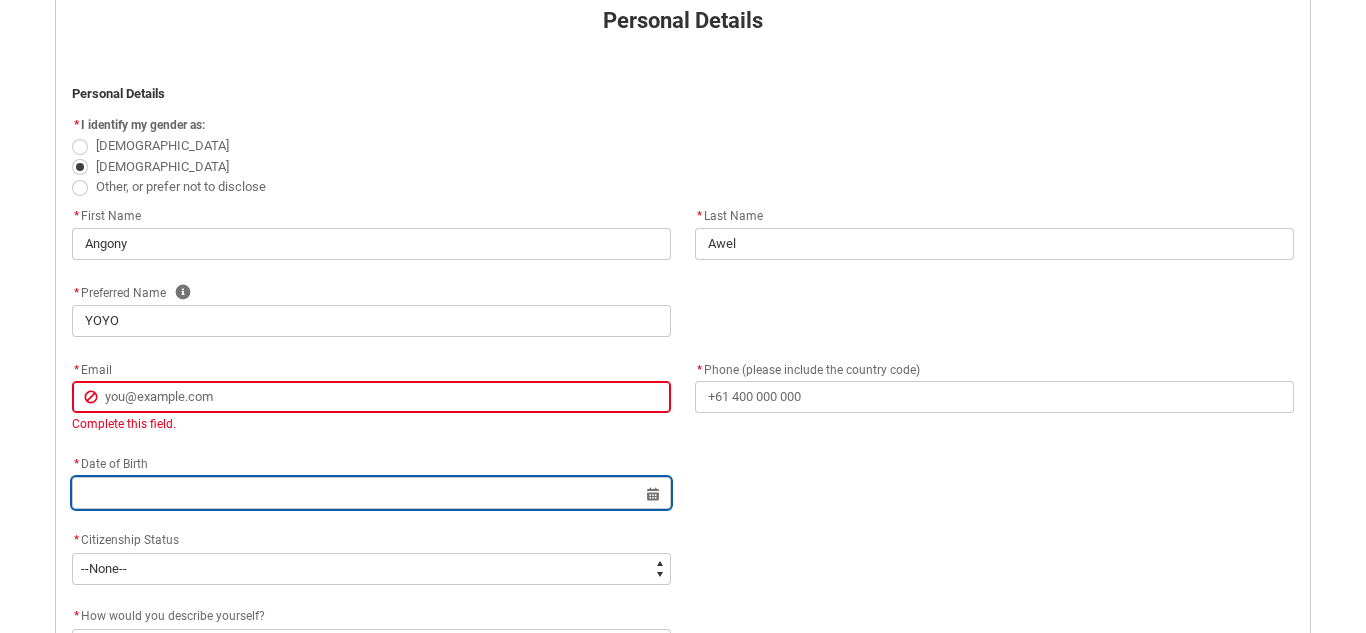 click at bounding box center (371, 493) 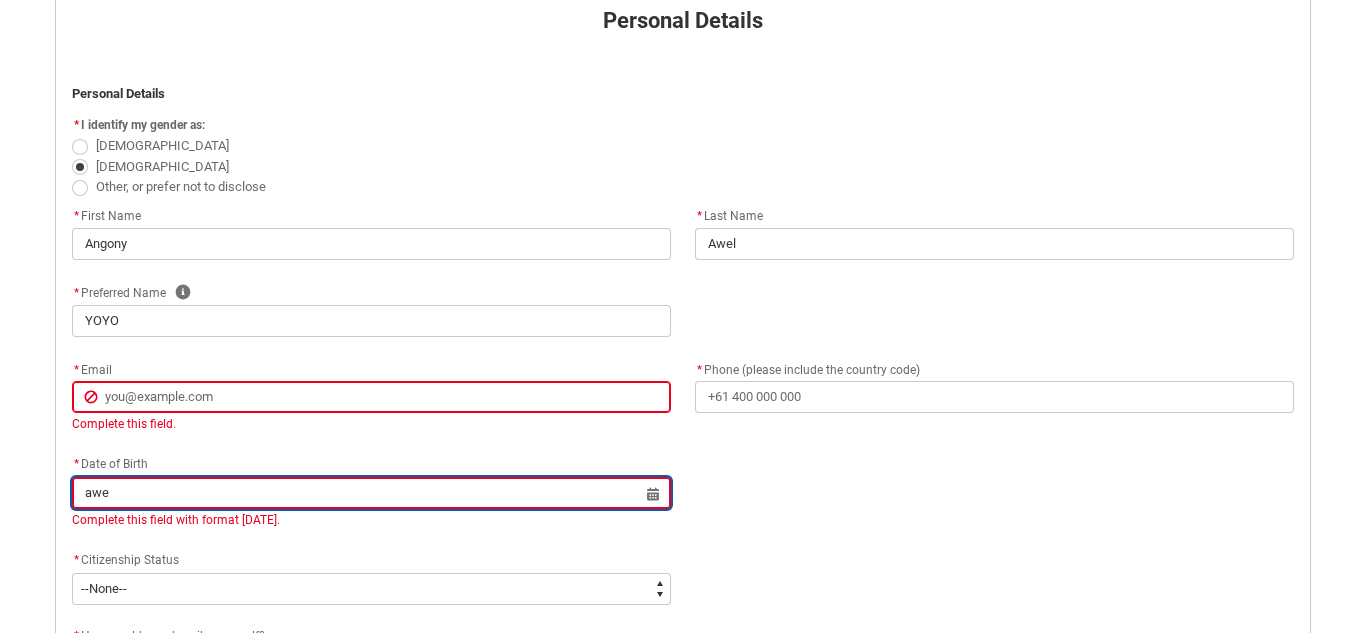 type on "awel" 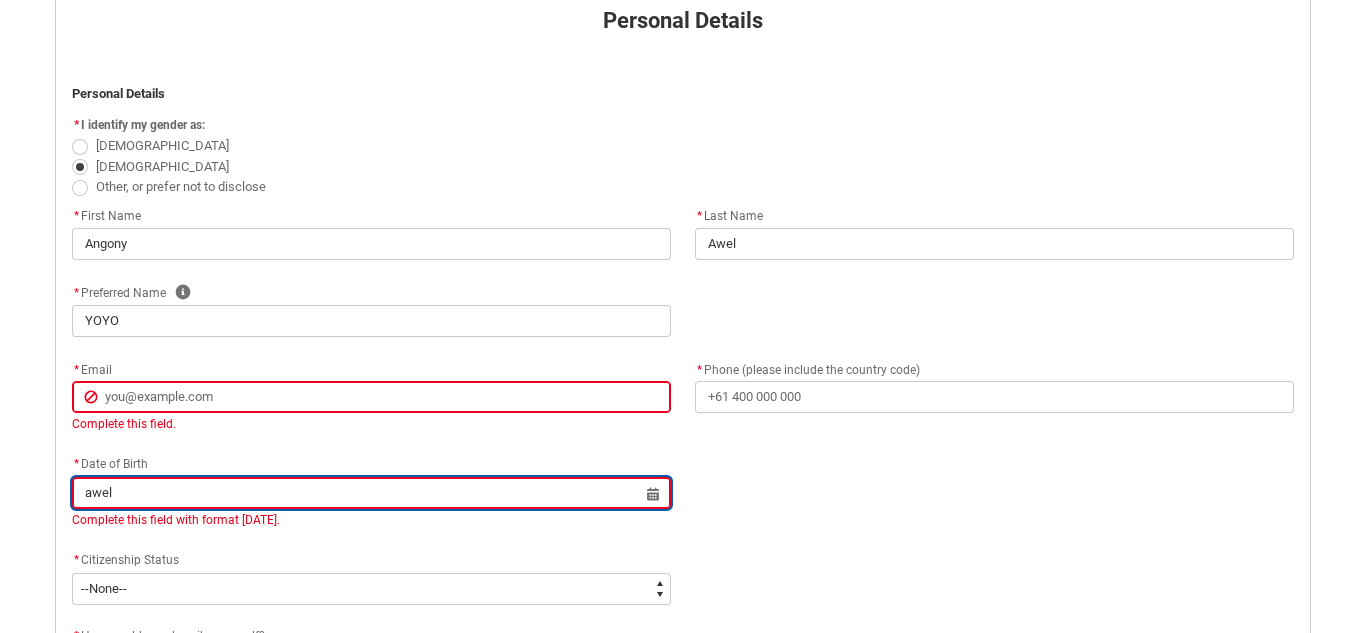 type 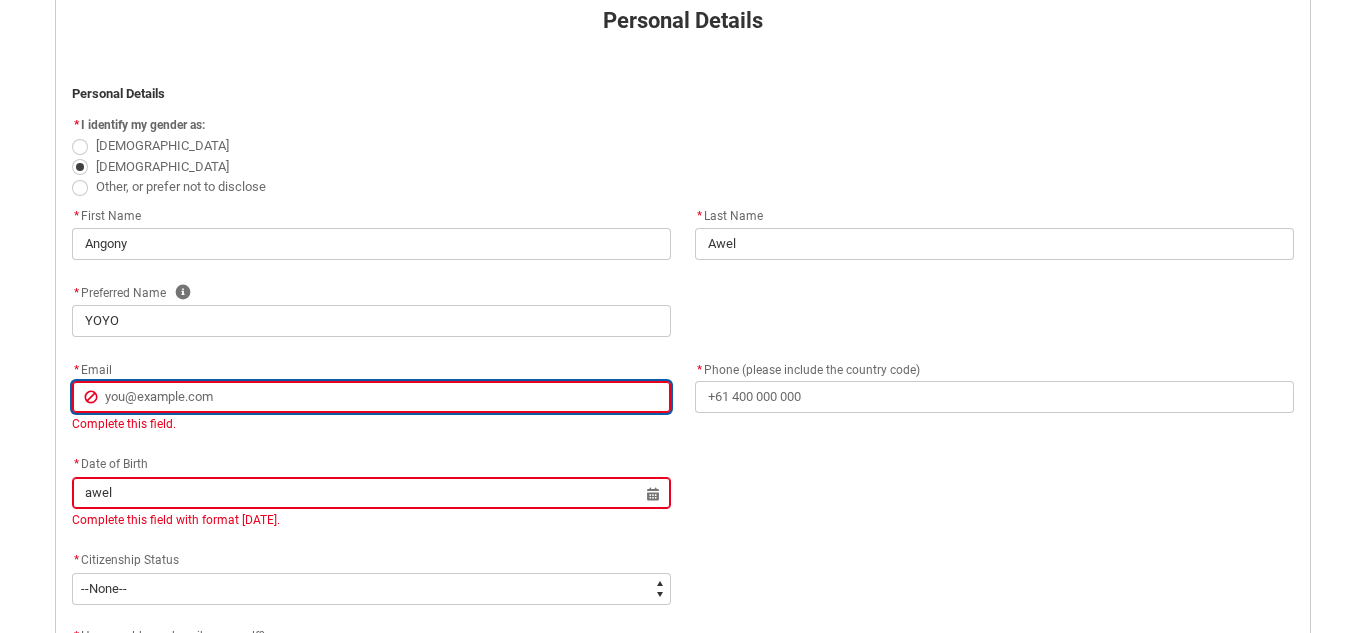 click on "* Email" at bounding box center [371, 397] 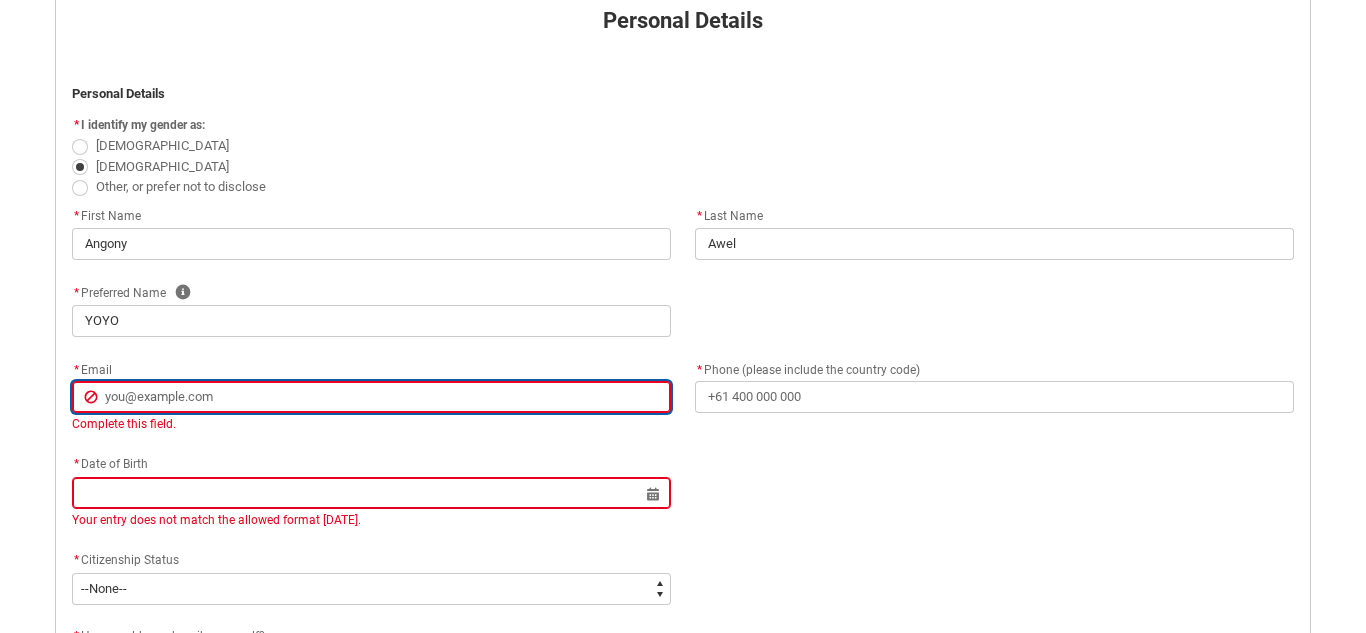 type on "a" 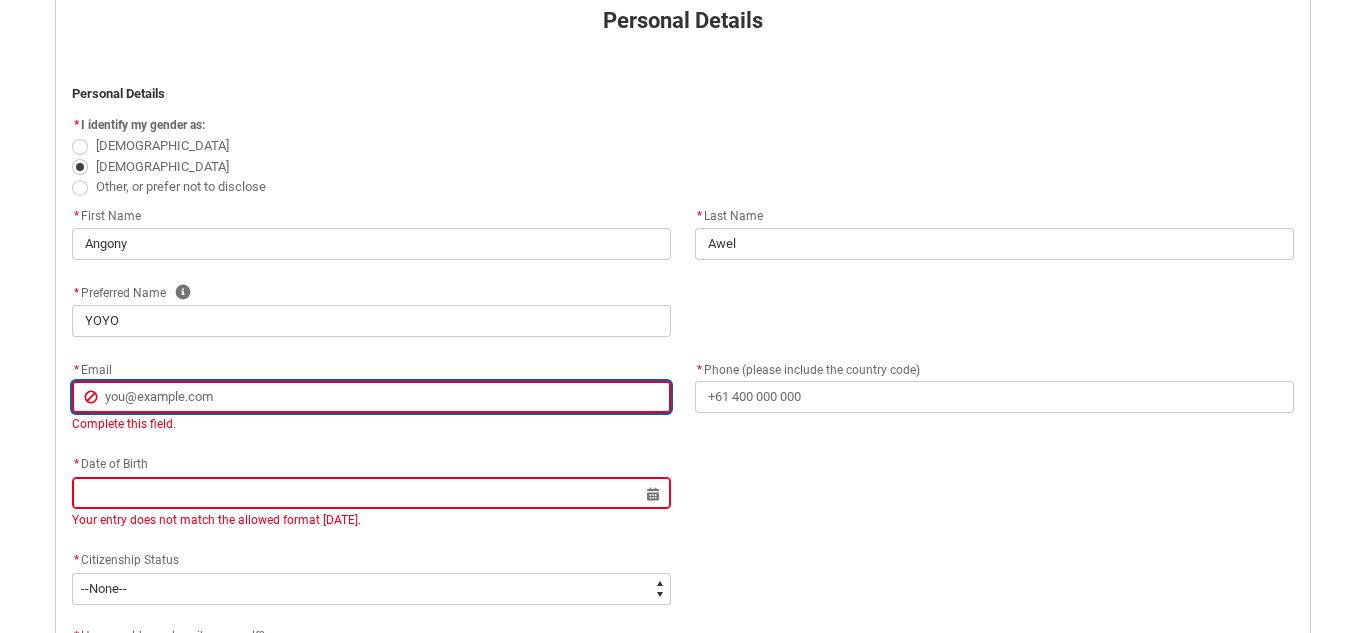 type on "a" 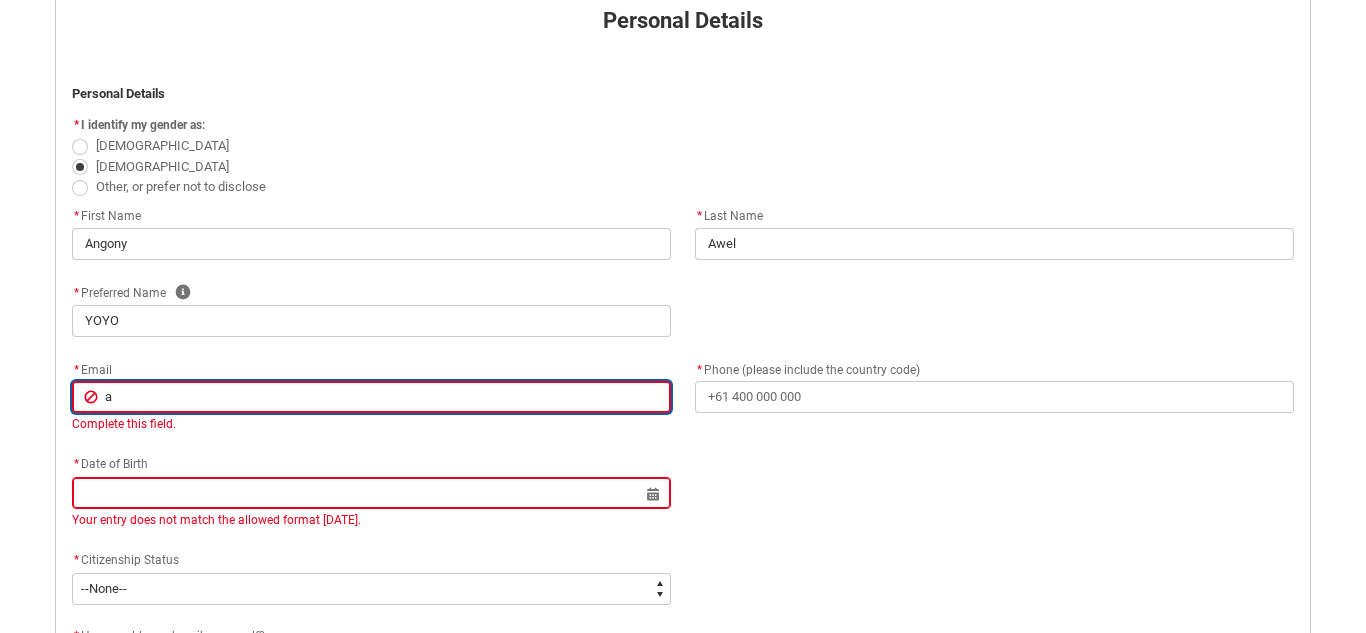 type on "aw" 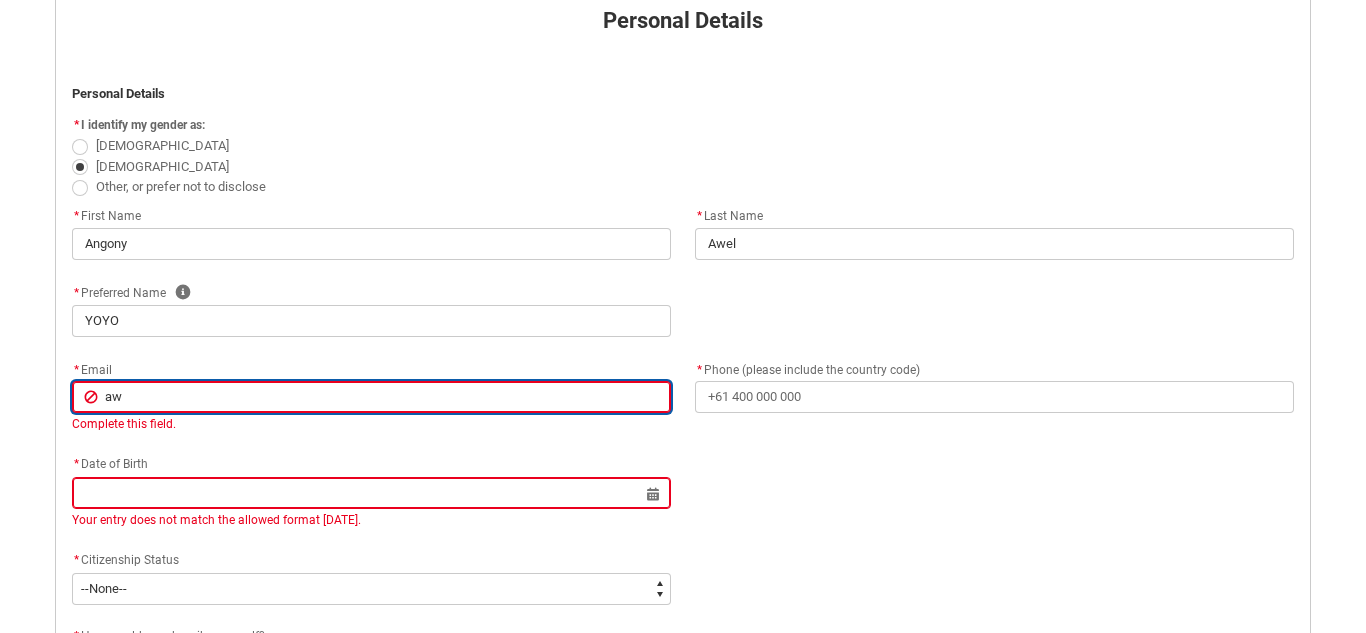 type on "awe" 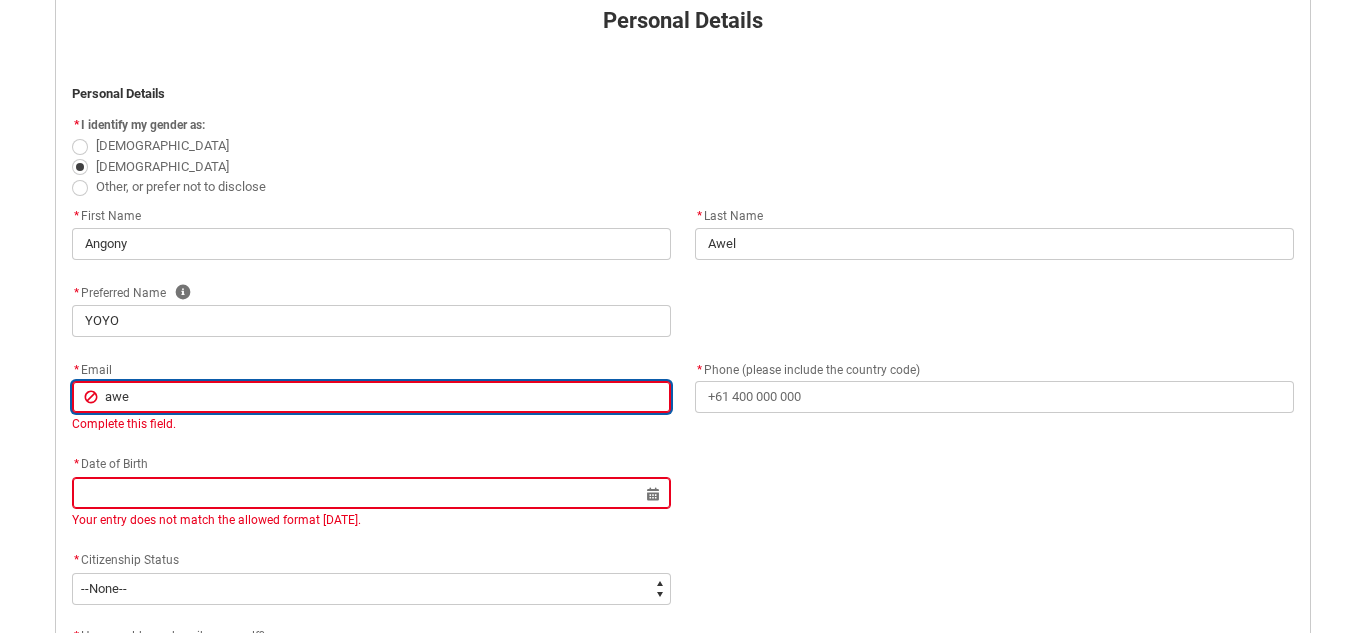 type on "awel" 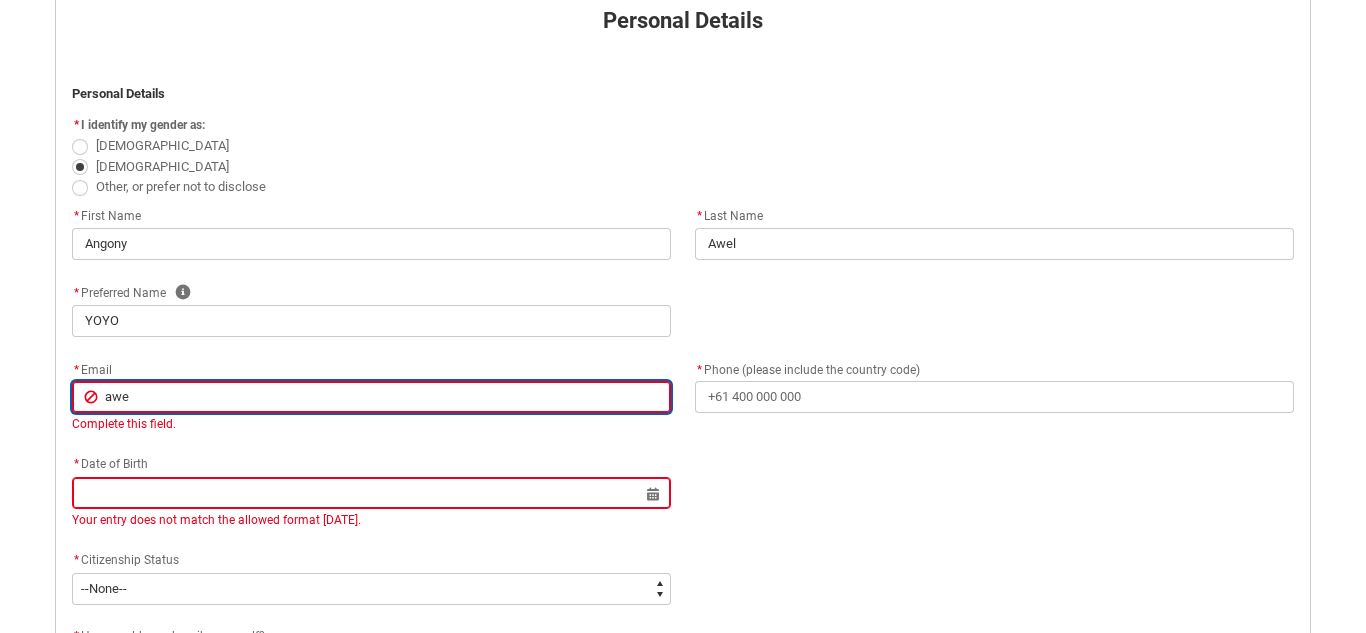 type on "awel" 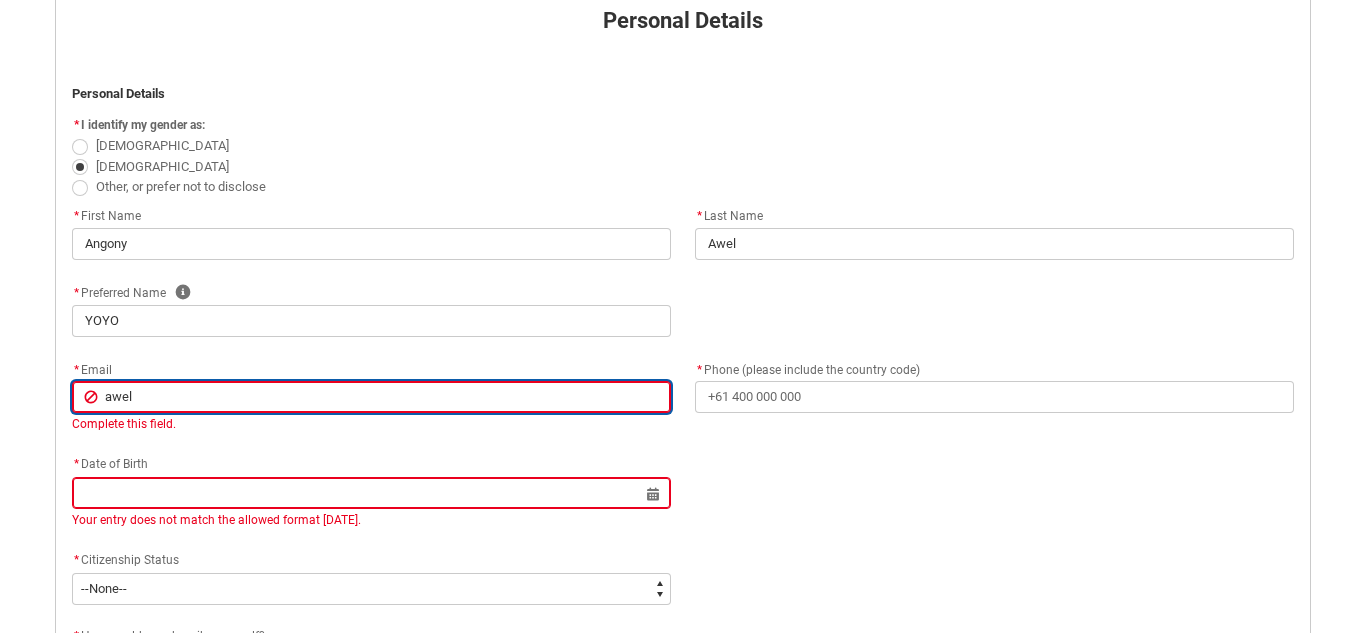 type on "awela" 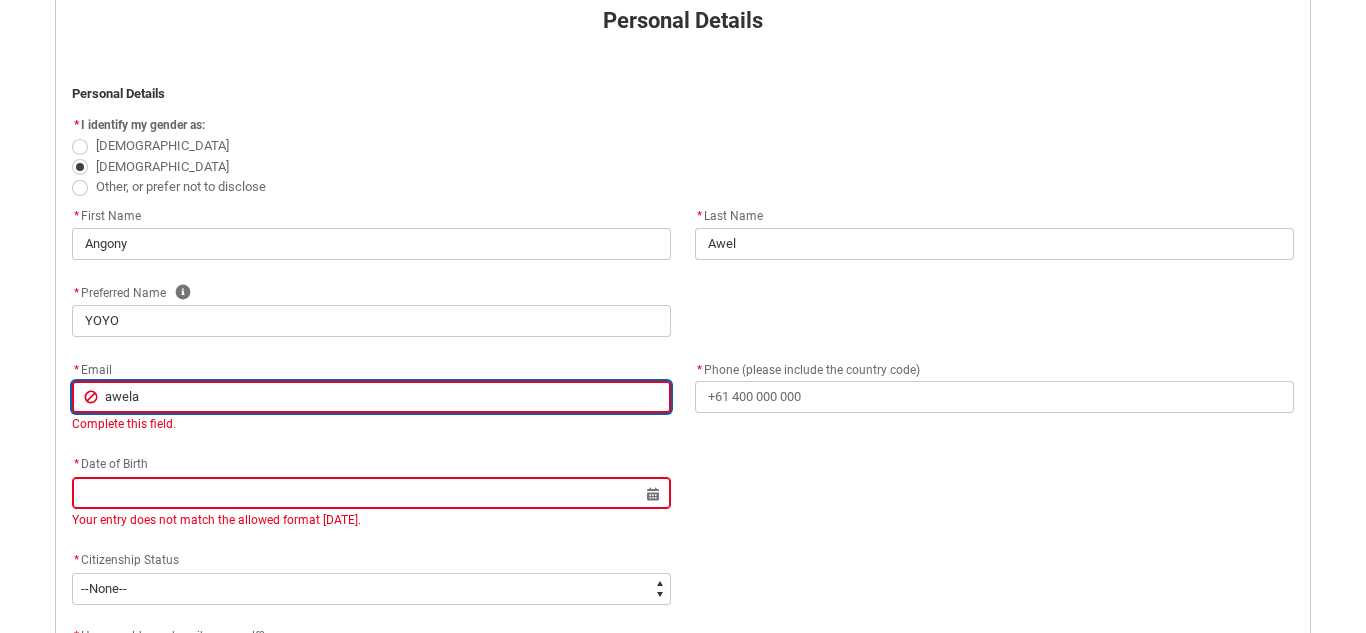 type on "awelan" 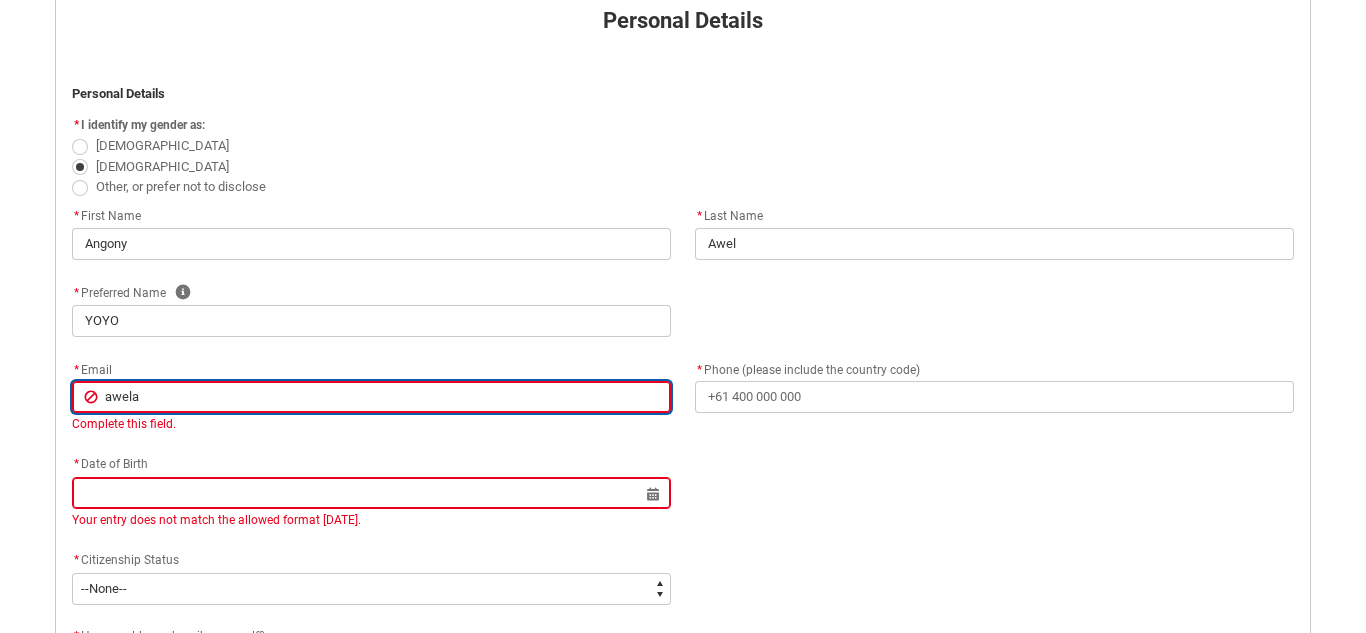 type on "awelan" 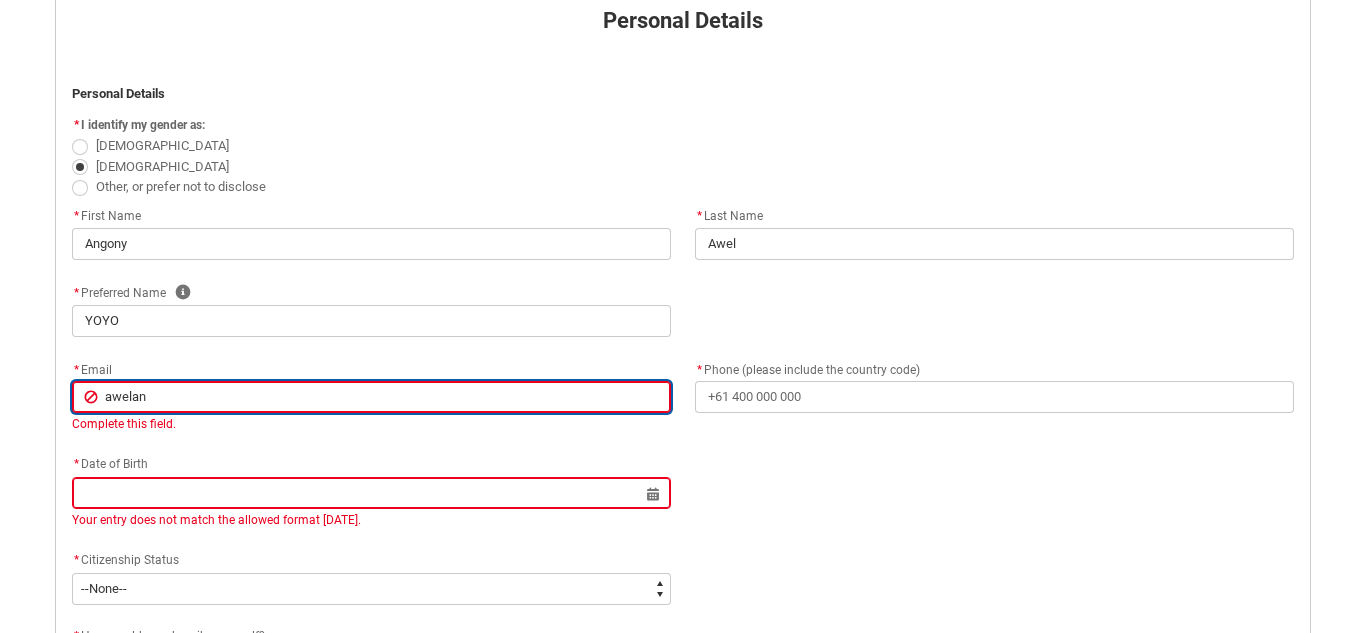 type on "awelang" 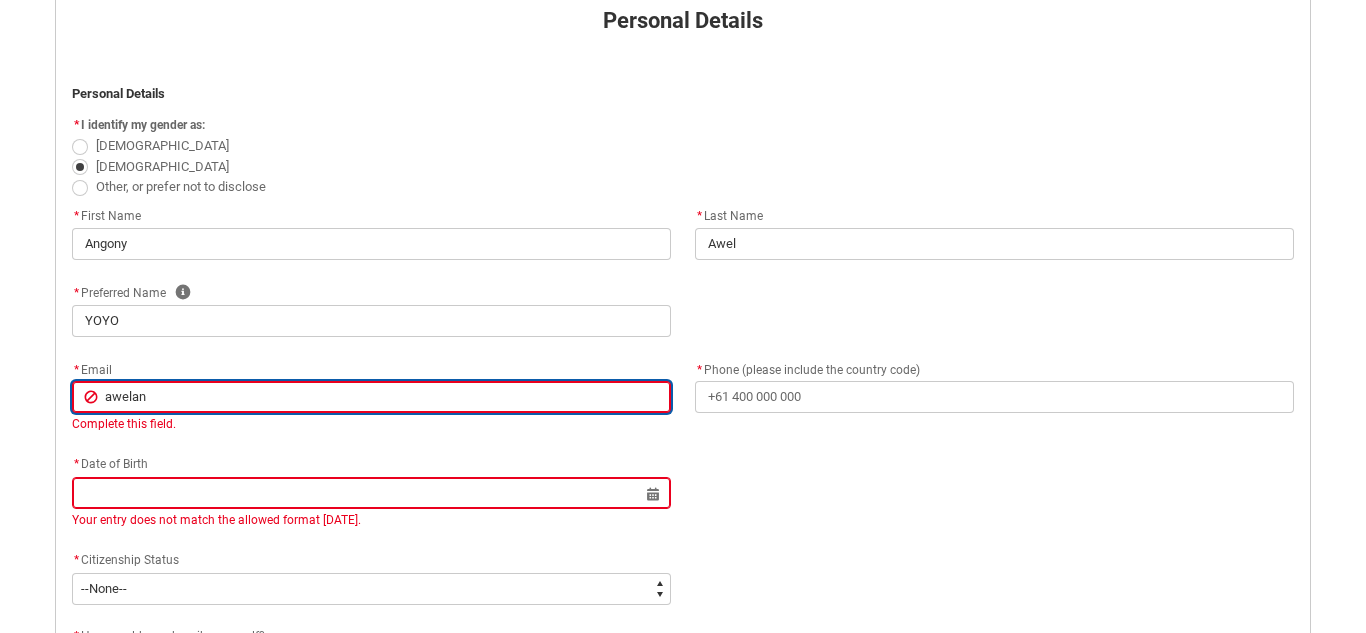 type on "awelang" 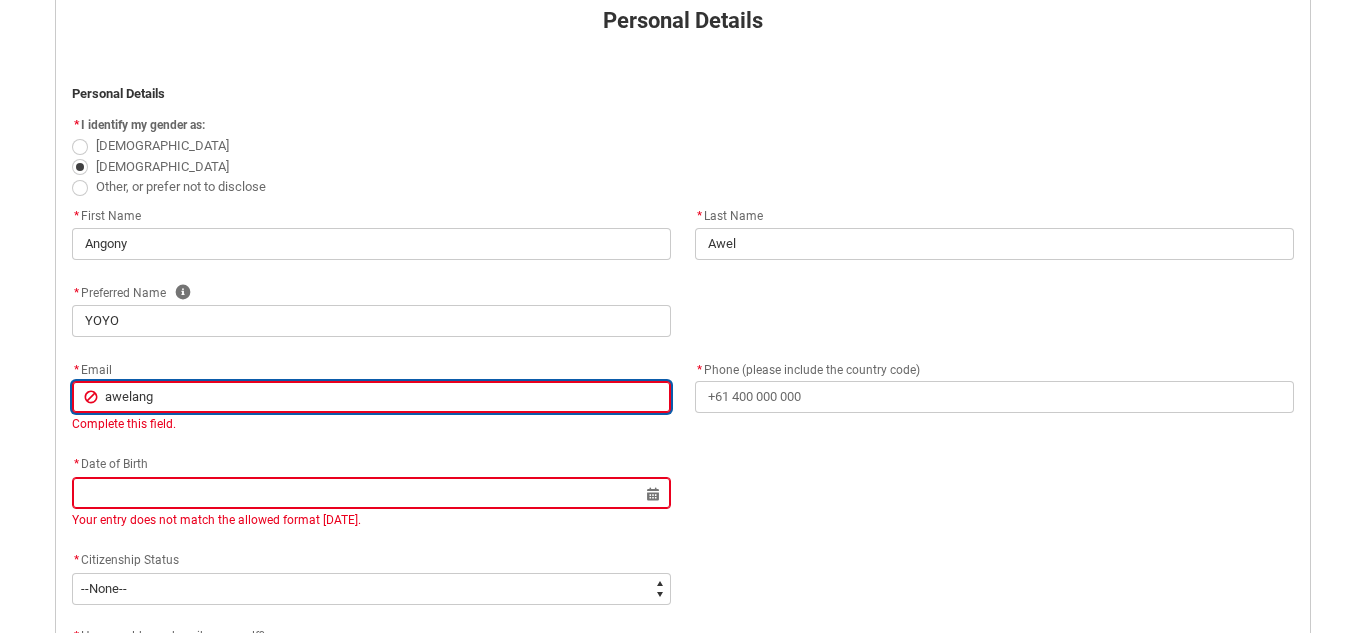 type on "awelango" 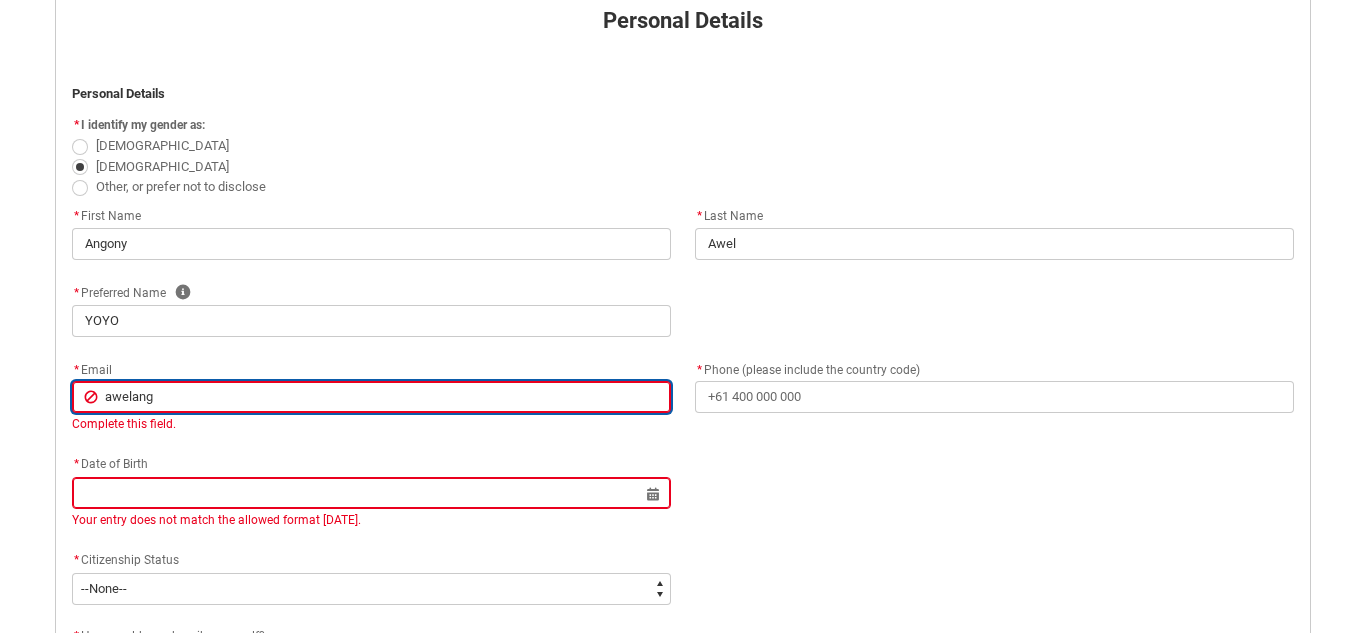 type on "awelango" 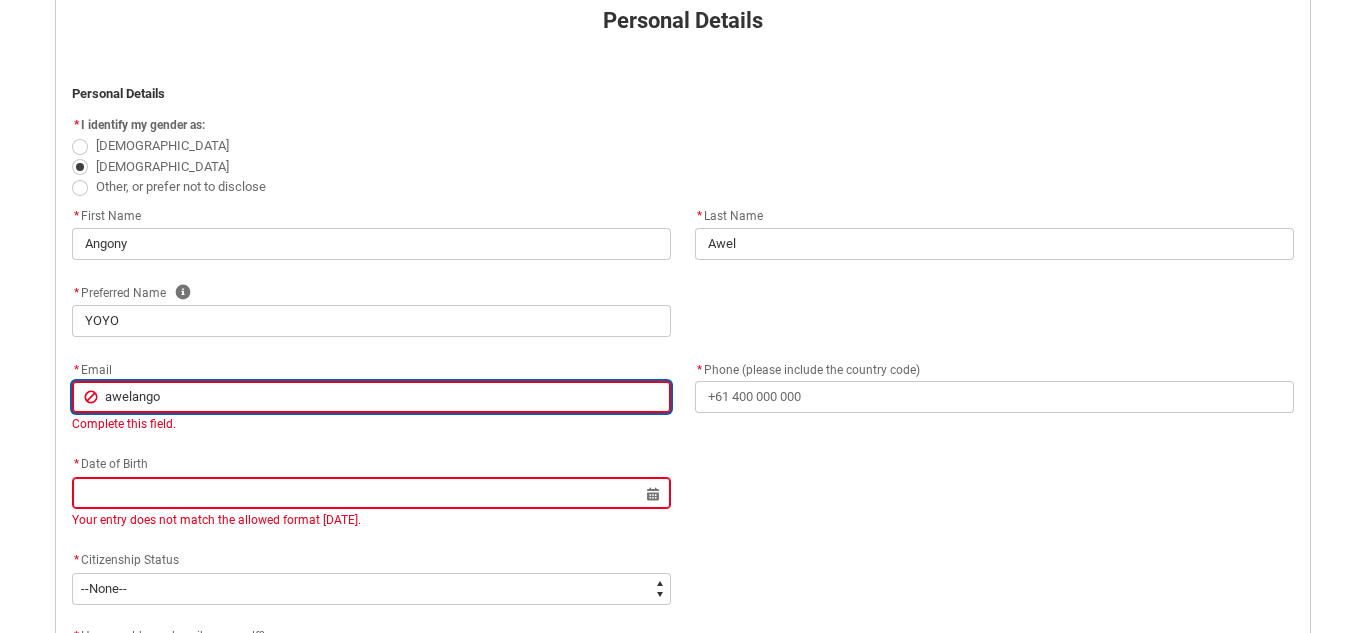 type on "awelangon" 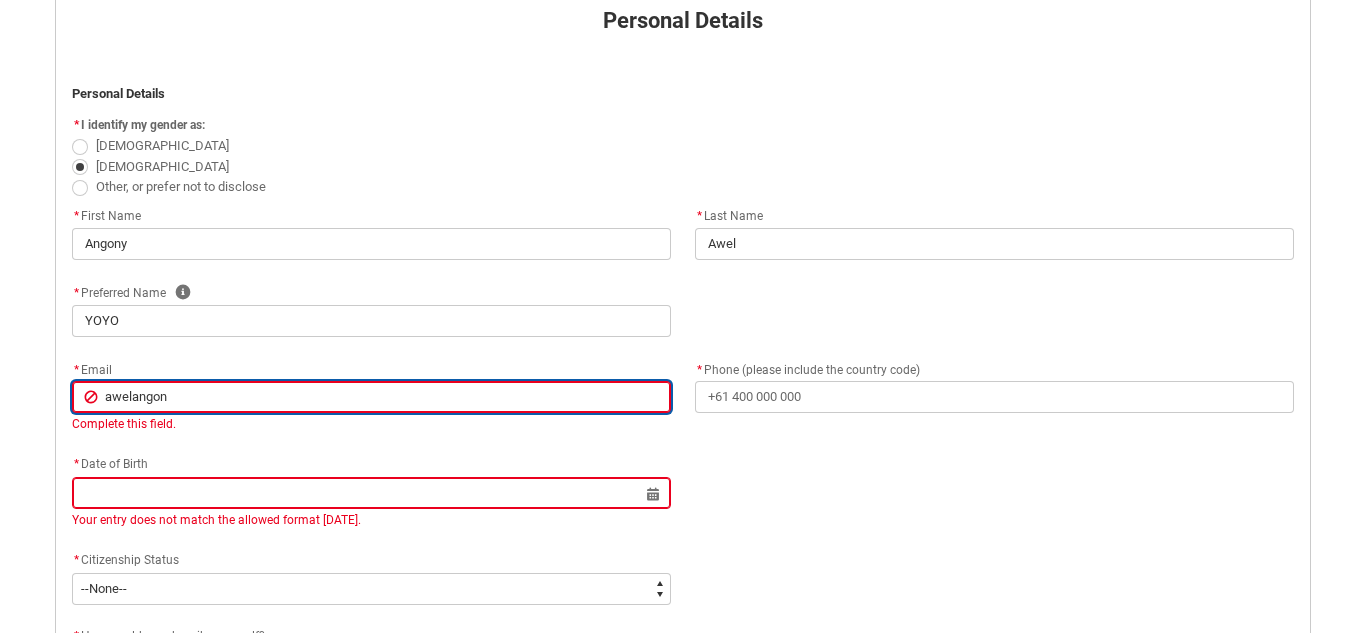 type on "awelangony" 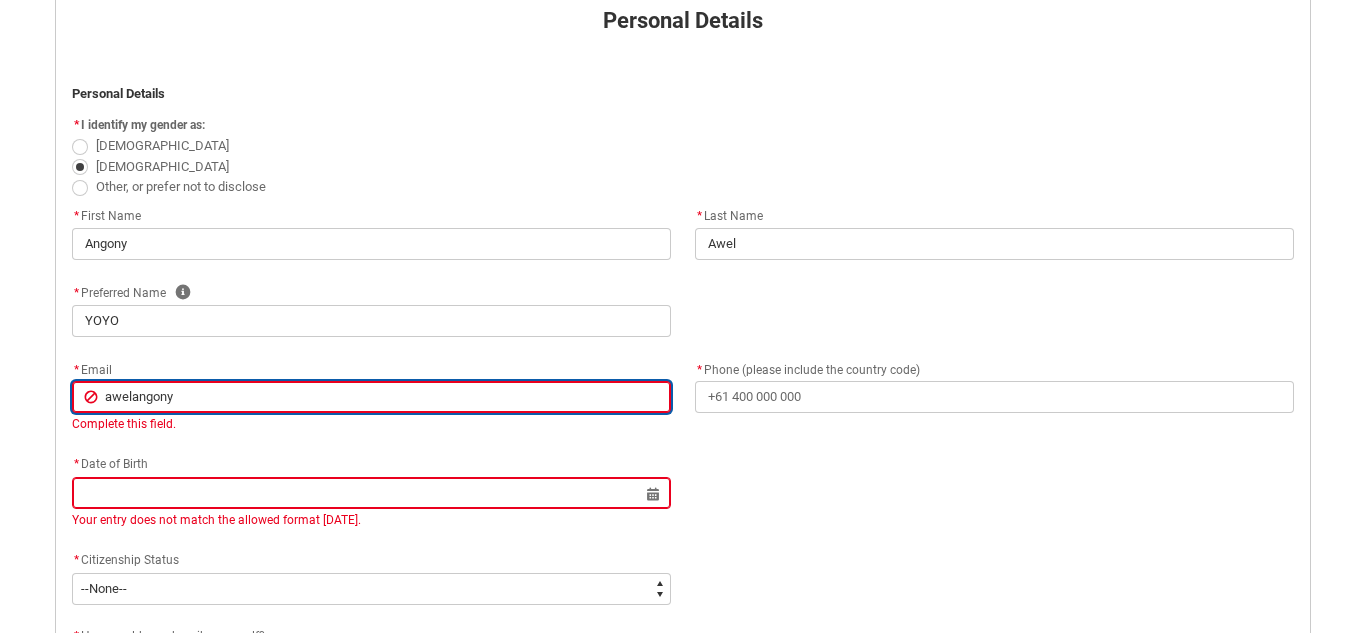 type on "awelangony4" 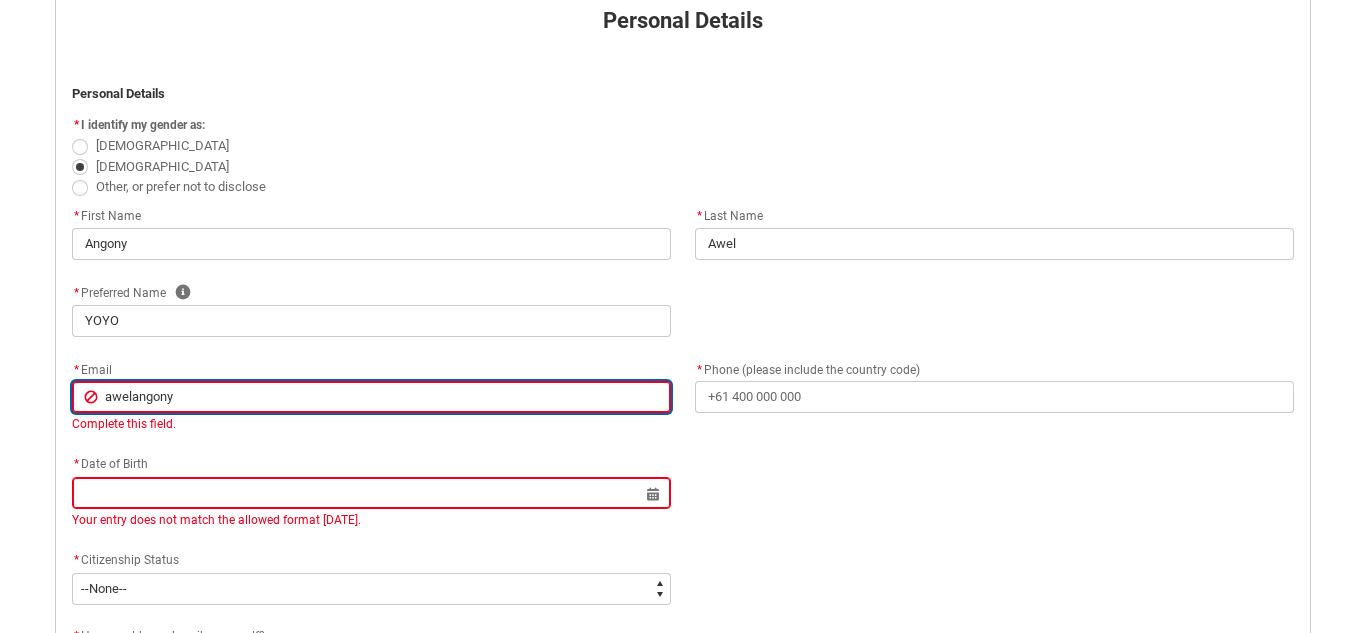 type on "awelangony4" 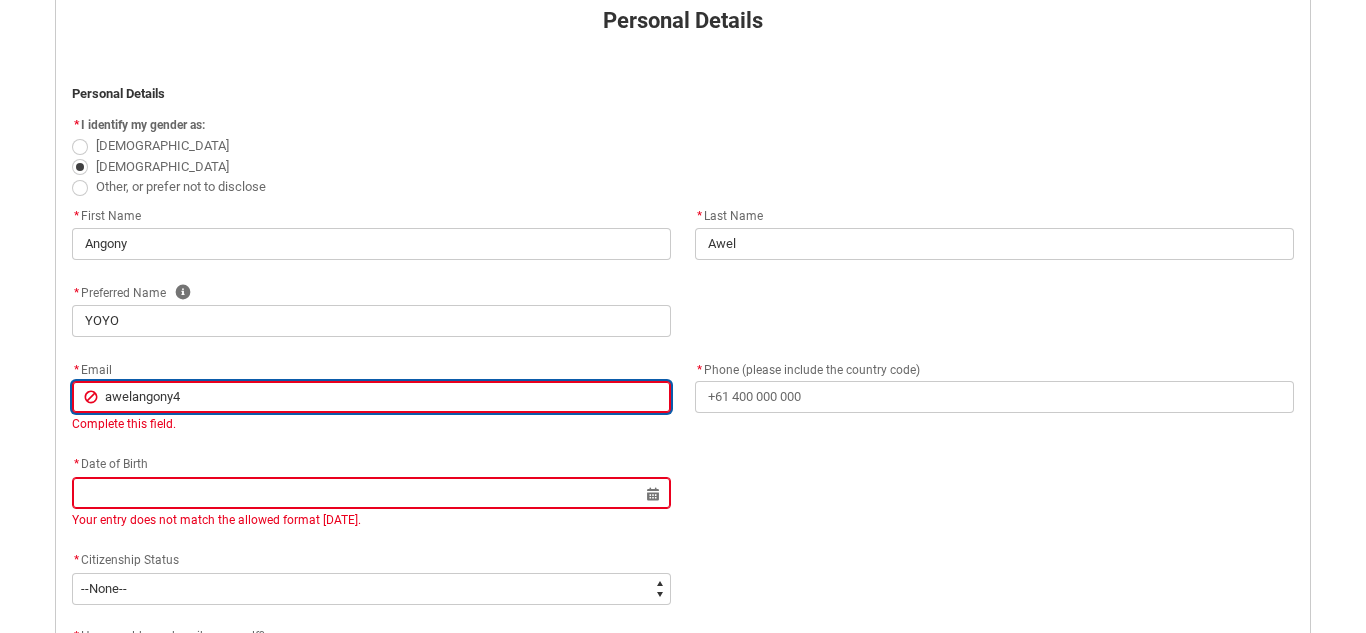 type on "awelangony48" 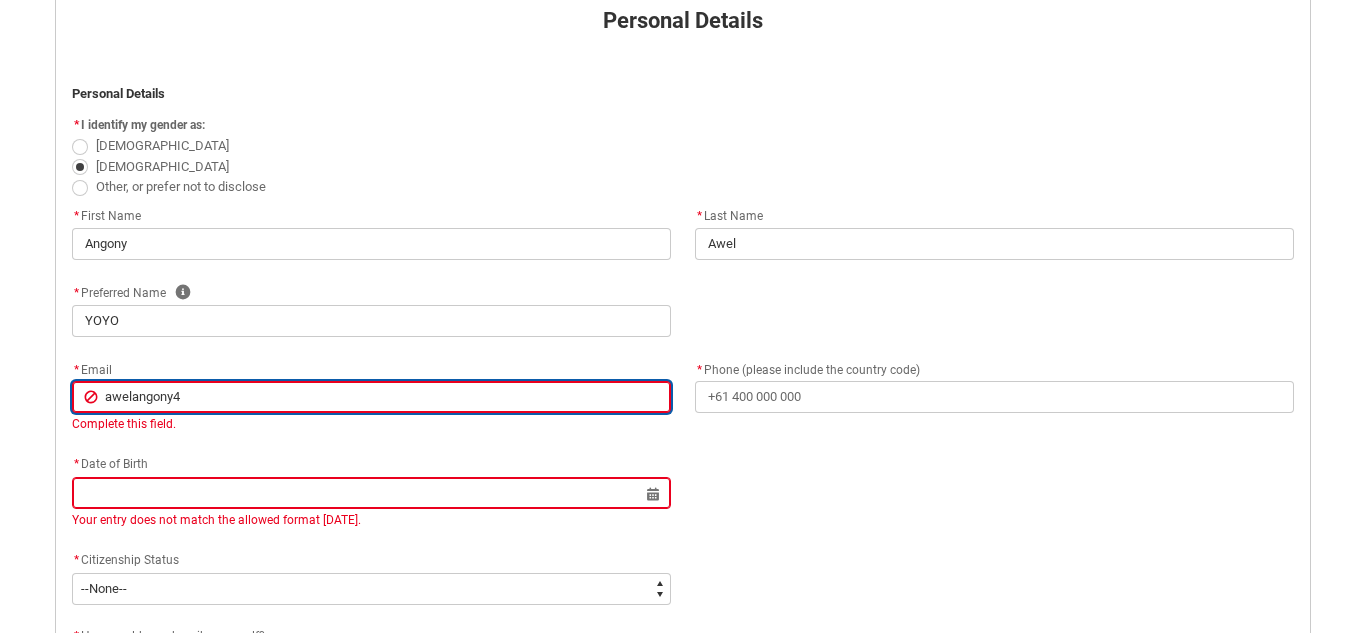 type on "awelangony48" 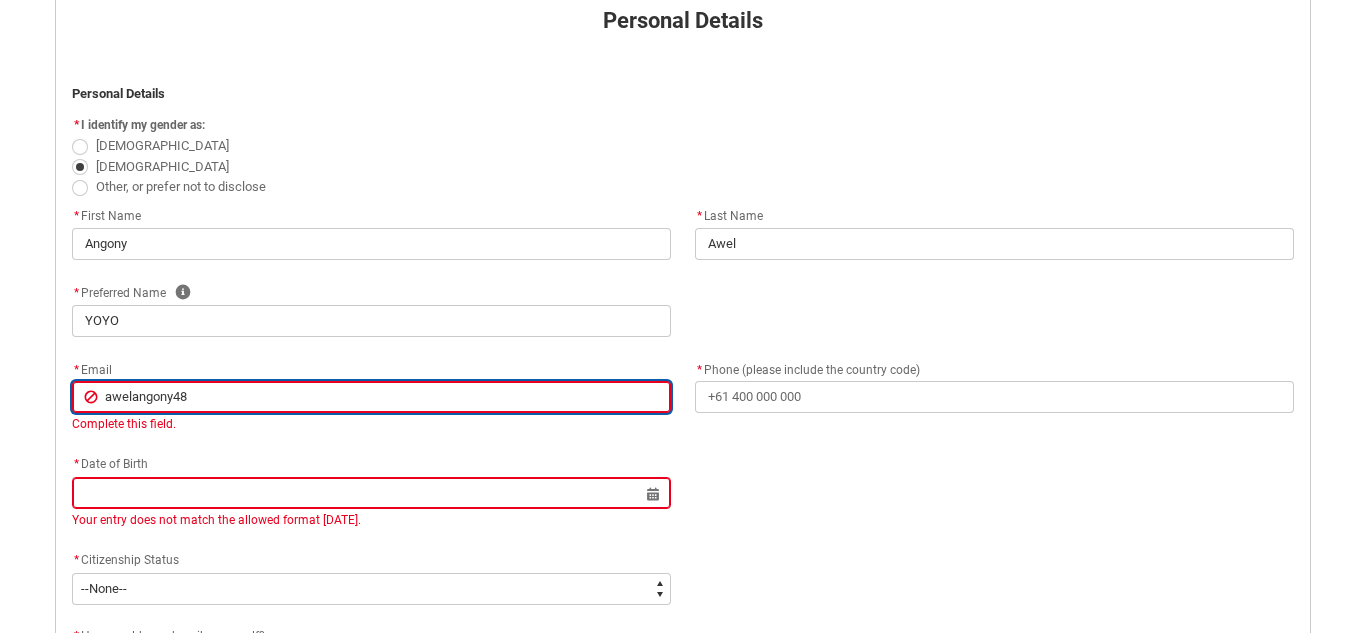 type on "awelangony48@" 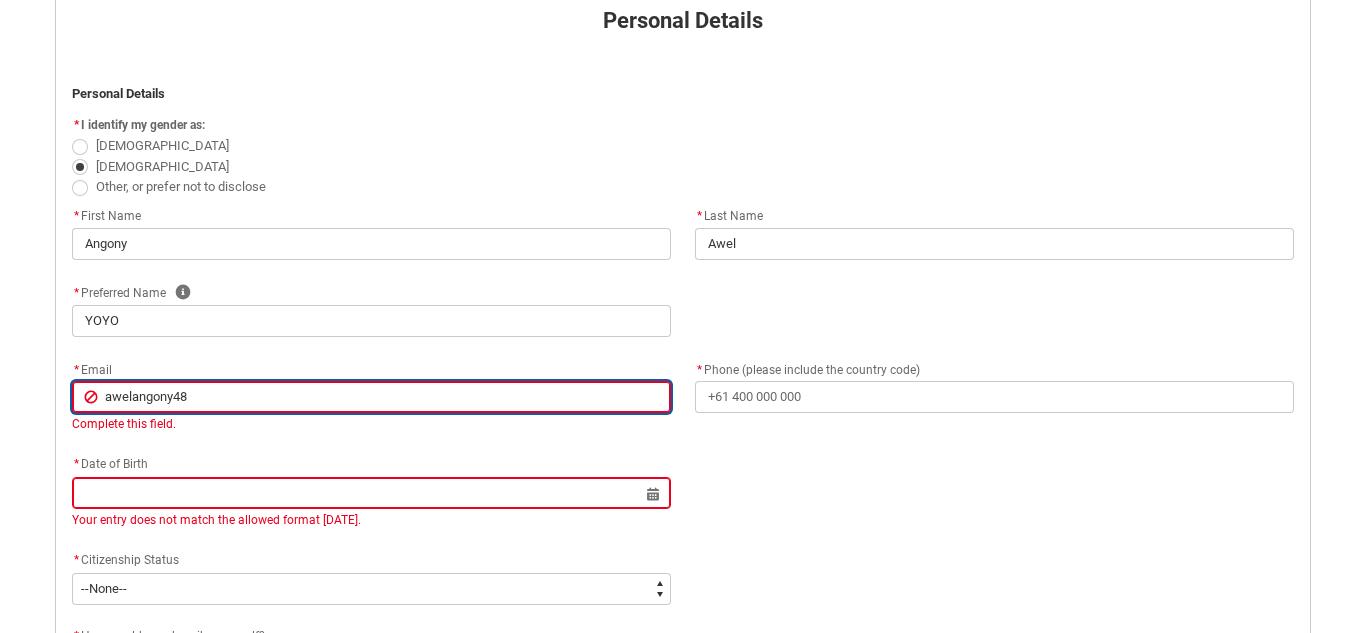 type on "awelangony48@" 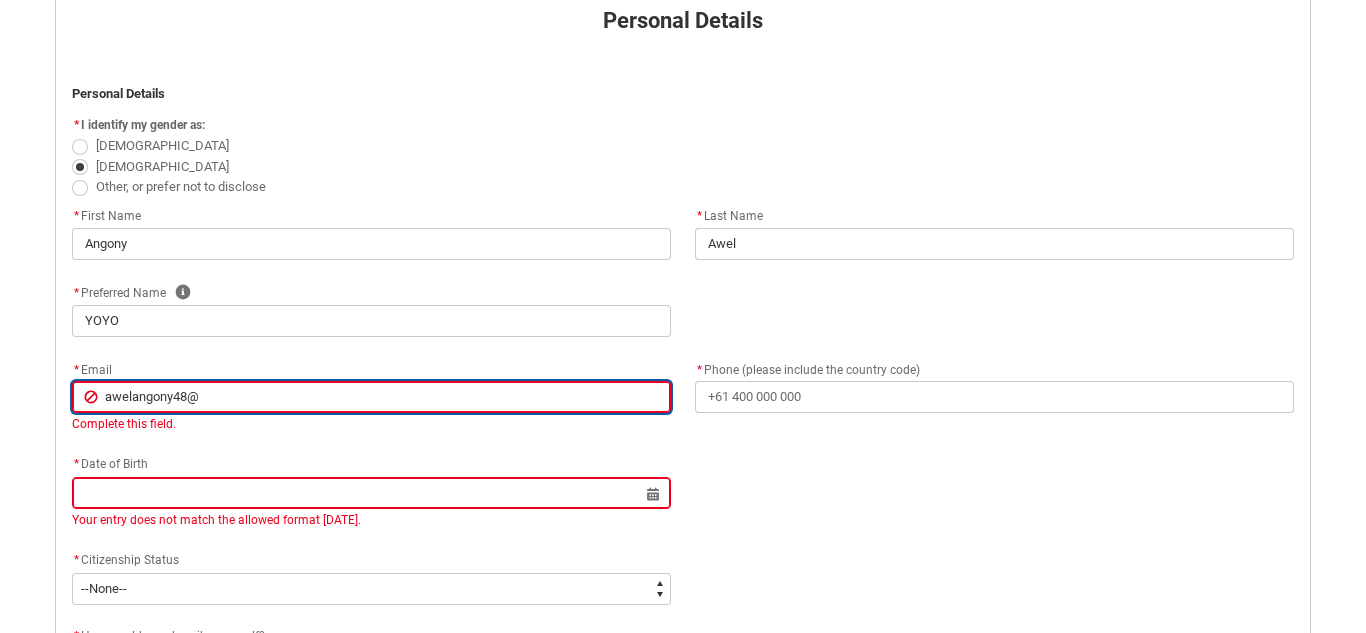 type on "awelangony48@g" 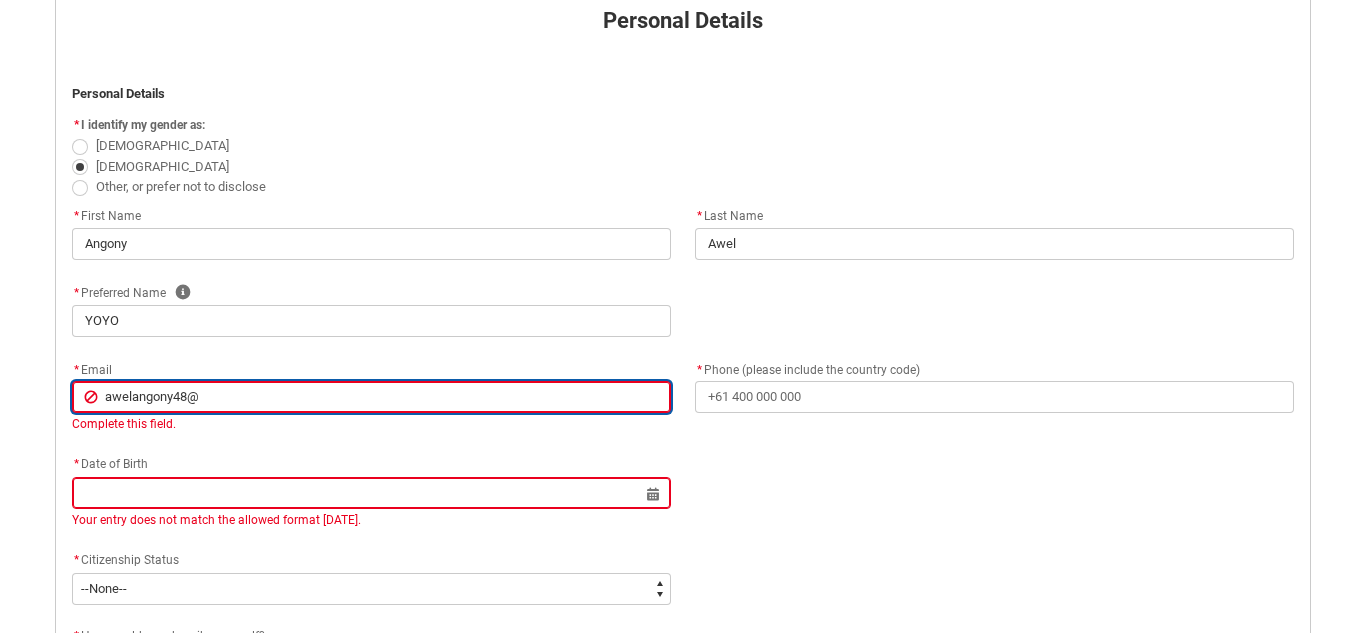 type on "awelangony48@g" 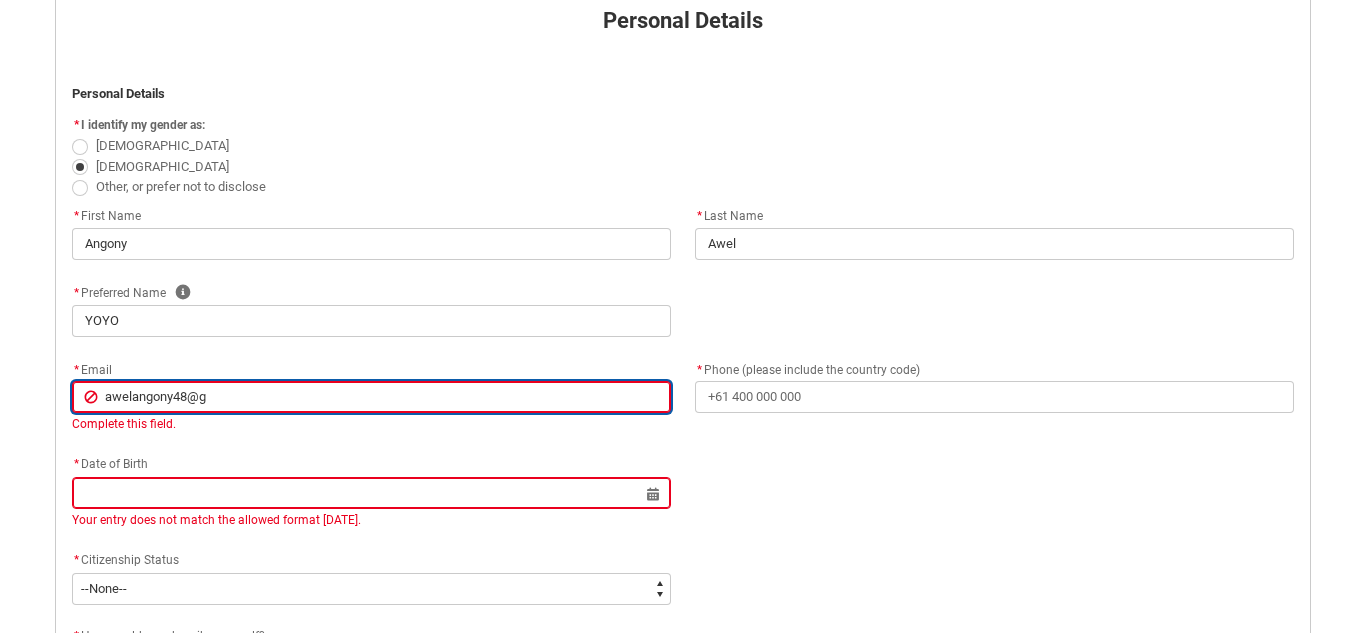 type on "awelangony48@gm" 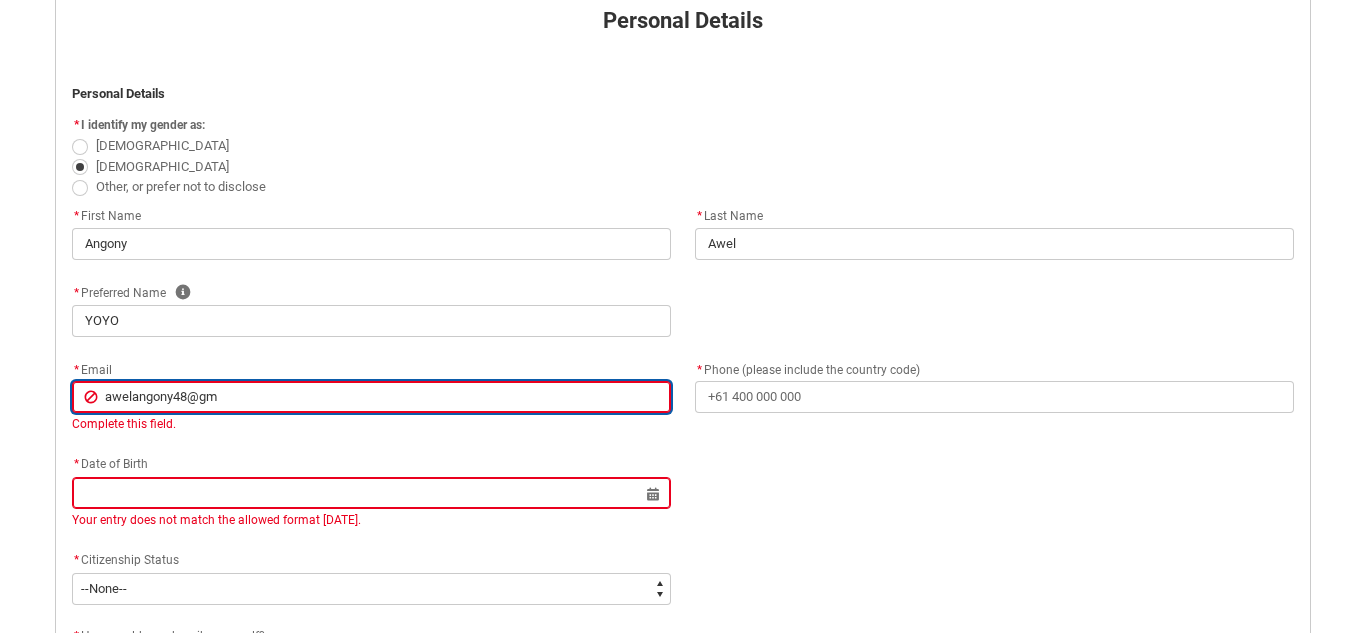 type on "awelangony48@gma" 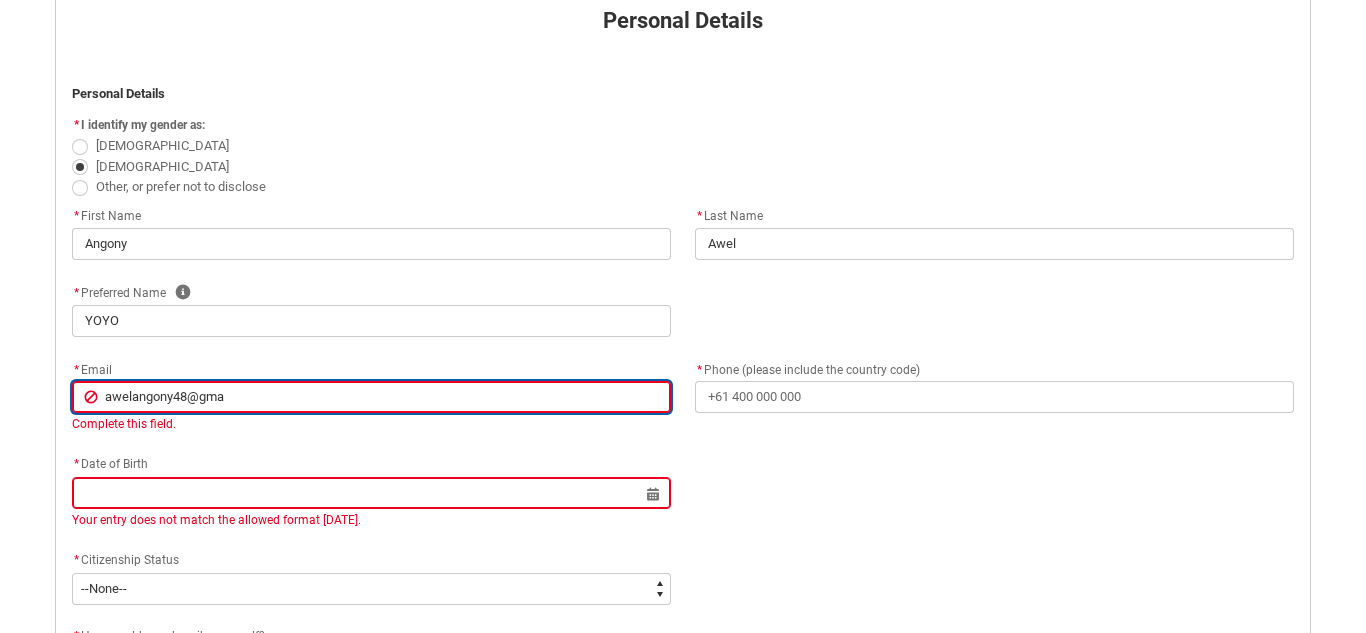 type on "awelangony48@gmai" 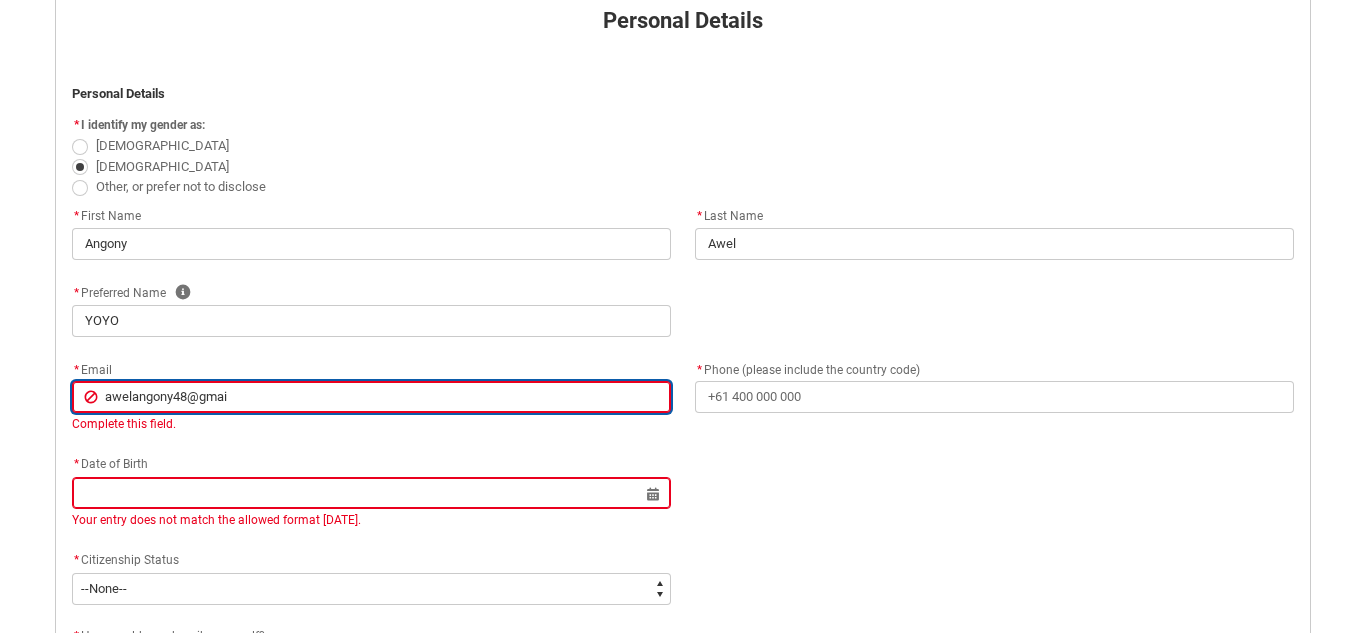 type on "[EMAIL_ADDRESS]" 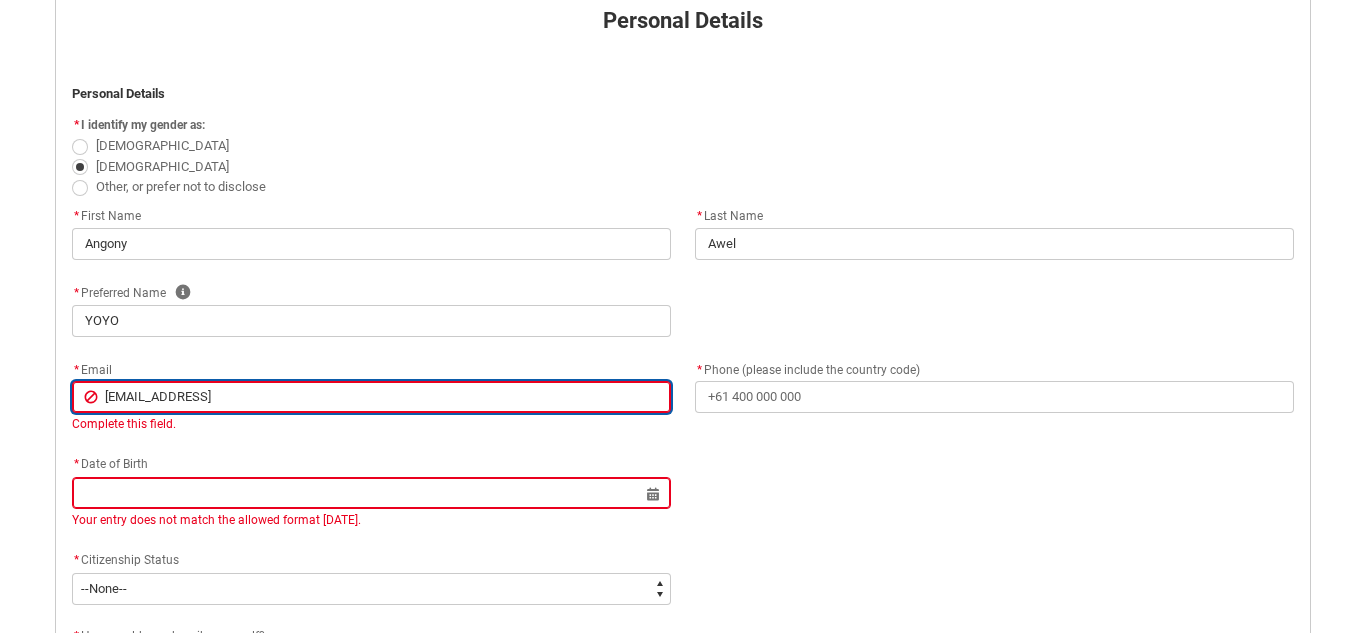 type on "[EMAIL_ADDRESS]." 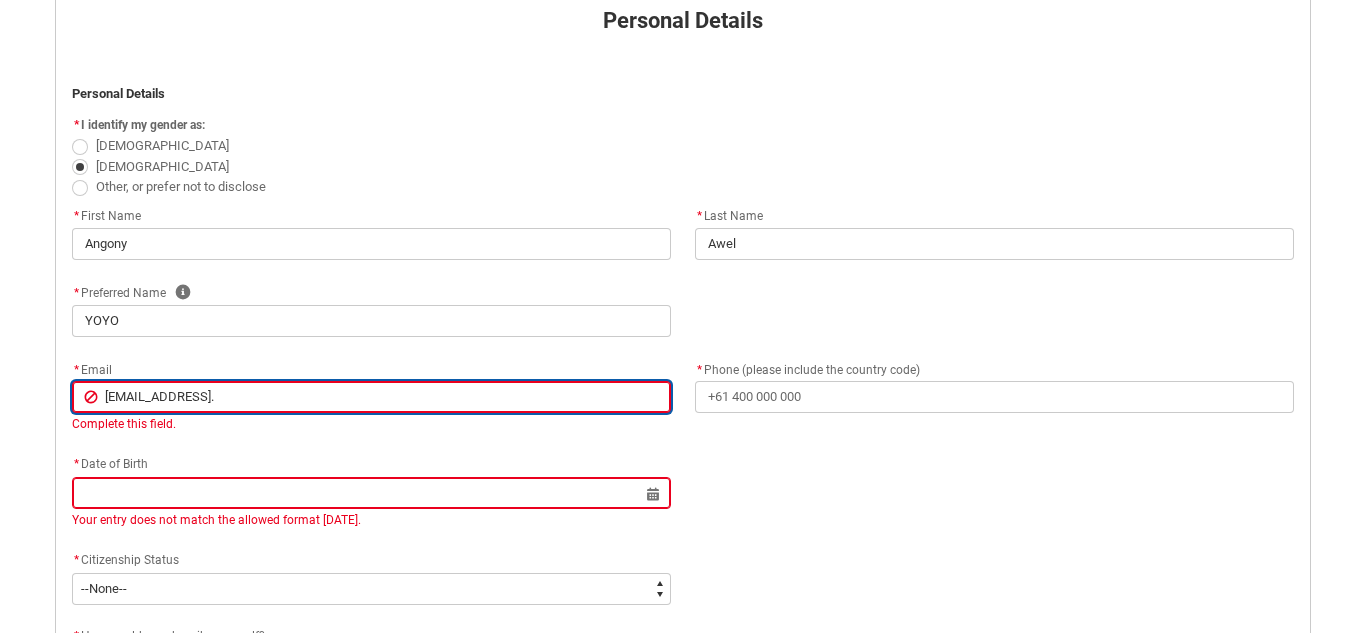 type on "awelangony48@gmail.c" 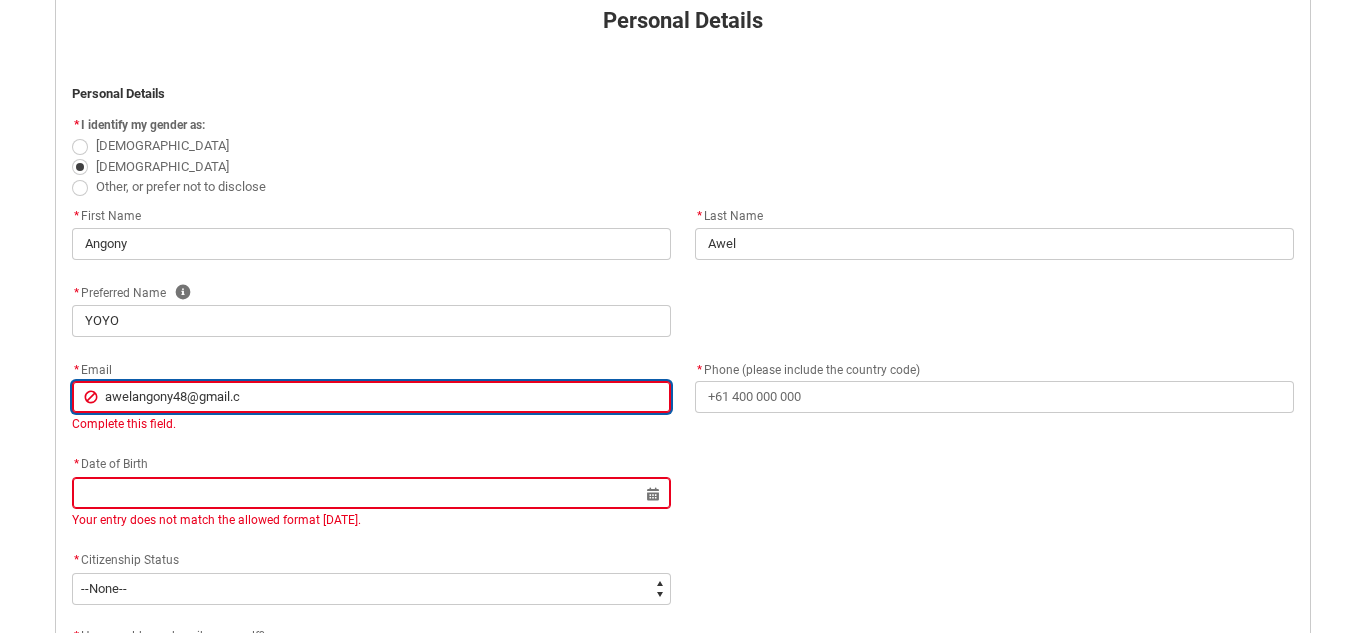 type on "[EMAIL_ADDRESS][DOMAIN_NAME]" 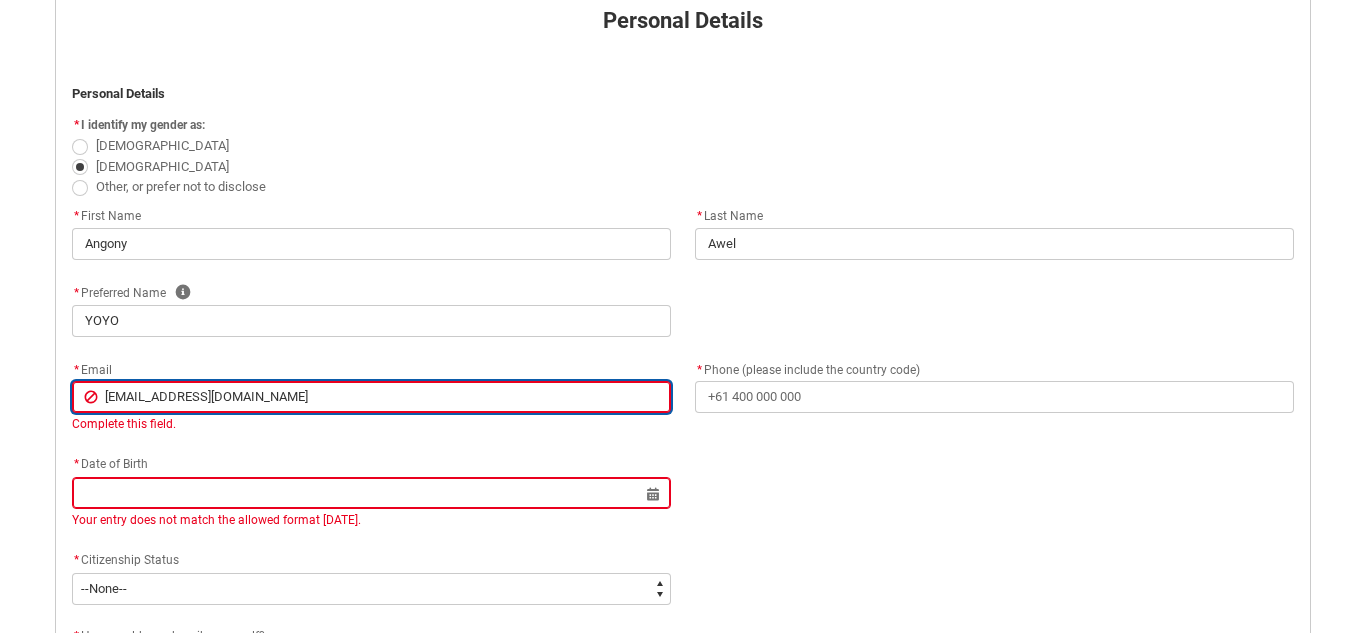 type on "[EMAIL_ADDRESS][DOMAIN_NAME]" 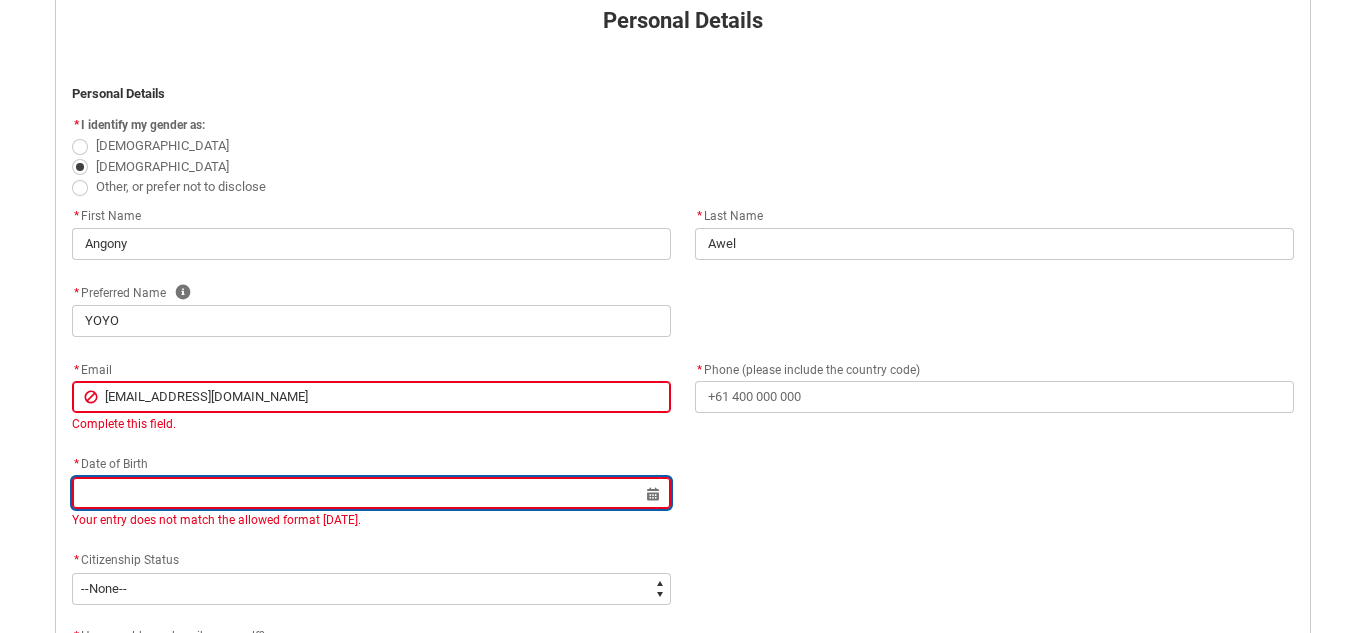 click on "Select a date for     Your entry does not match the allowed format [DATE]." 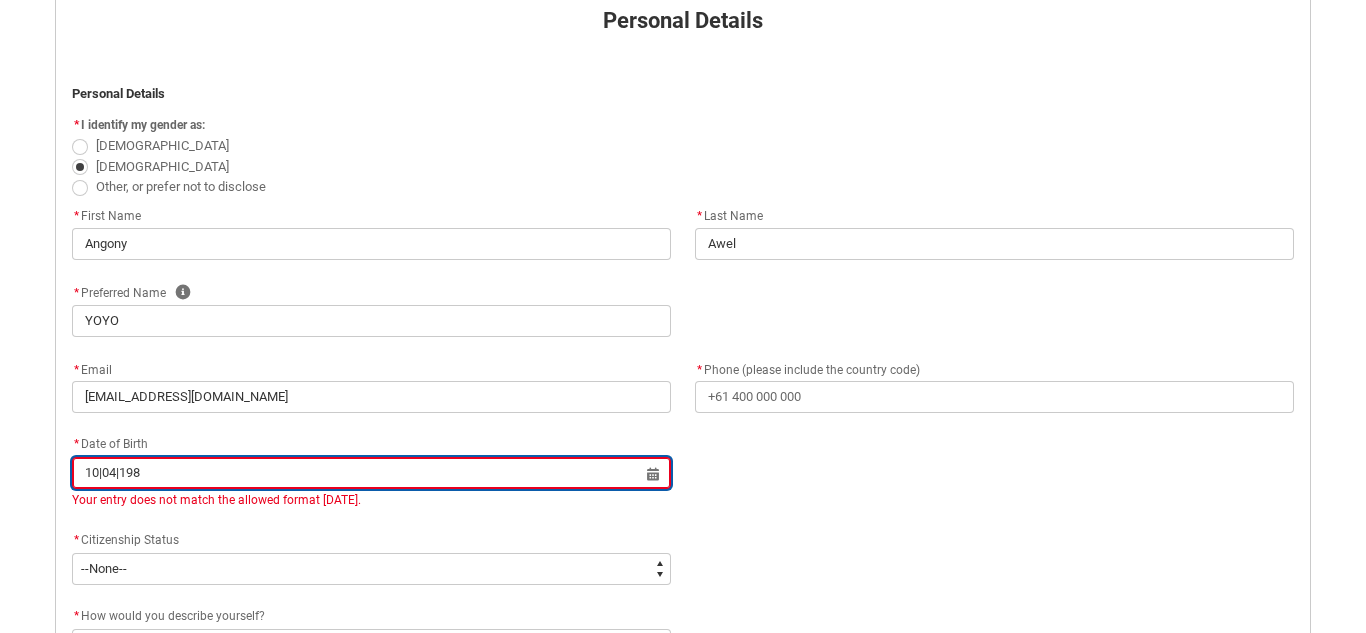 type on "10|04|1989" 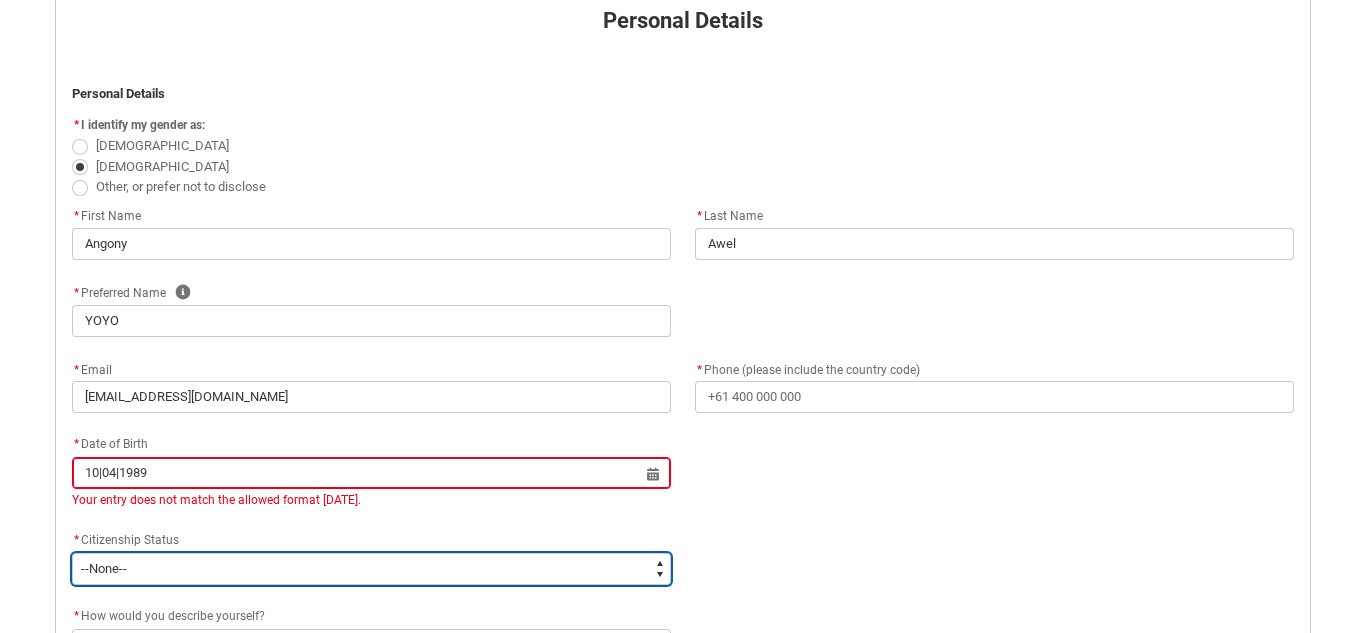 click on "--None-- [DEMOGRAPHIC_DATA] Humanitarian Visa [DEMOGRAPHIC_DATA] citizen Other [DEMOGRAPHIC_DATA] Visa Student Visa" at bounding box center (371, 569) 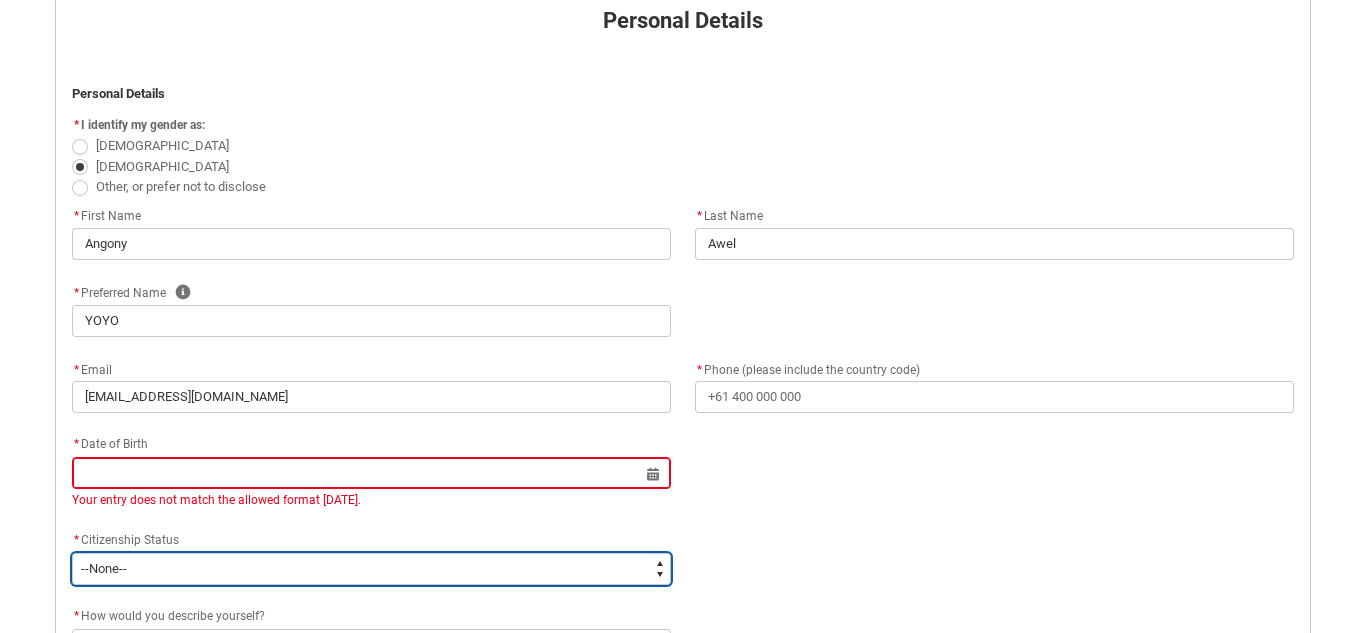 type on "Citizenship.3" 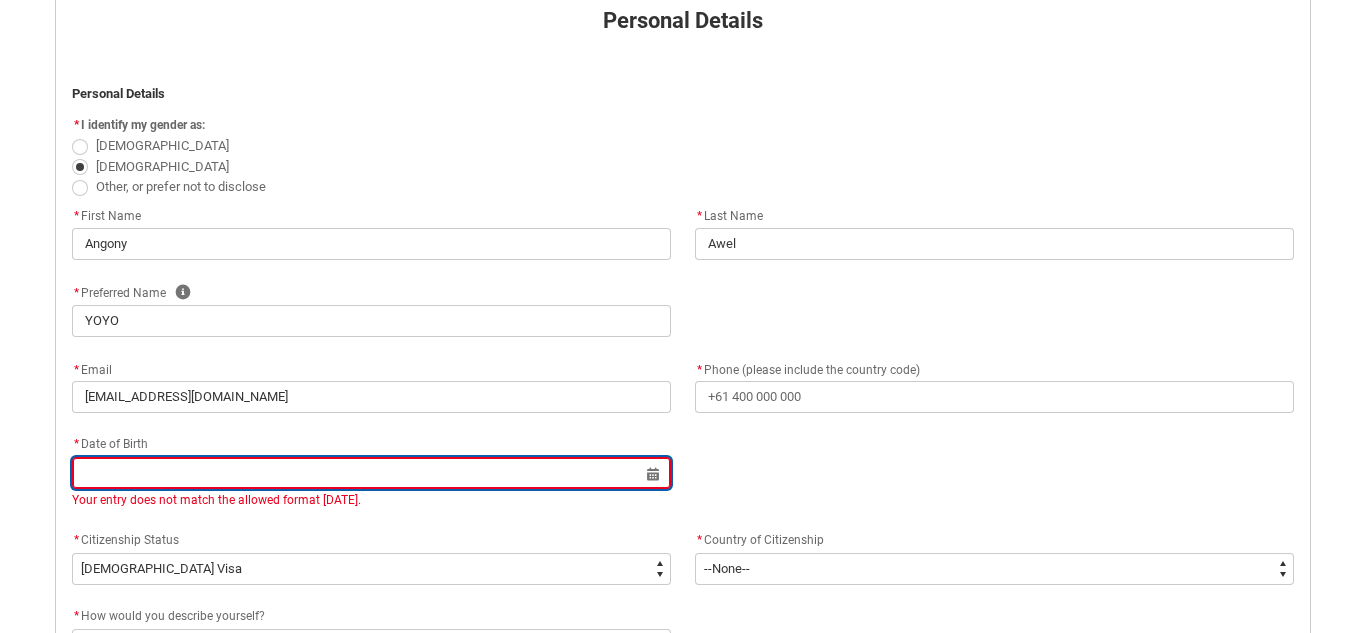 click at bounding box center [371, 473] 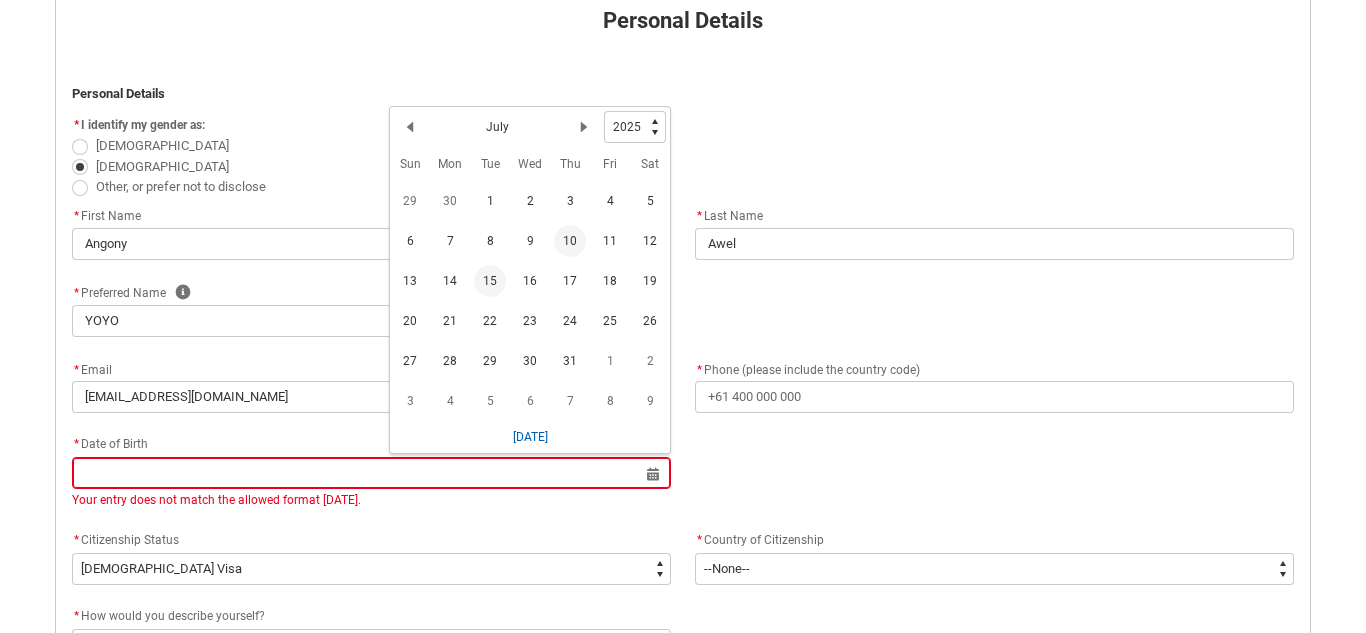 click on "10" 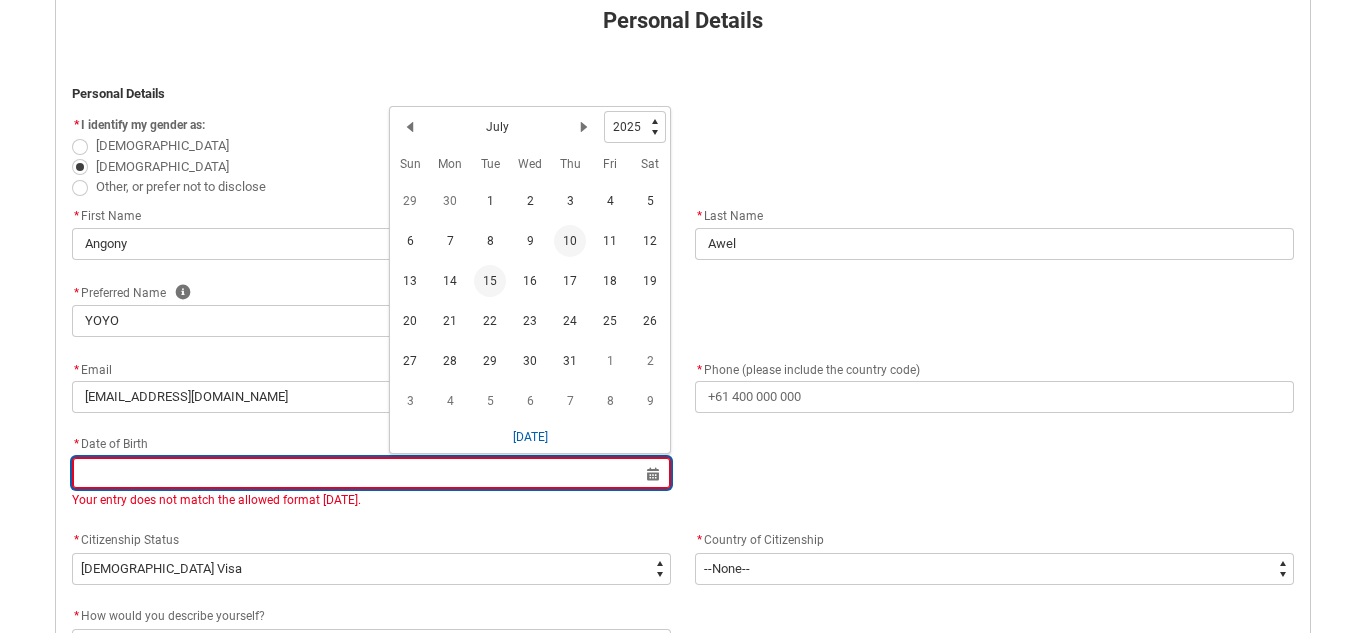 type on "[DATE]" 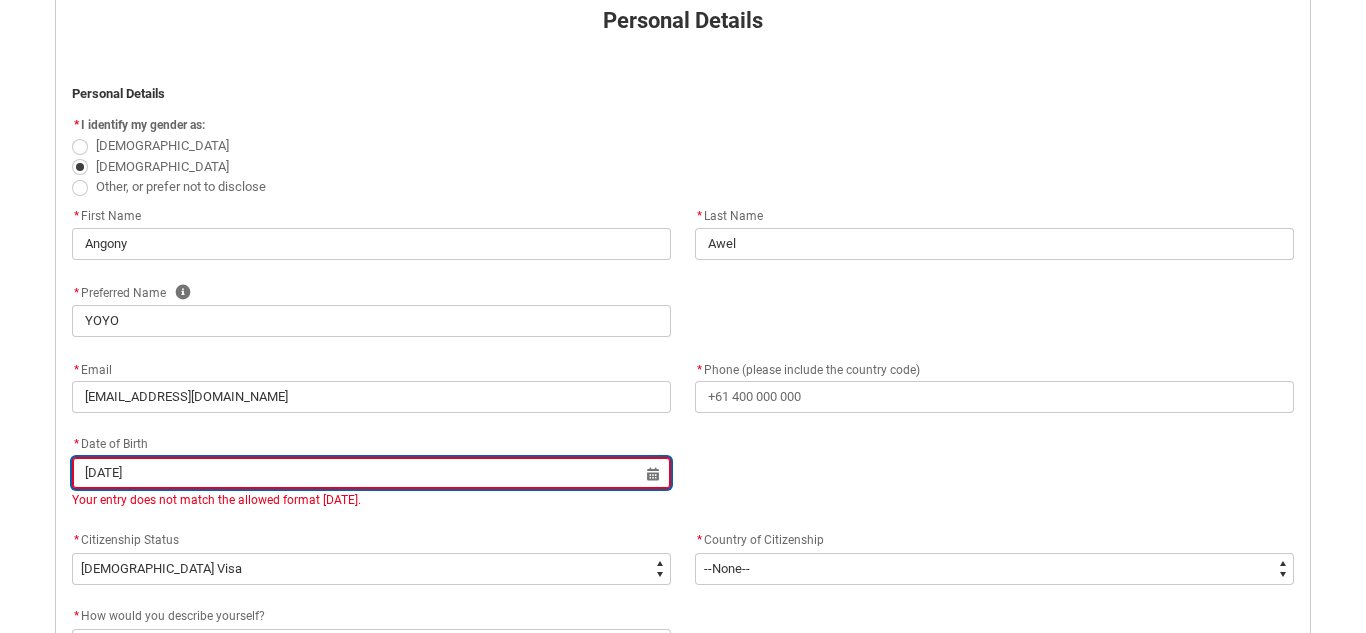 click on "[DATE]" at bounding box center (371, 473) 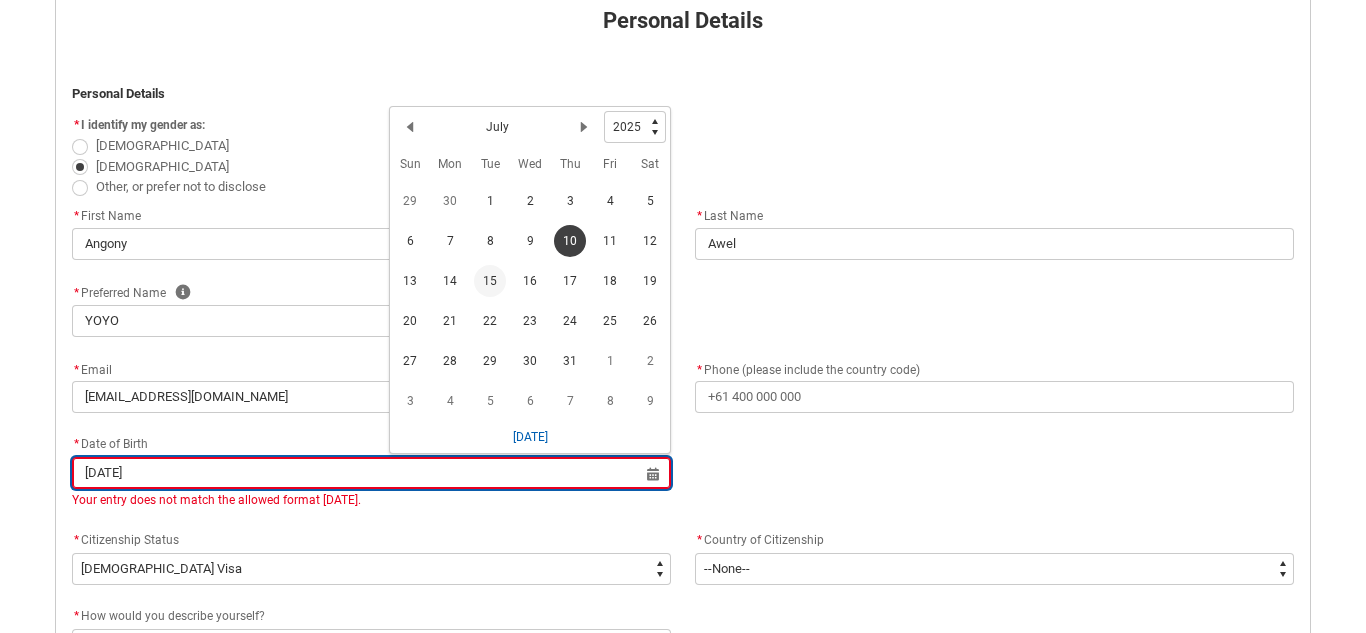 click on "[DATE]" at bounding box center [371, 473] 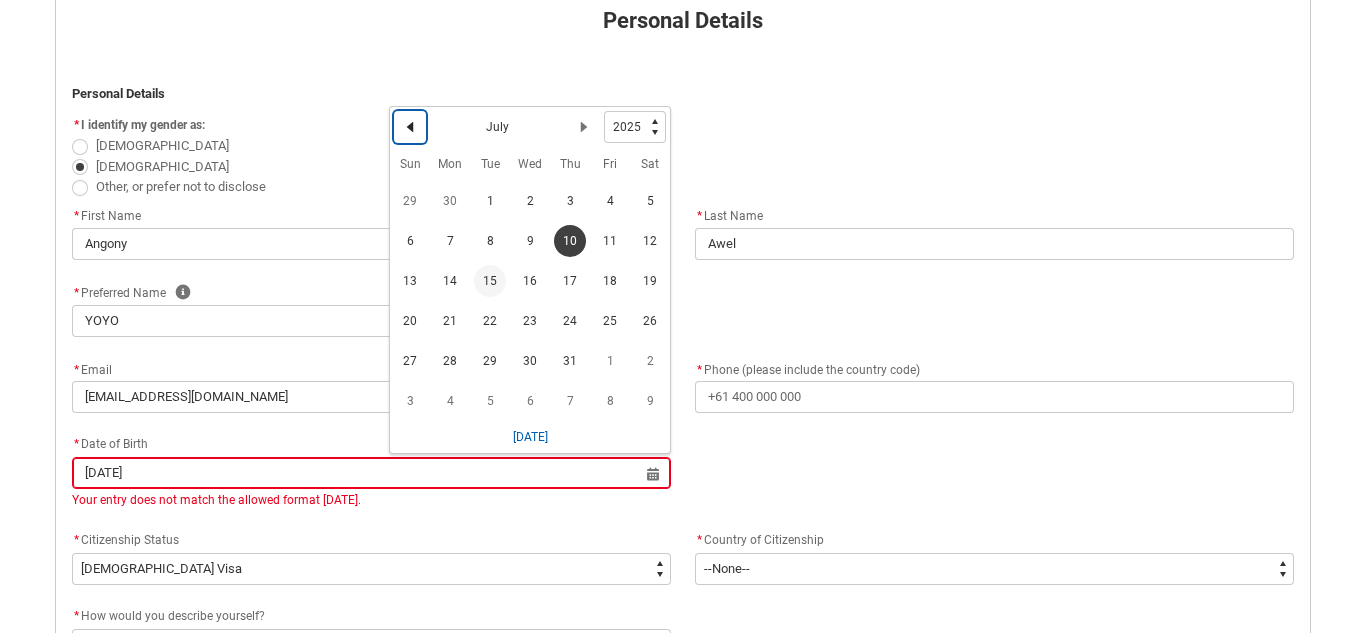 click 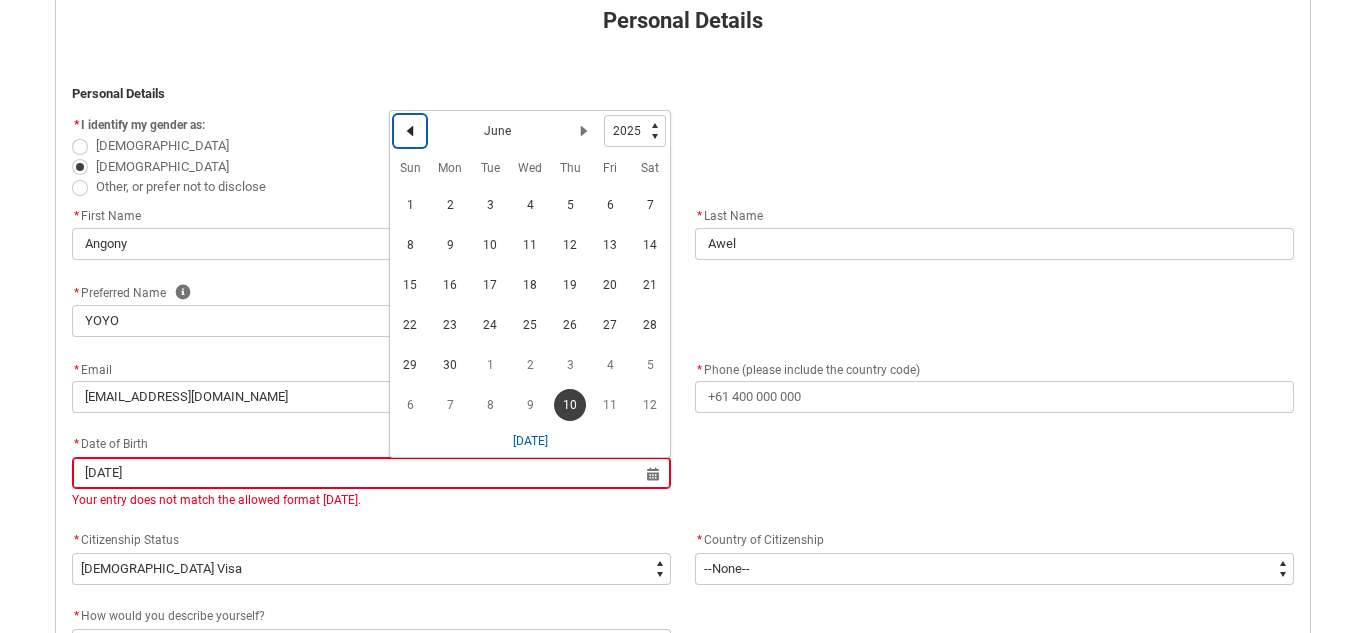 click 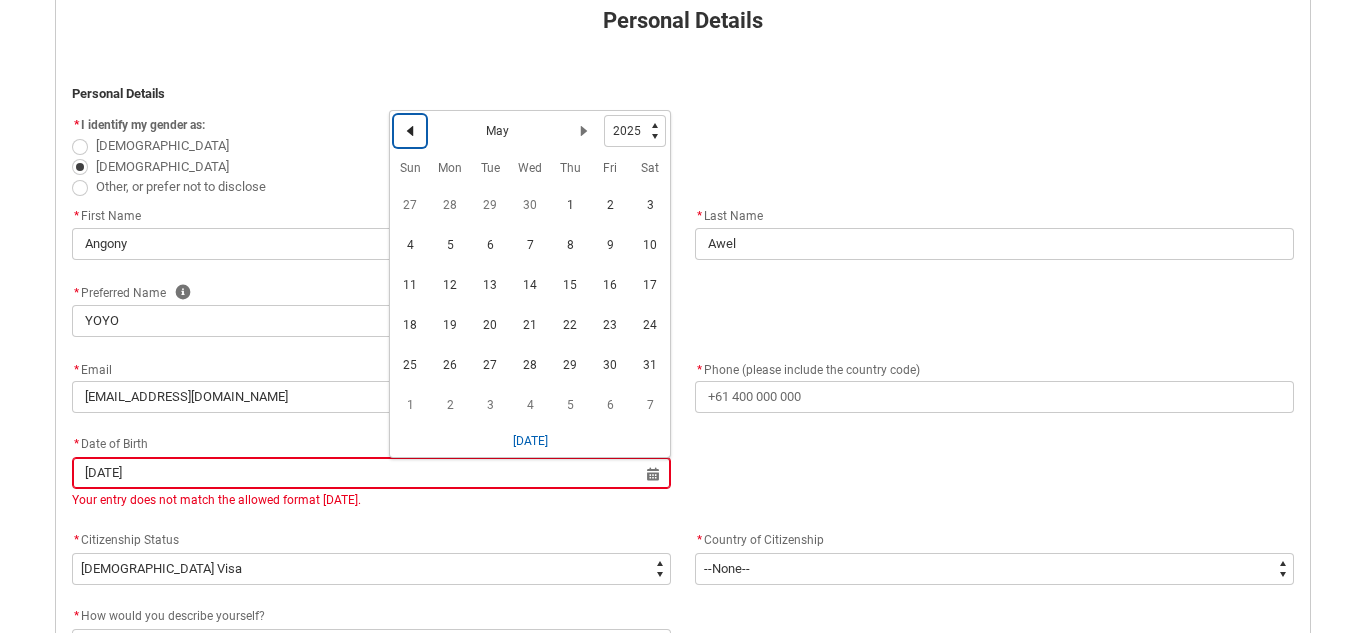 click 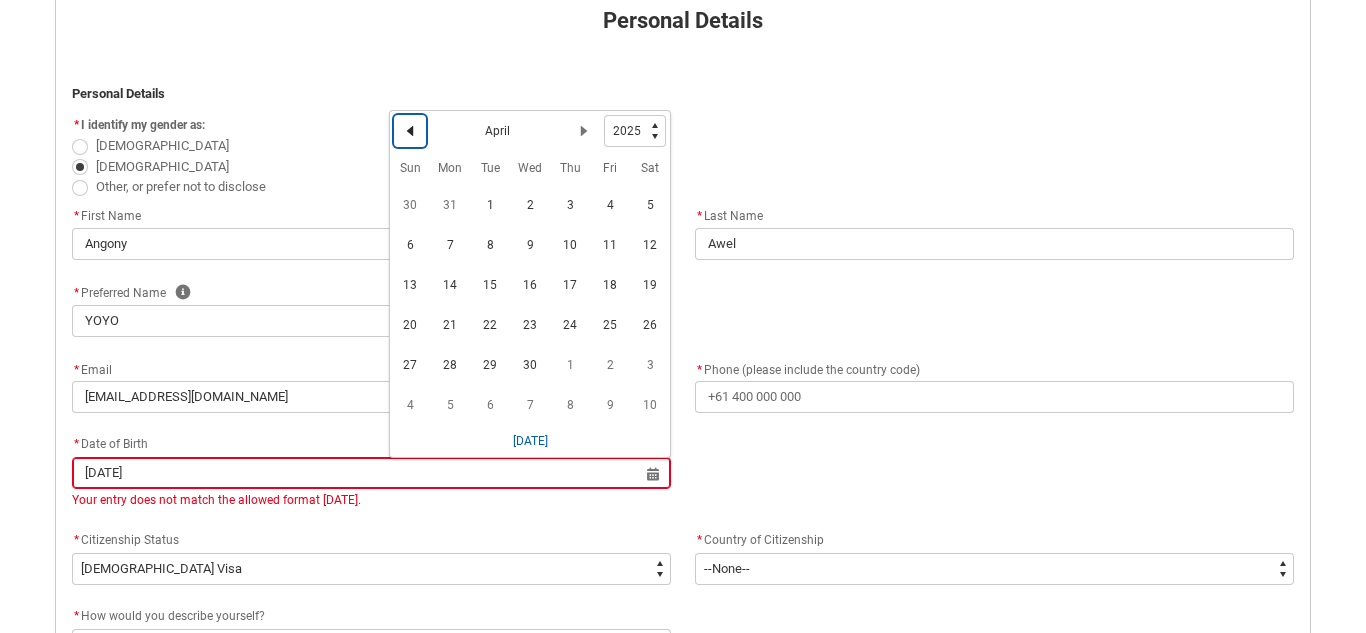 click 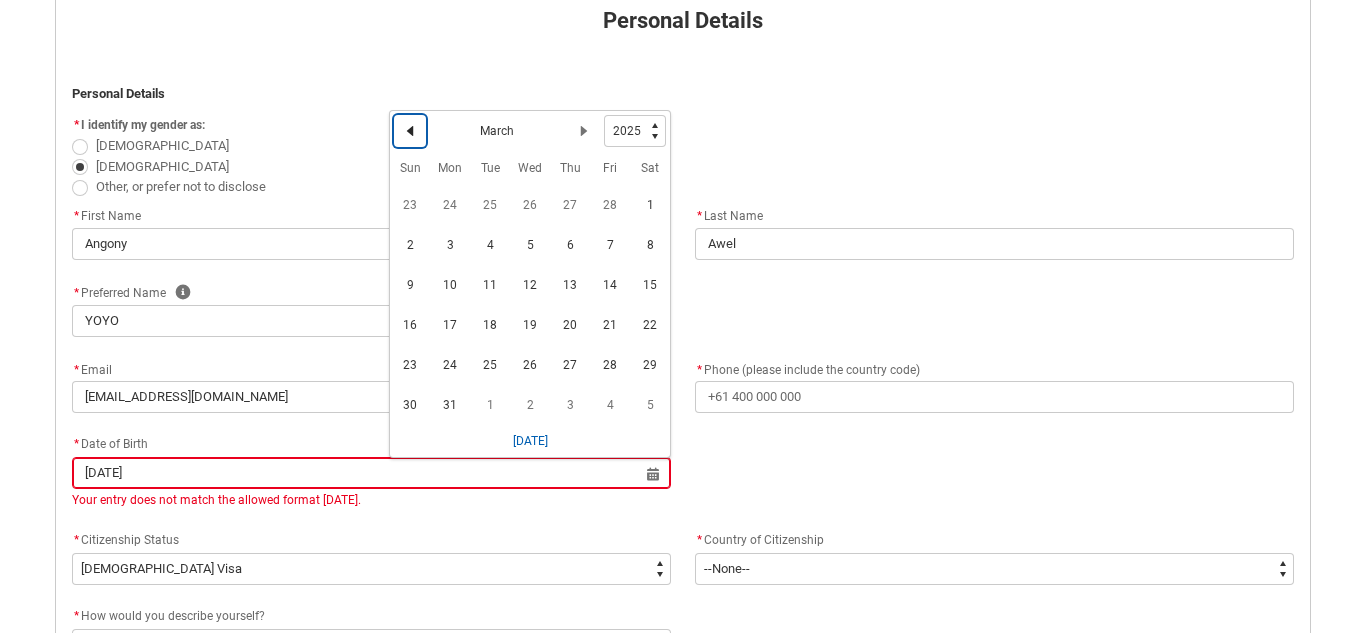 click 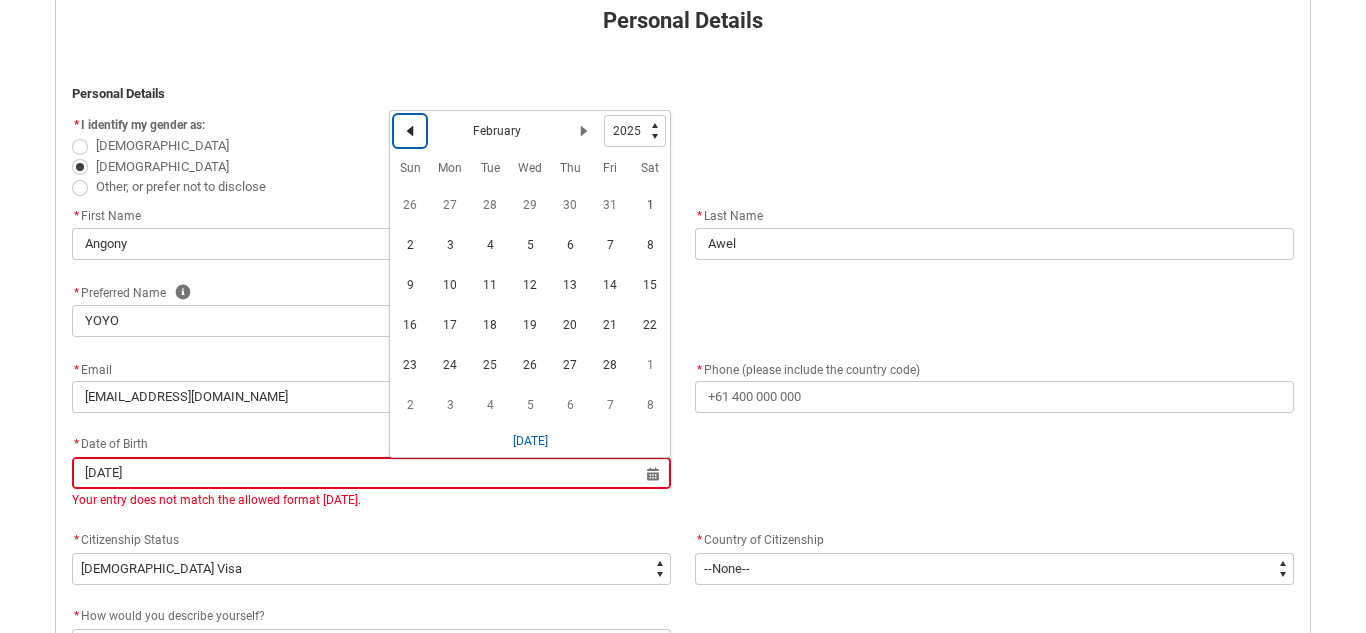 click 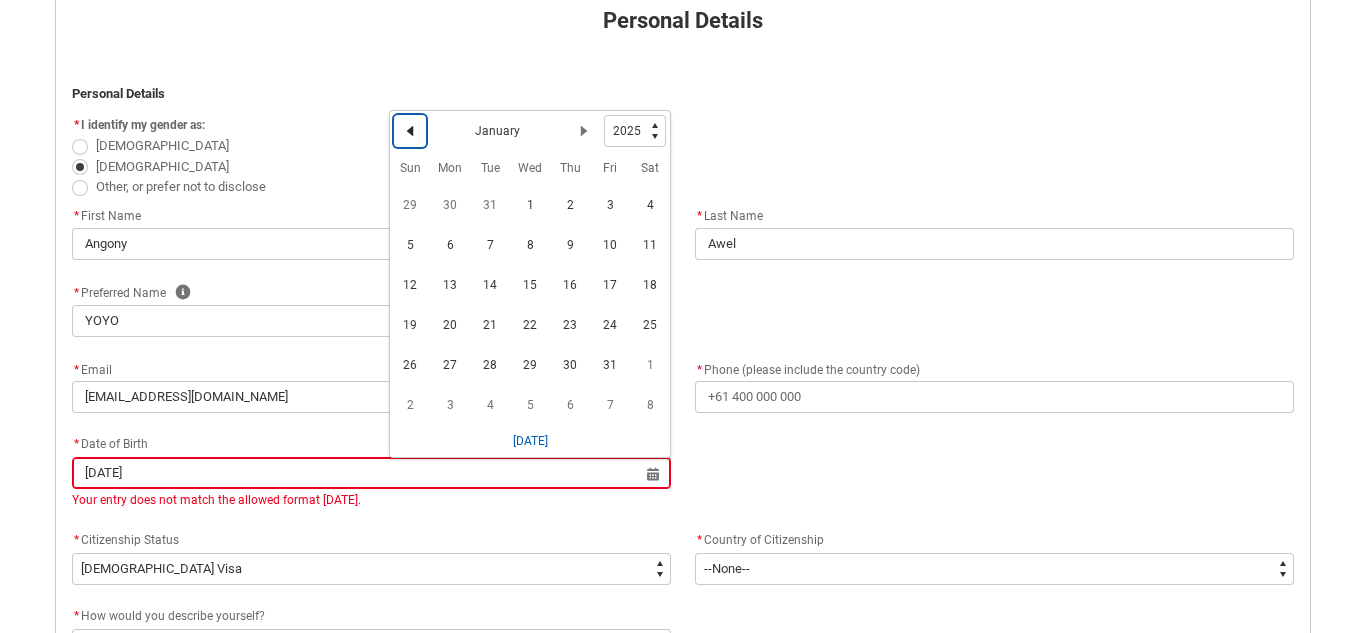 click 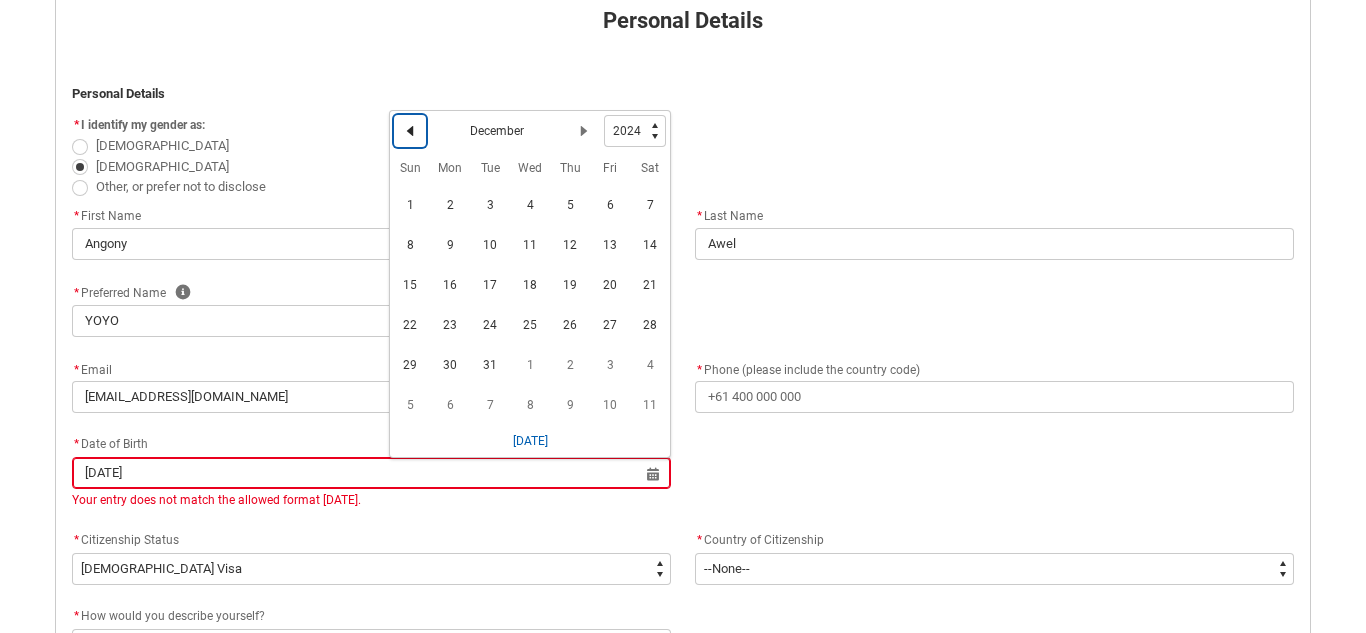 click 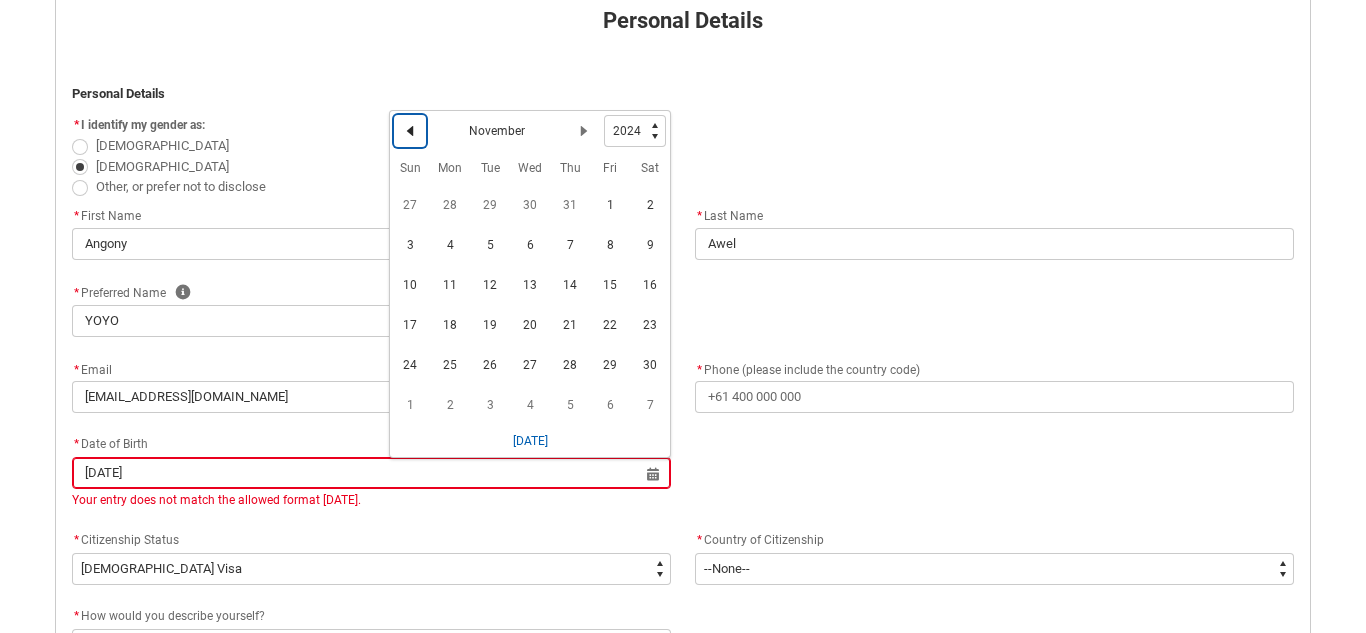 click 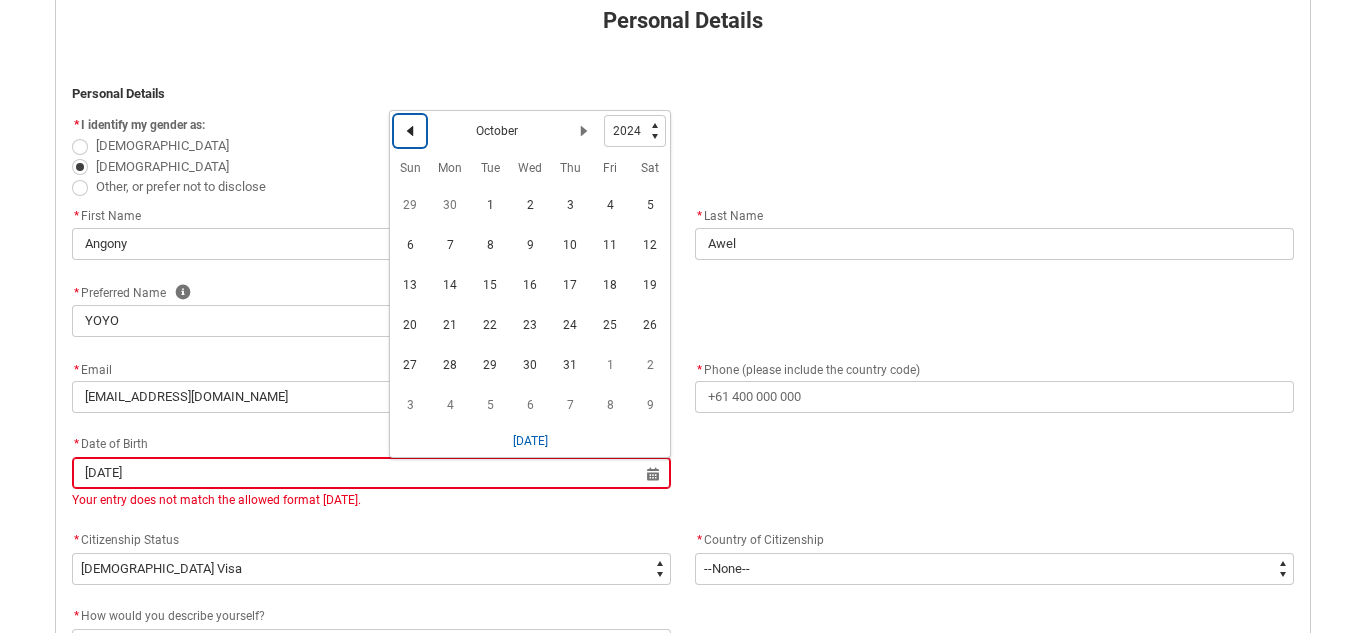click 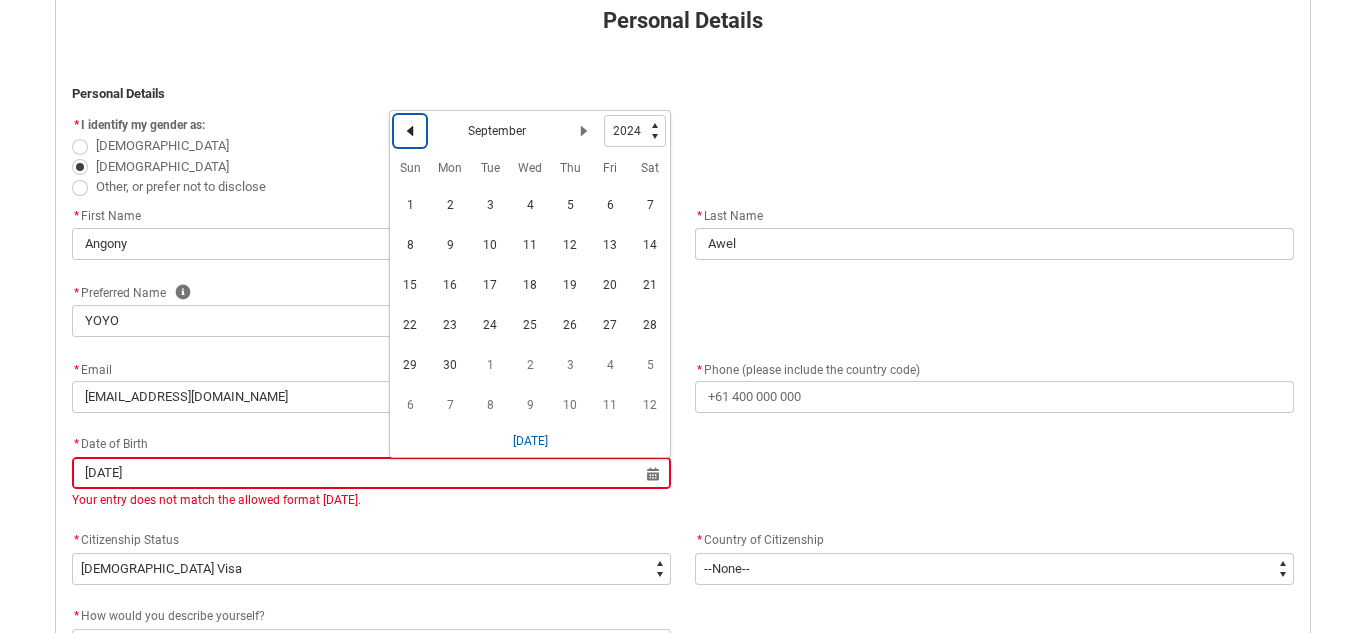 click 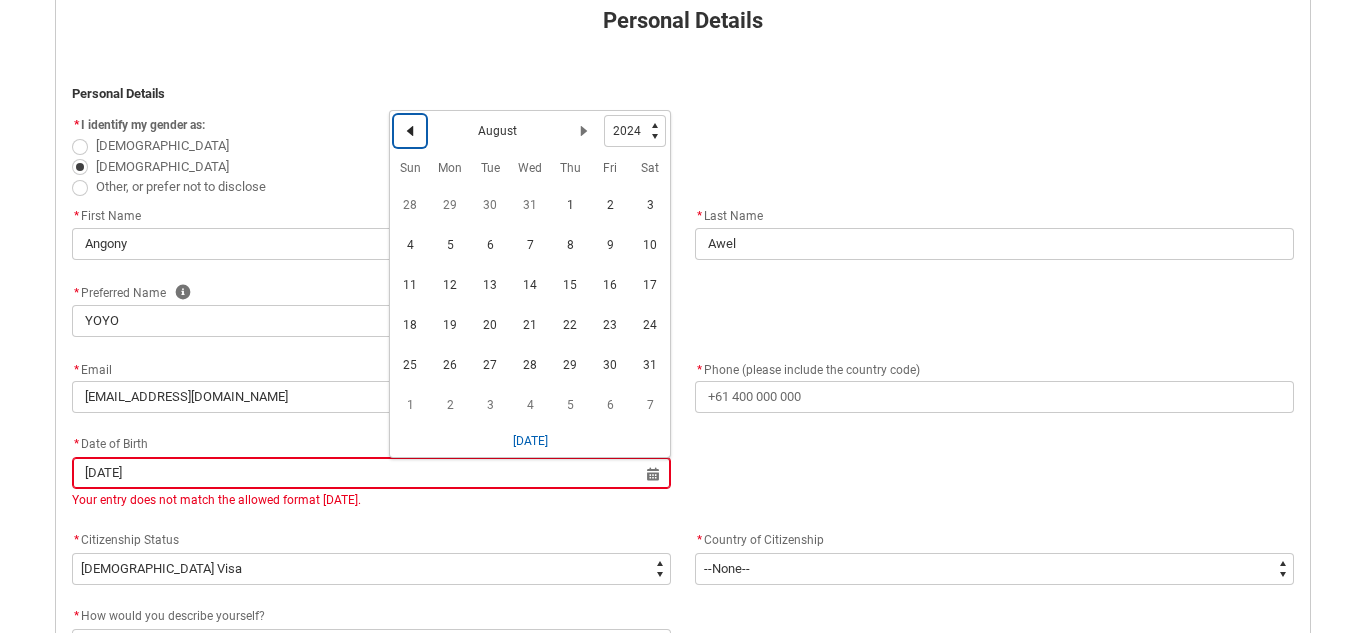 click 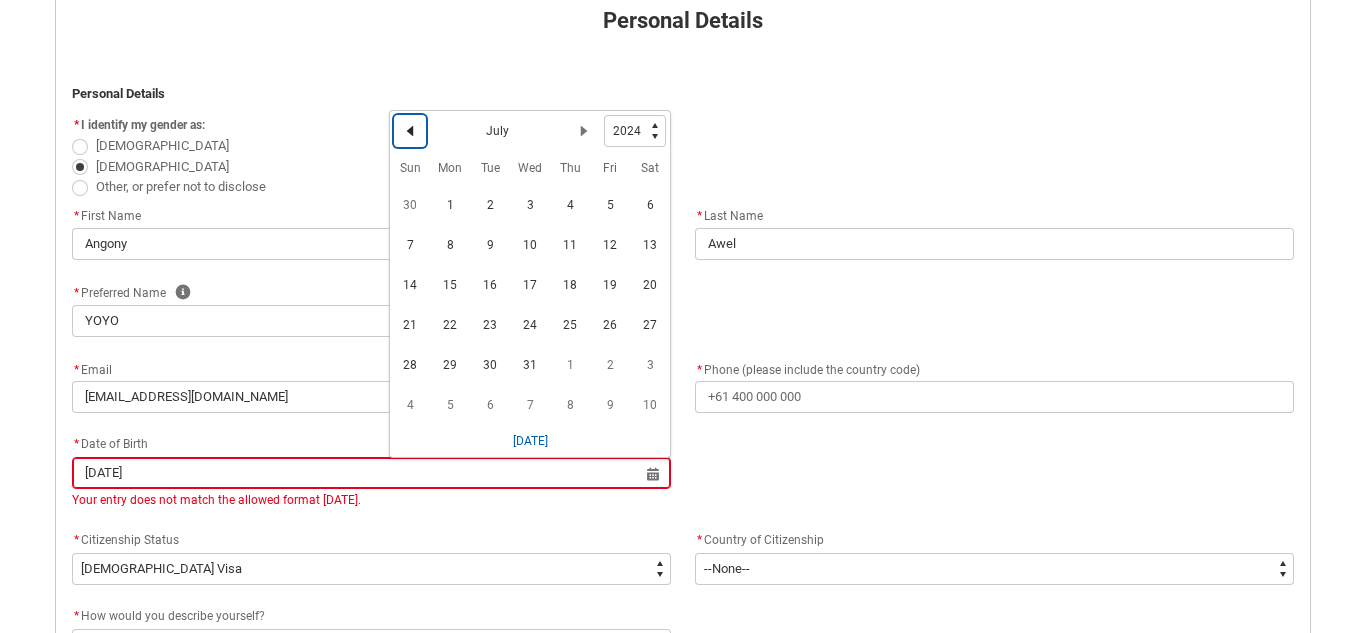 click 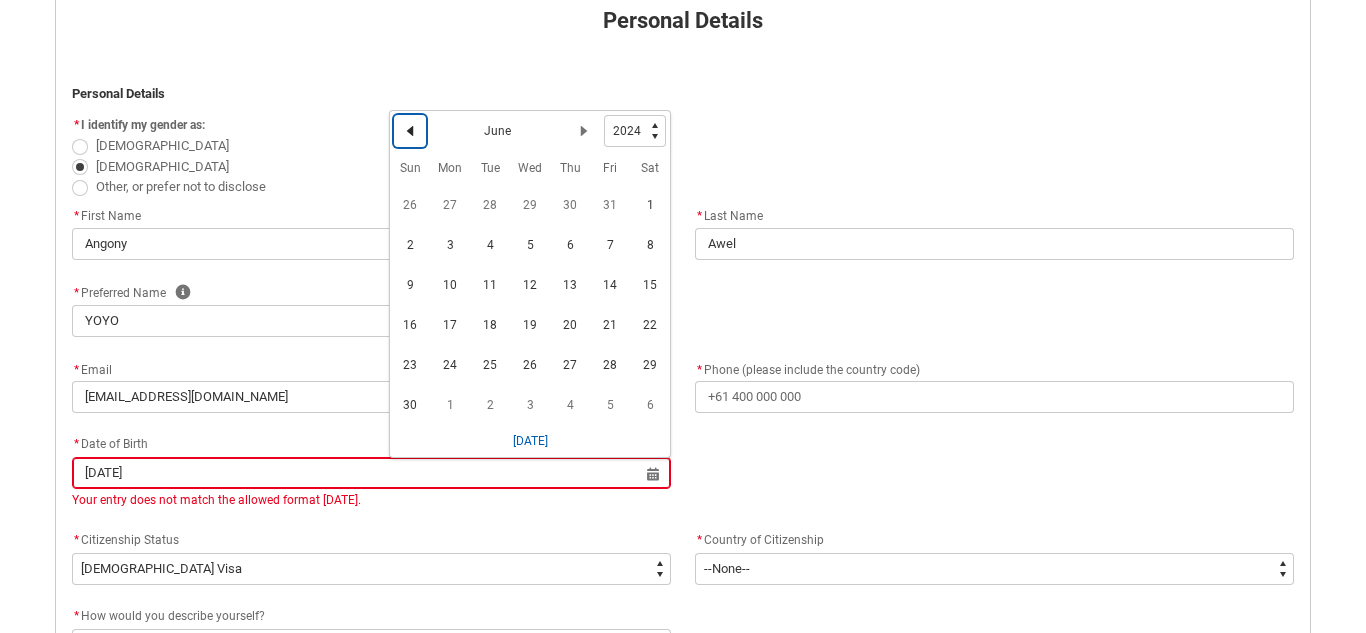click 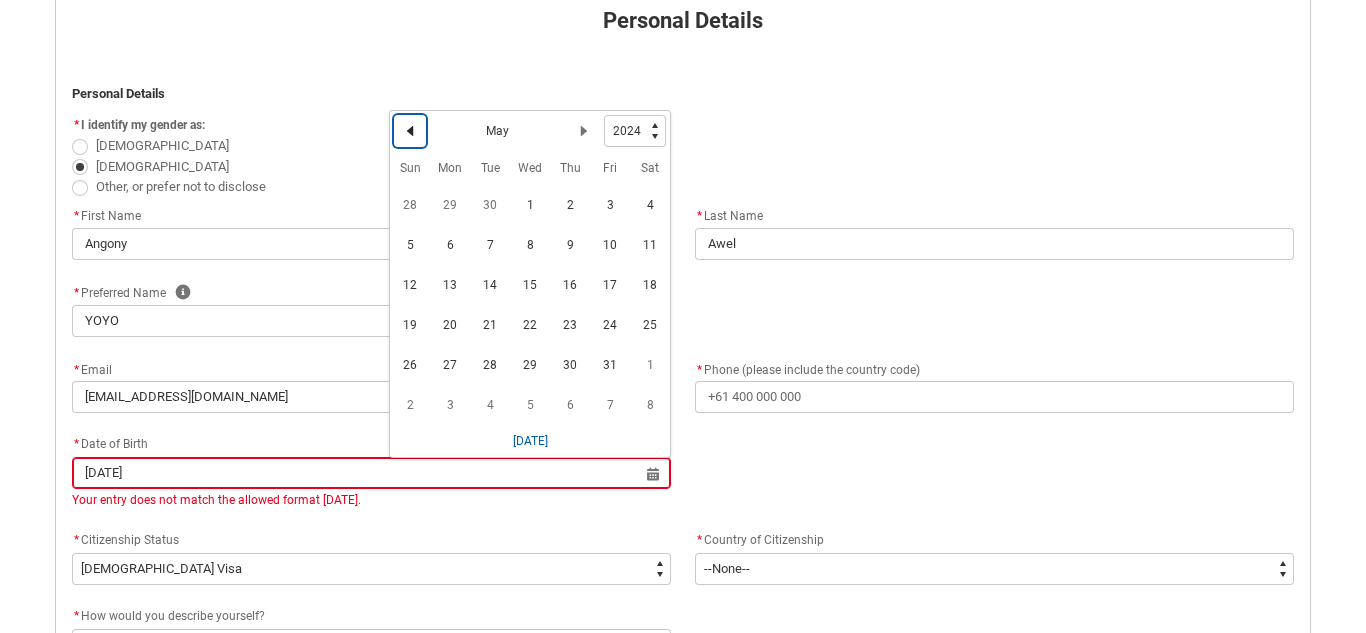 click 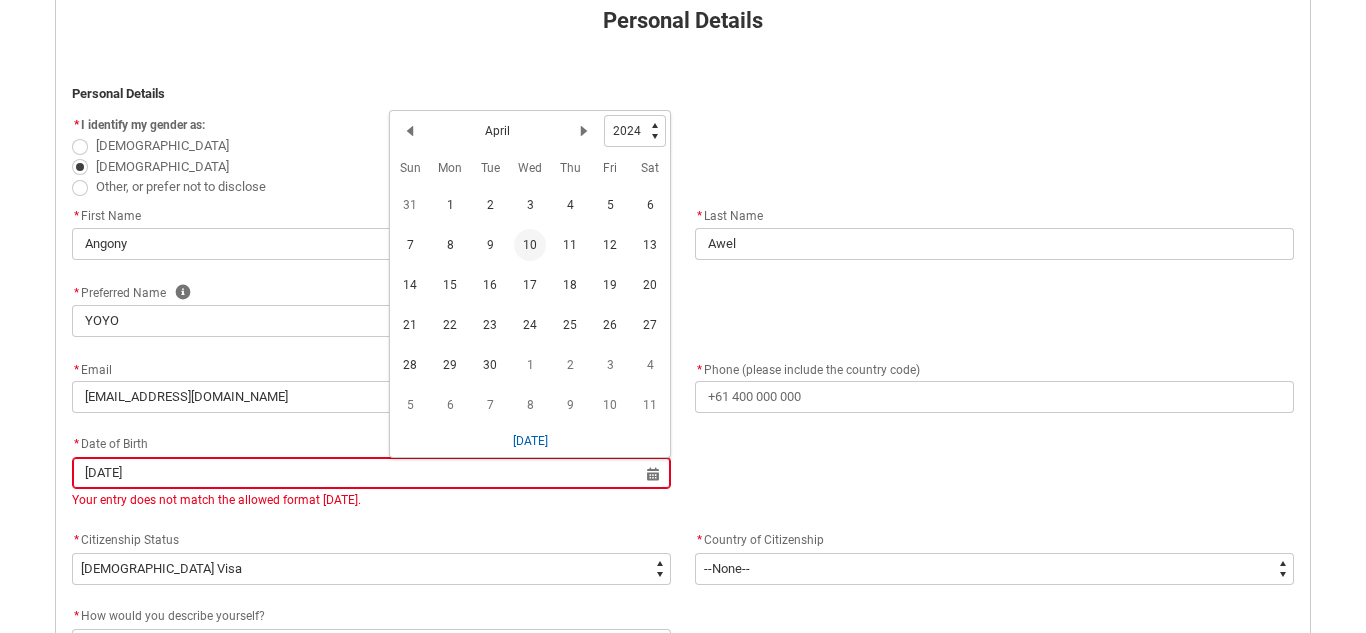 click on "10" 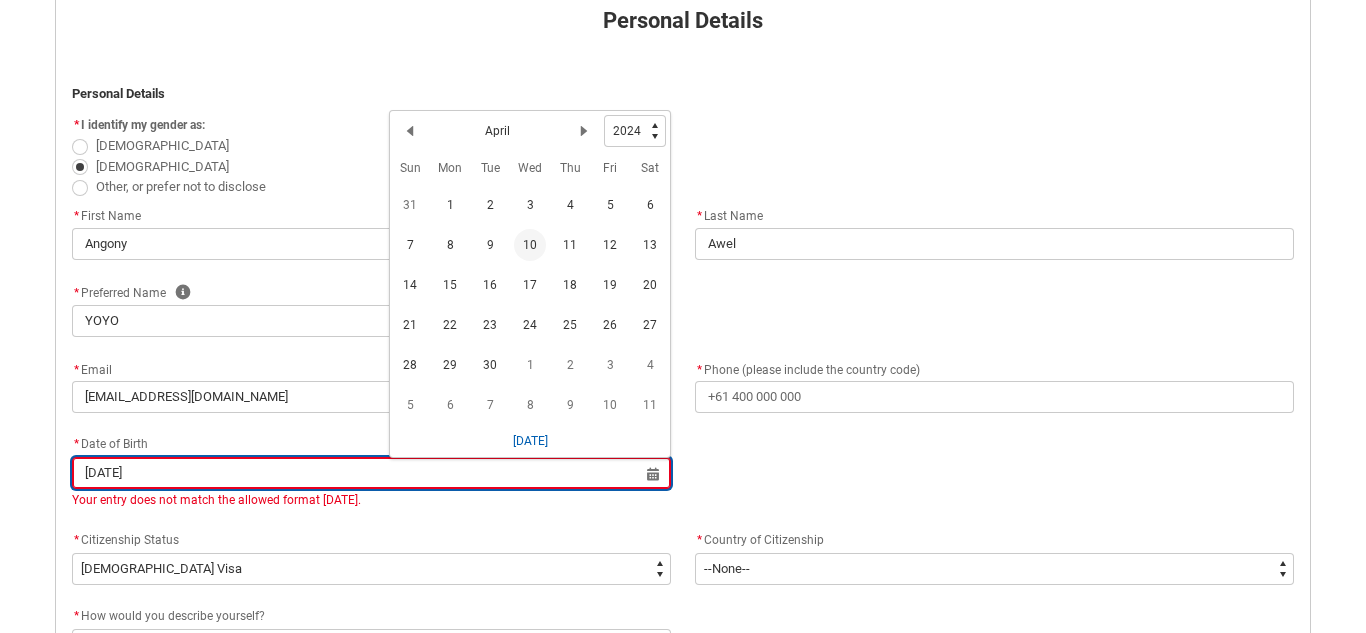 type on "[DATE]" 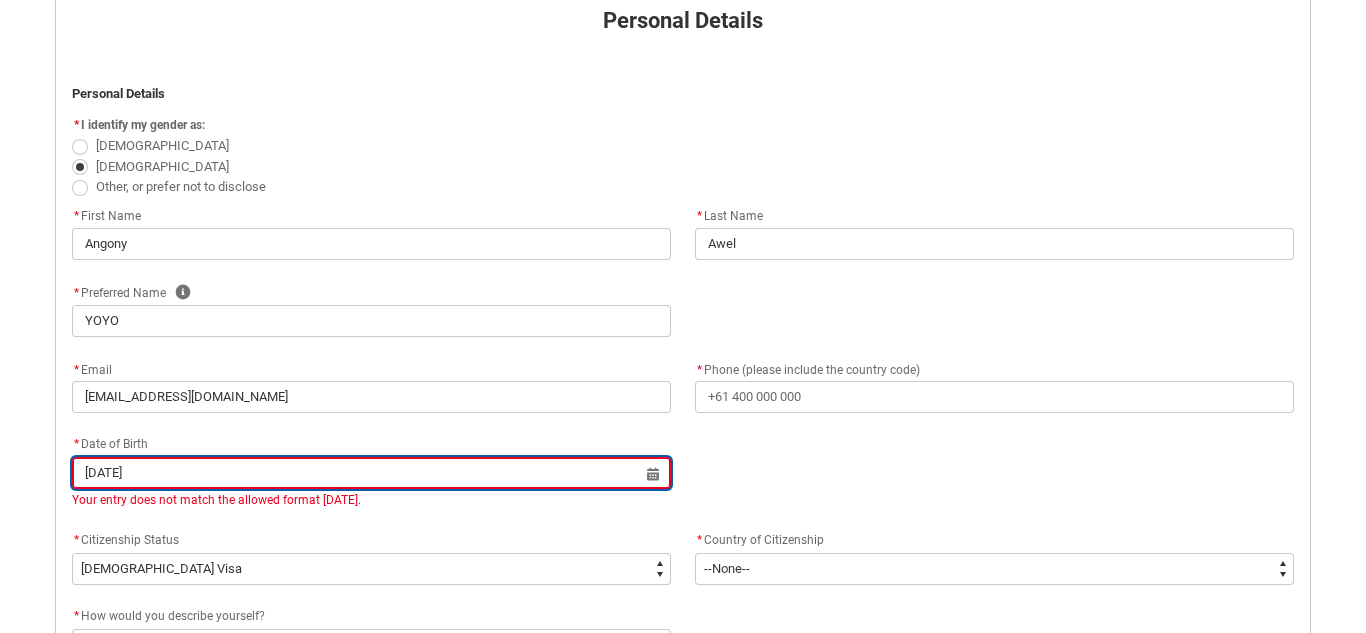 type on "[DATE]" 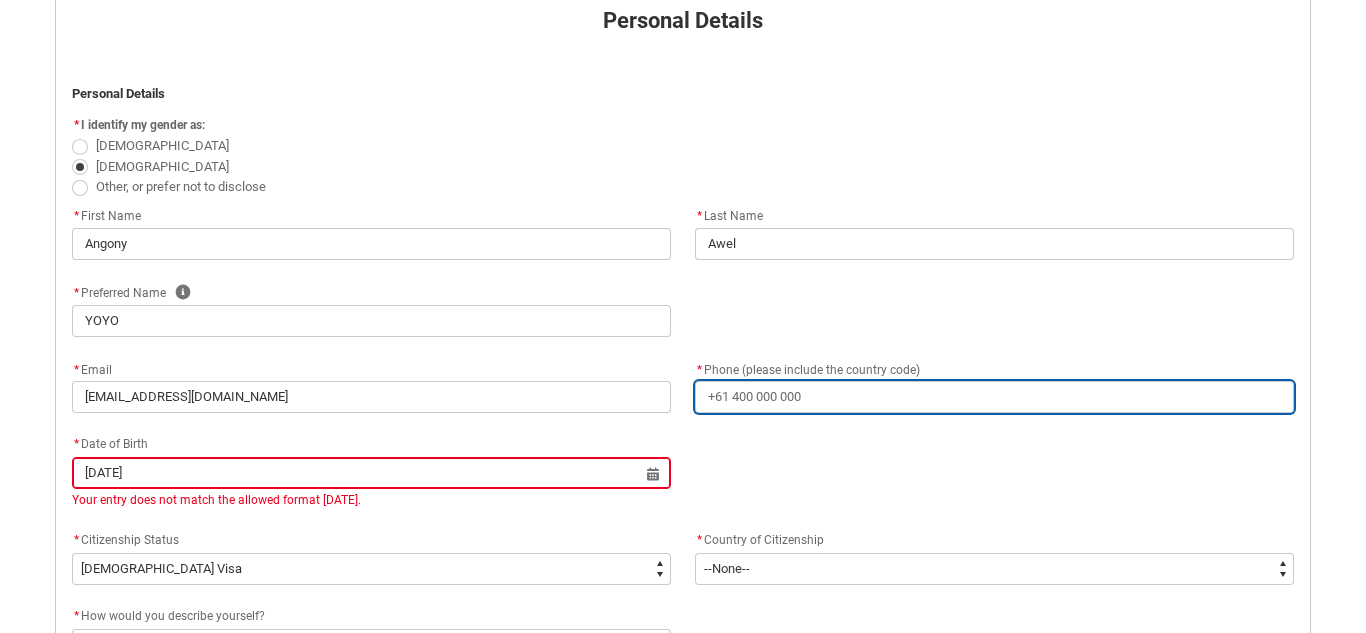 click on "* Phone (please include the country code)" at bounding box center (994, 397) 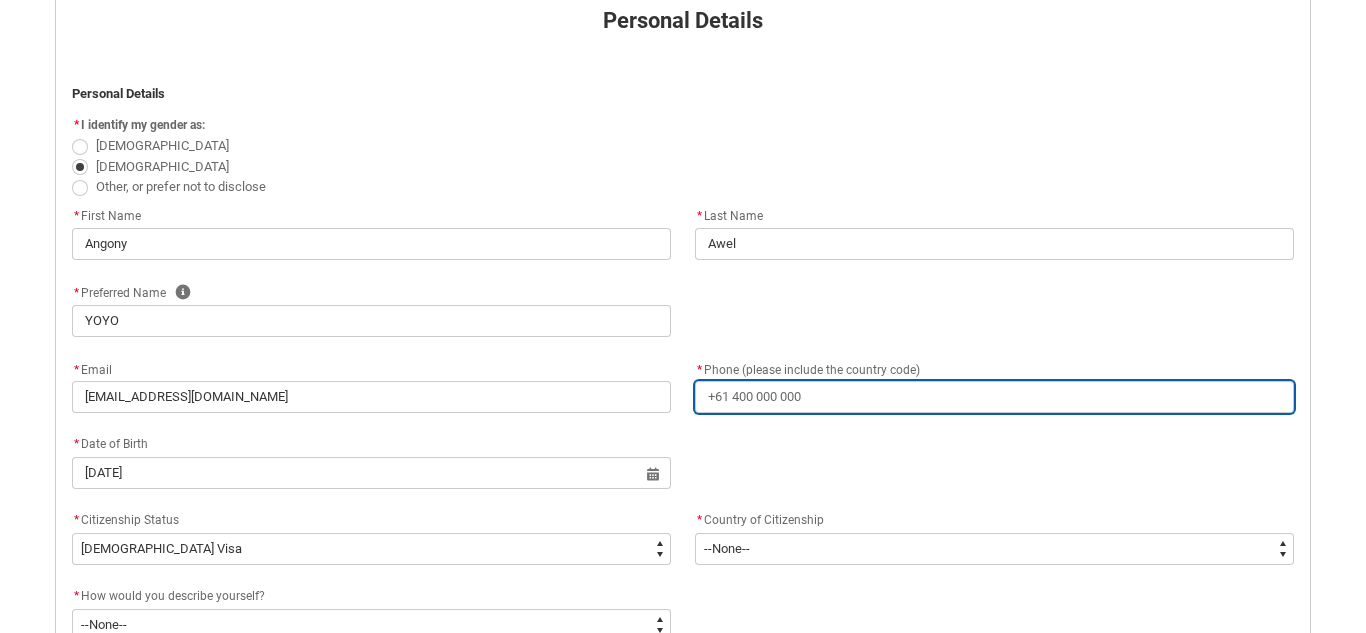 click on "* Phone (please include the country code)" at bounding box center (994, 397) 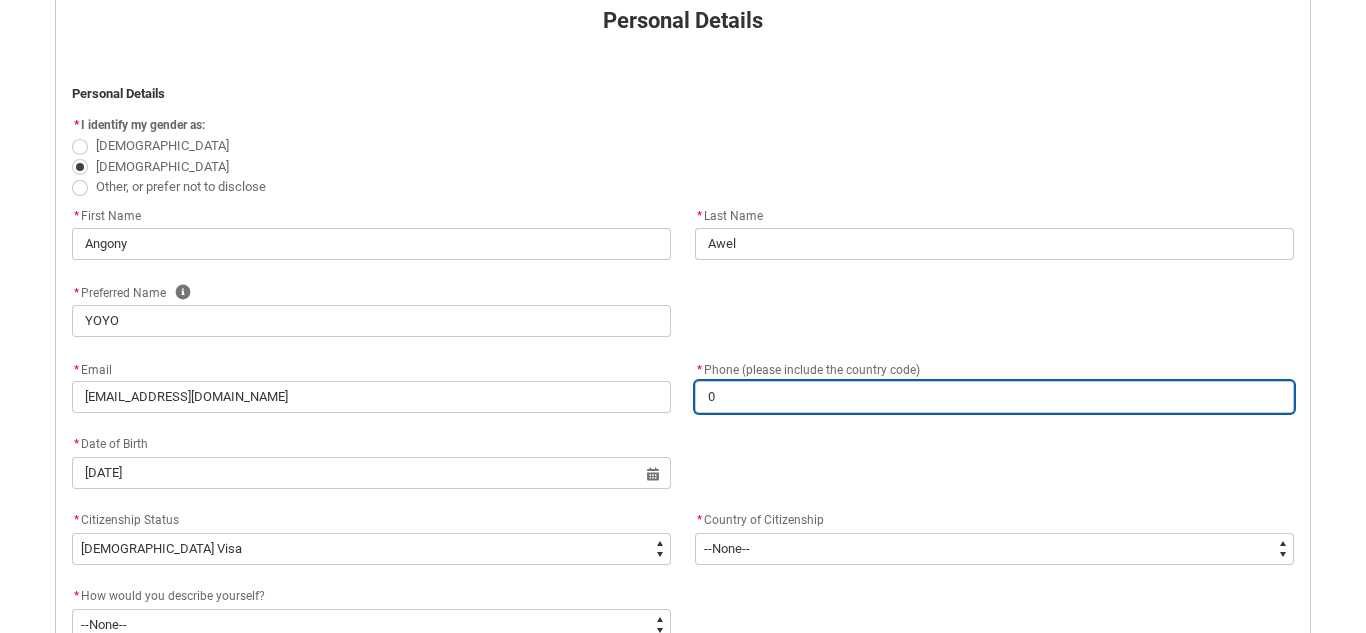 type on "04" 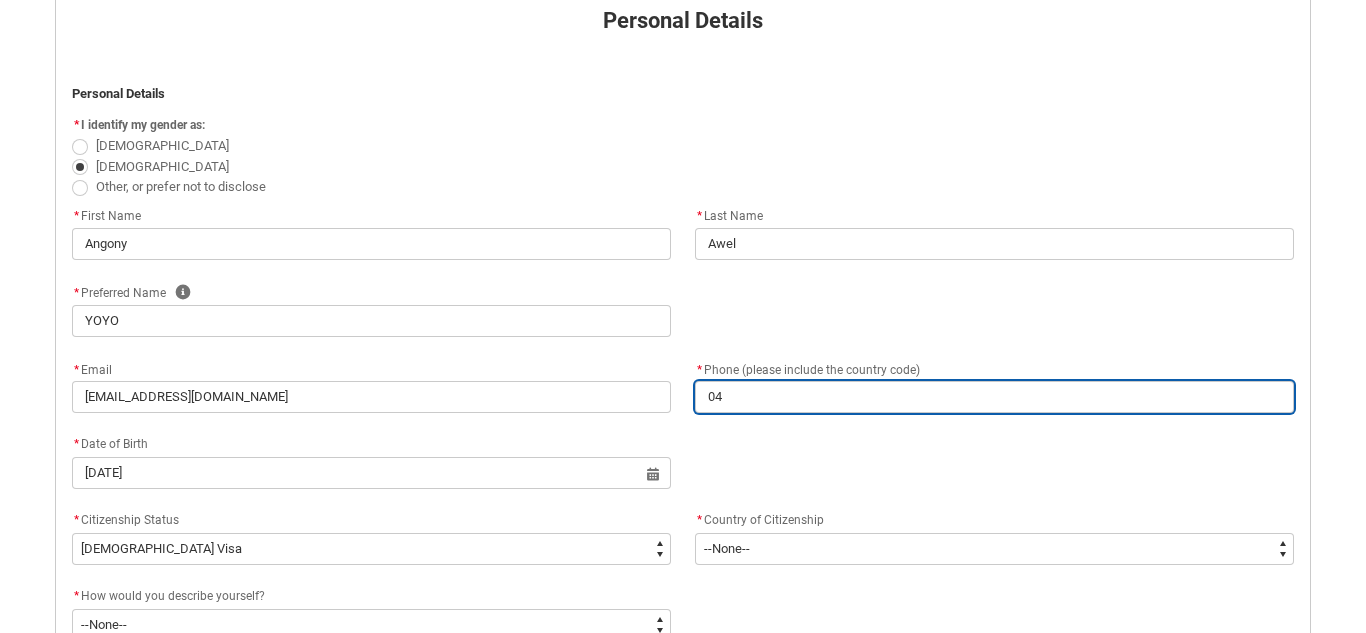type on "043" 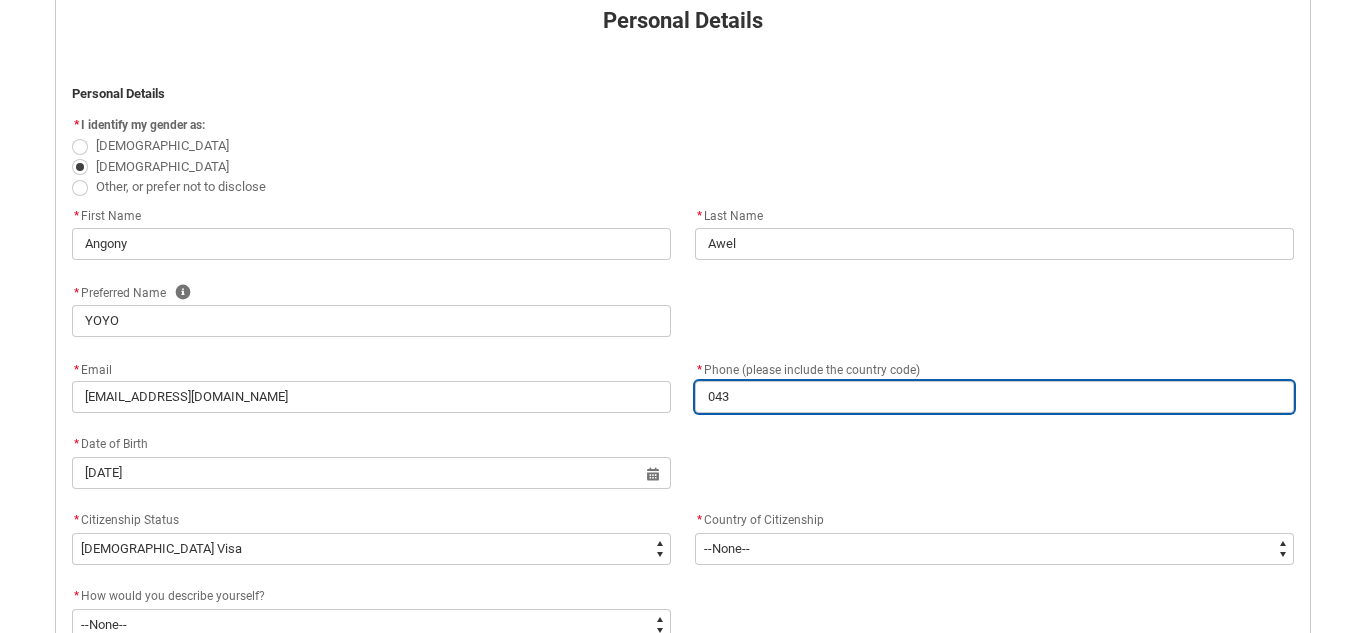 type on "0431" 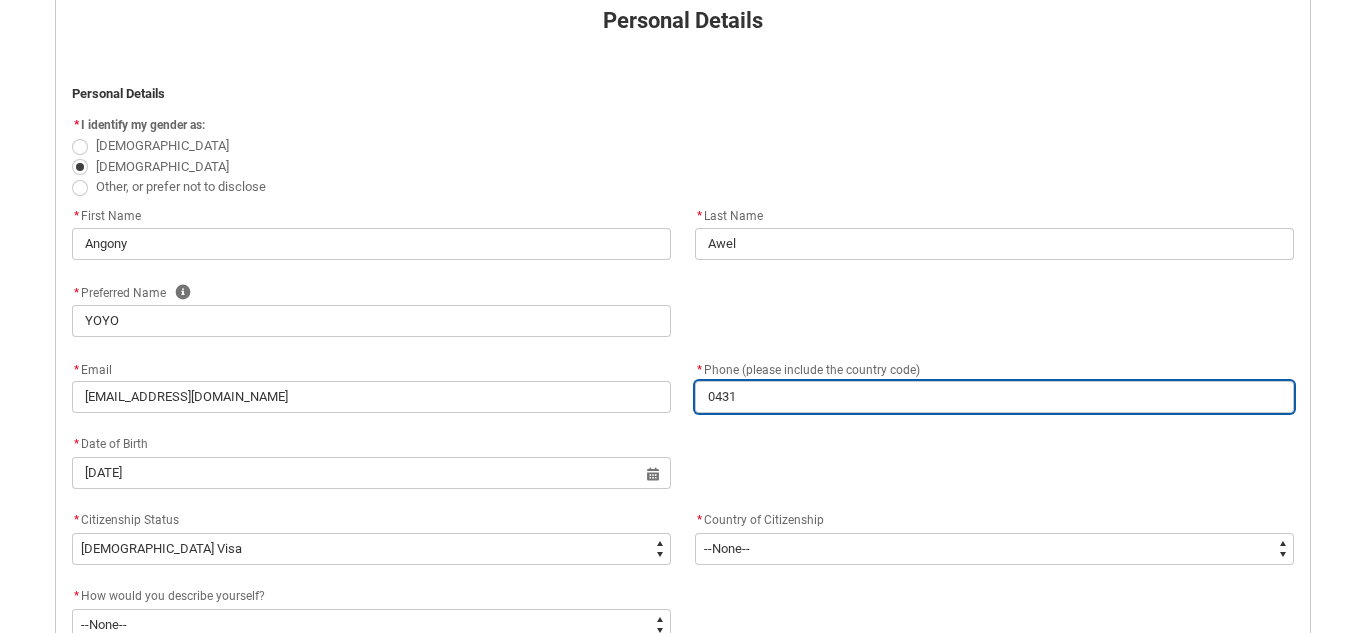 type on "04313" 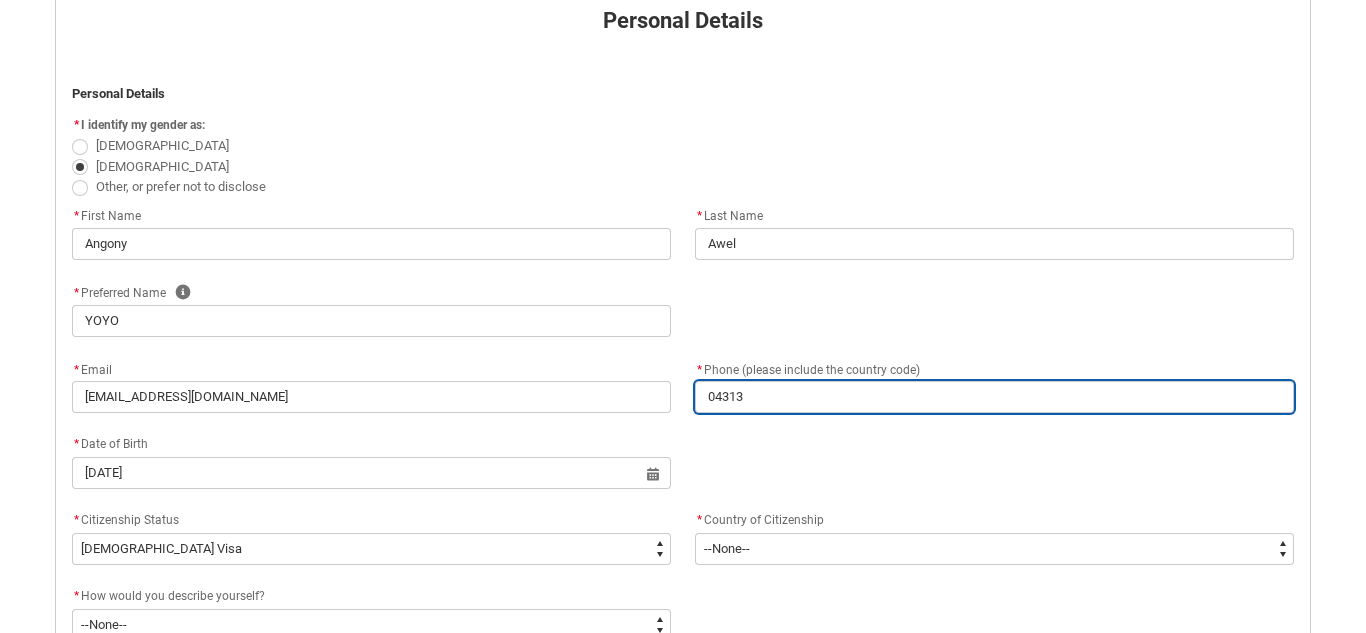 type on "043134" 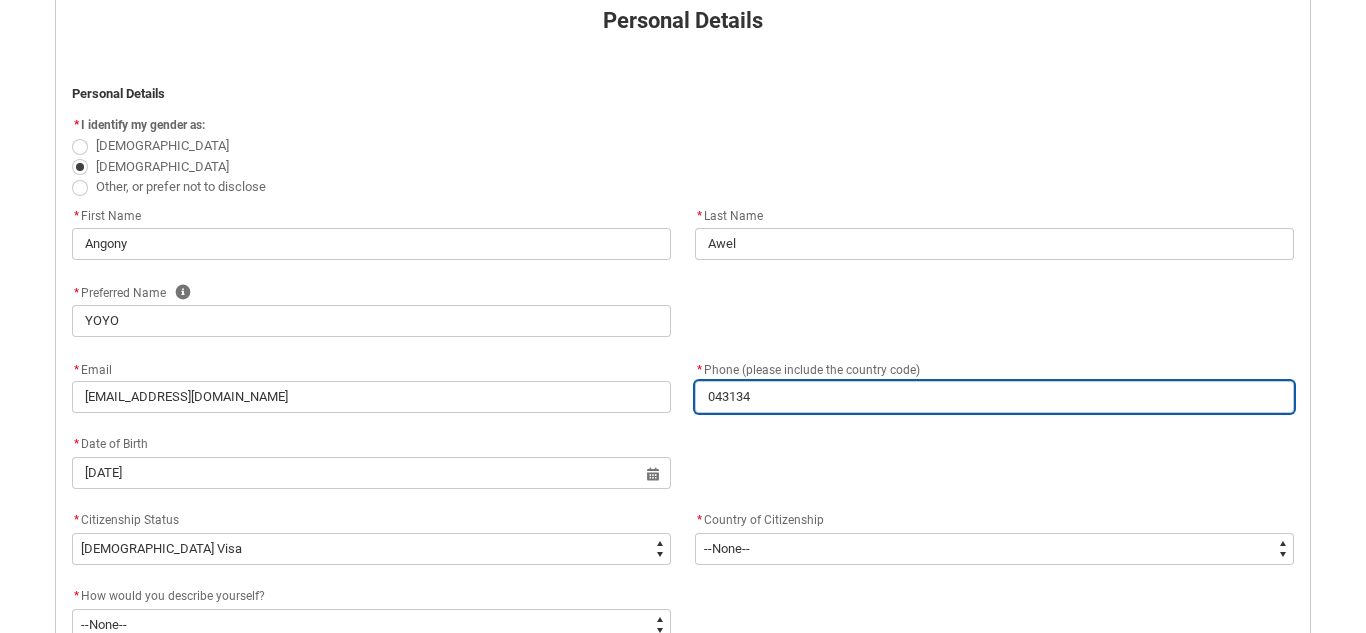 type on "0431346" 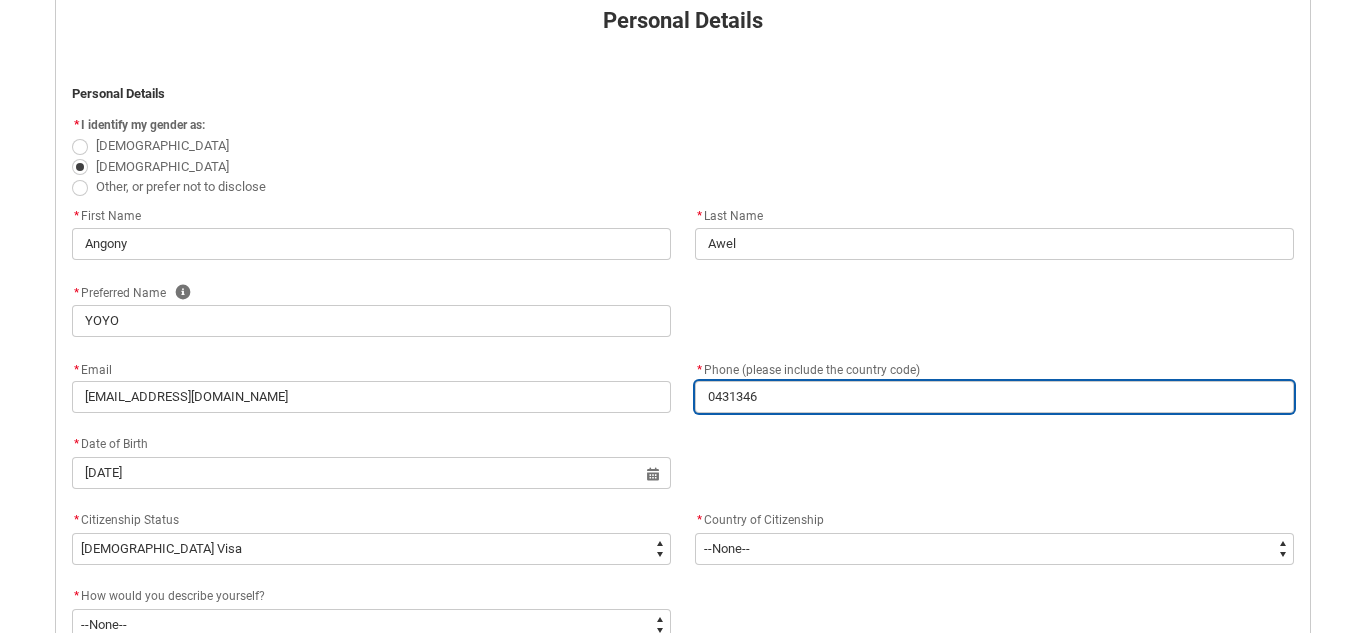 type on "04313468" 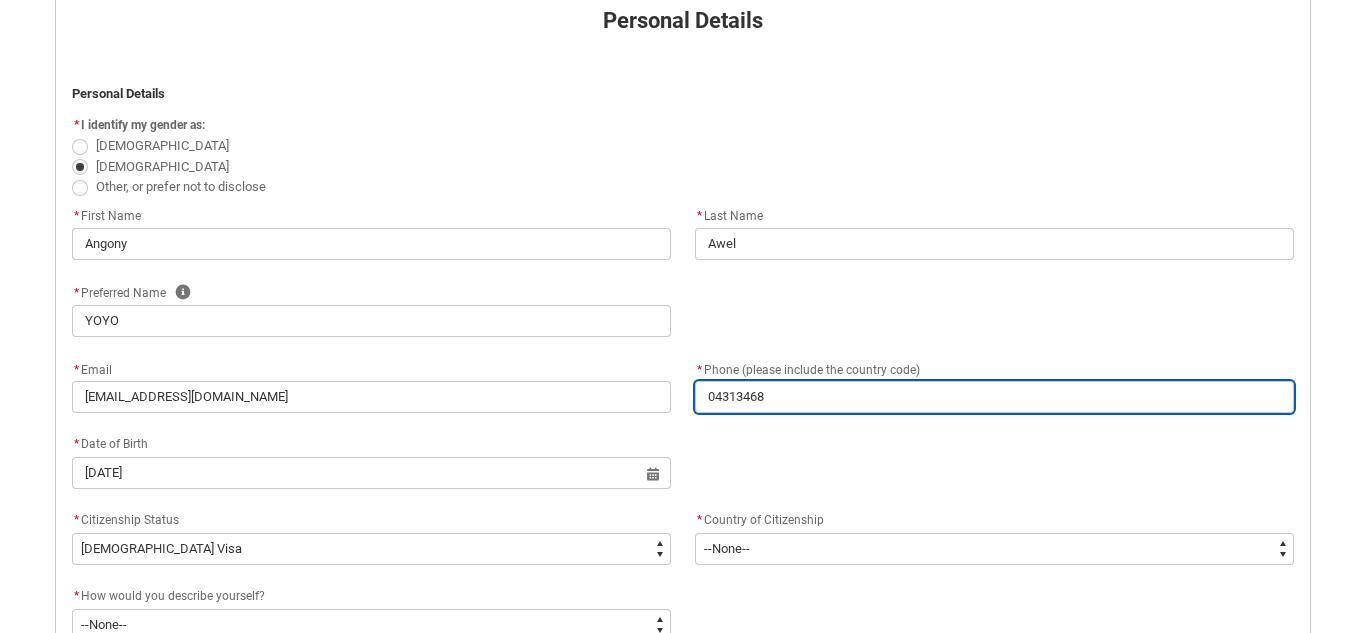 type on "043134686" 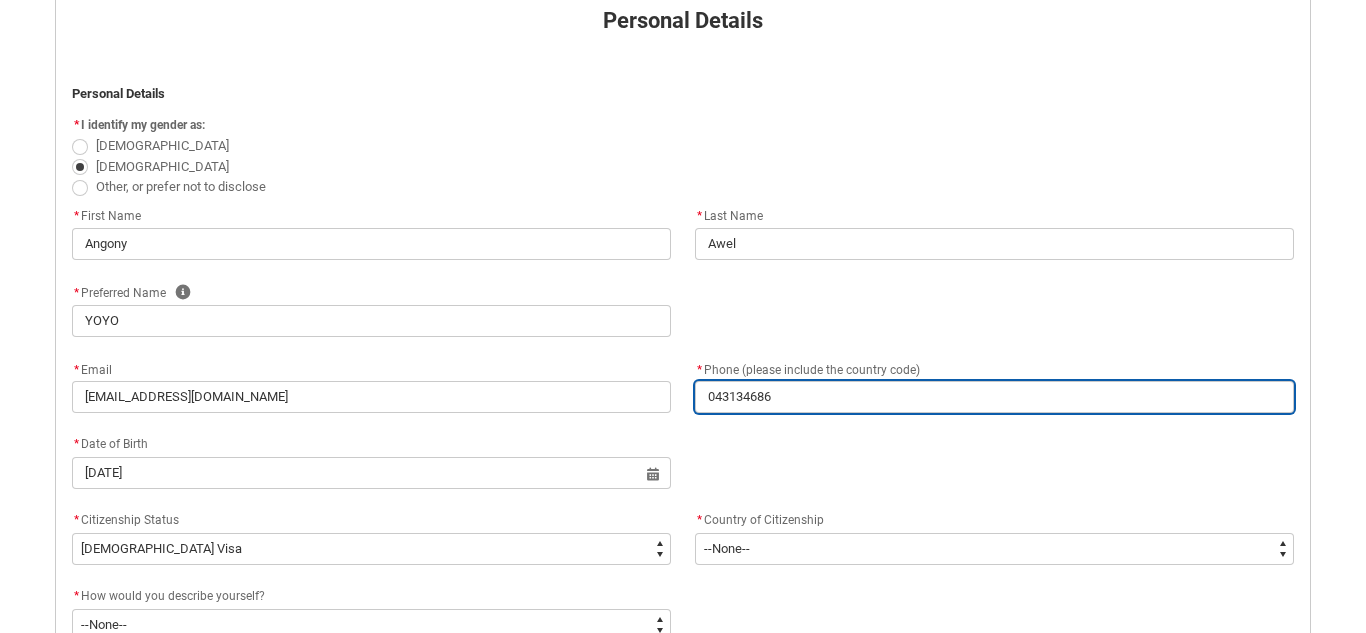 type on "0431346867" 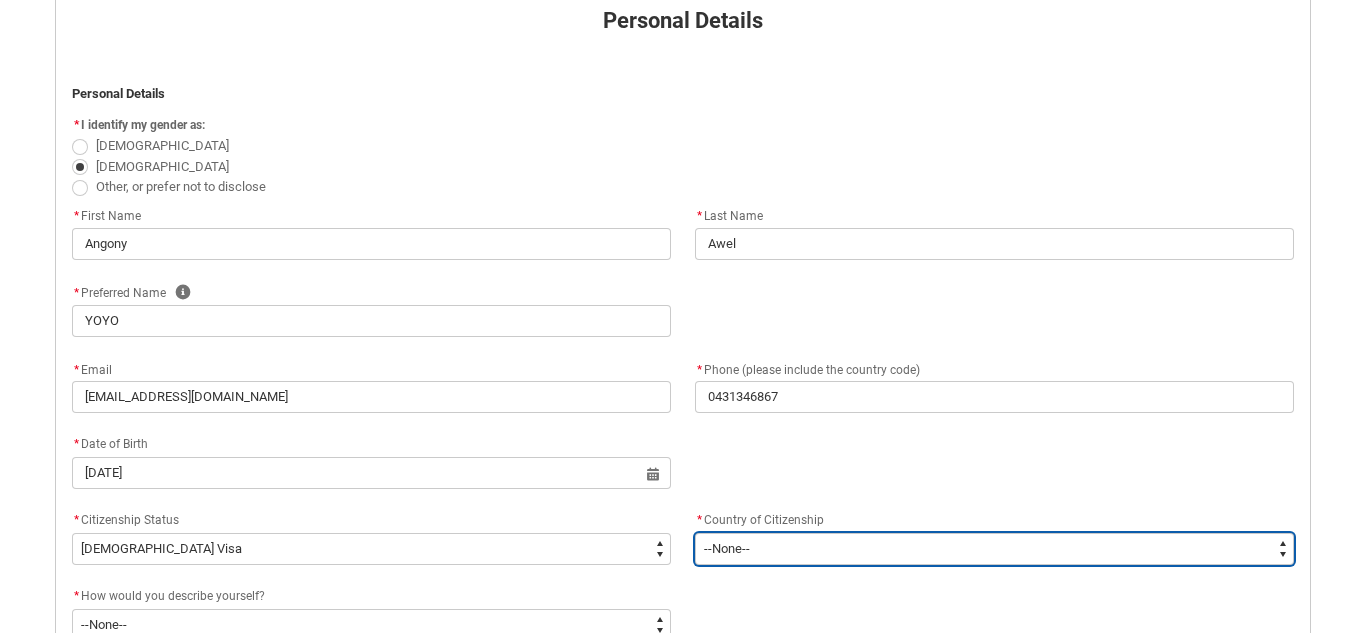 click on "--[GEOGRAPHIC_DATA]-- [GEOGRAPHIC_DATA] [GEOGRAPHIC_DATA] [GEOGRAPHIC_DATA] [GEOGRAPHIC_DATA] [US_STATE] [GEOGRAPHIC_DATA] [GEOGRAPHIC_DATA] [GEOGRAPHIC_DATA] [GEOGRAPHIC_DATA] [GEOGRAPHIC_DATA] [GEOGRAPHIC_DATA] [GEOGRAPHIC_DATA] [GEOGRAPHIC_DATA] [GEOGRAPHIC_DATA] [GEOGRAPHIC_DATA] [GEOGRAPHIC_DATA] [GEOGRAPHIC_DATA] ([GEOGRAPHIC_DATA]) [GEOGRAPHIC_DATA] [GEOGRAPHIC_DATA] [GEOGRAPHIC_DATA] [GEOGRAPHIC_DATA] [GEOGRAPHIC_DATA] [GEOGRAPHIC_DATA] [GEOGRAPHIC_DATA] [GEOGRAPHIC_DATA] [GEOGRAPHIC_DATA] [GEOGRAPHIC_DATA] (Plurinational State of) [GEOGRAPHIC_DATA] [GEOGRAPHIC_DATA] [GEOGRAPHIC_DATA] [GEOGRAPHIC_DATA] [GEOGRAPHIC_DATA] [GEOGRAPHIC_DATA] [GEOGRAPHIC_DATA] ([GEOGRAPHIC_DATA]) [GEOGRAPHIC_DATA] [GEOGRAPHIC_DATA] [GEOGRAPHIC_DATA] [GEOGRAPHIC_DATA] [GEOGRAPHIC_DATA] [GEOGRAPHIC_DATA] [GEOGRAPHIC_DATA] [GEOGRAPHIC_DATA] [GEOGRAPHIC_DATA] [GEOGRAPHIC_DATA] [GEOGRAPHIC_DATA] and [GEOGRAPHIC_DATA] [GEOGRAPHIC_DATA] ([GEOGRAPHIC_DATA]) [GEOGRAPHIC_DATA] ([GEOGRAPHIC_DATA]) [GEOGRAPHIC_DATA] [GEOGRAPHIC_DATA] [GEOGRAPHIC_DATA] [GEOGRAPHIC_DATA] Cocos ([GEOGRAPHIC_DATA] ([GEOGRAPHIC_DATA]) [GEOGRAPHIC_DATA] [GEOGRAPHIC_DATA] (the) [GEOGRAPHIC_DATA] ([GEOGRAPHIC_DATA]) [GEOGRAPHIC_DATA] ([GEOGRAPHIC_DATA]) [GEOGRAPHIC_DATA] ([GEOGRAPHIC_DATA]) [GEOGRAPHIC_DATA] [GEOGRAPHIC_DATA] [GEOGRAPHIC_DATA] [GEOGRAPHIC_DATA] [GEOGRAPHIC_DATA] [GEOGRAPHIC_DATA] [GEOGRAPHIC_DATA] ([GEOGRAPHIC_DATA]) [GEOGRAPHIC_DATA] [GEOGRAPHIC_DATA] [GEOGRAPHIC_DATA] [GEOGRAPHIC_DATA] [GEOGRAPHIC_DATA] [GEOGRAPHIC_DATA] ([GEOGRAPHIC_DATA]) [GEOGRAPHIC_DATA] [GEOGRAPHIC_DATA] [GEOGRAPHIC_DATA] [GEOGRAPHIC_DATA] [GEOGRAPHIC_DATA] [GEOGRAPHIC_DATA] [GEOGRAPHIC_DATA]" at bounding box center (994, 549) 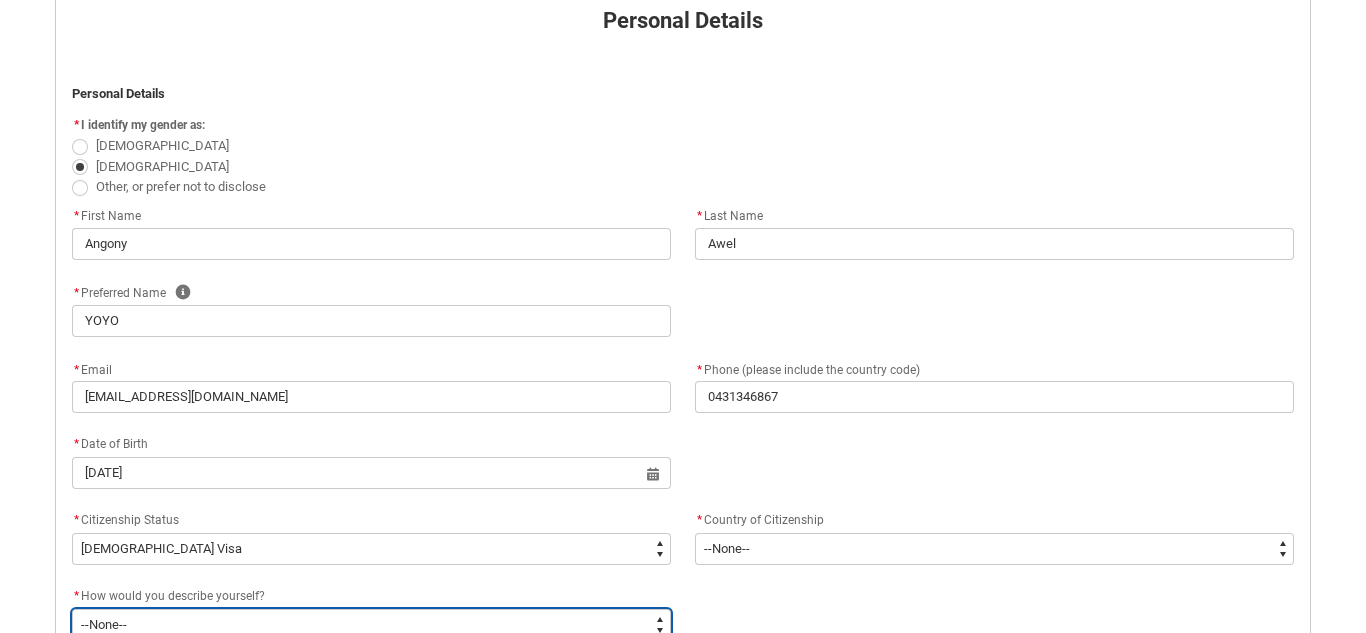 click on "--None-- I'm currently in Year 12 and planning what I'll do after school I've completed Year 12 I took some time off after high school and want to return to study I'm looking to transfer from another college/university I'm looking for a career change I'm already in the industry/have a qualification and am looking to extend my skills" at bounding box center [371, 625] 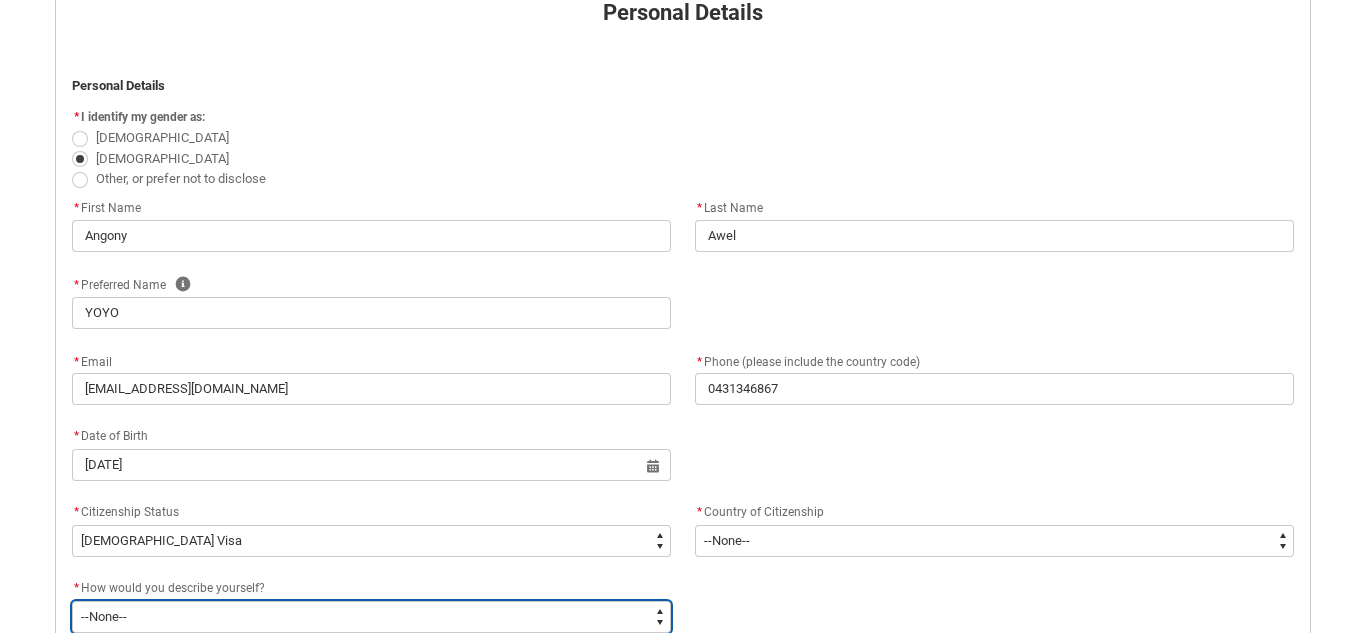 type on "HSLC_Domestic_d" 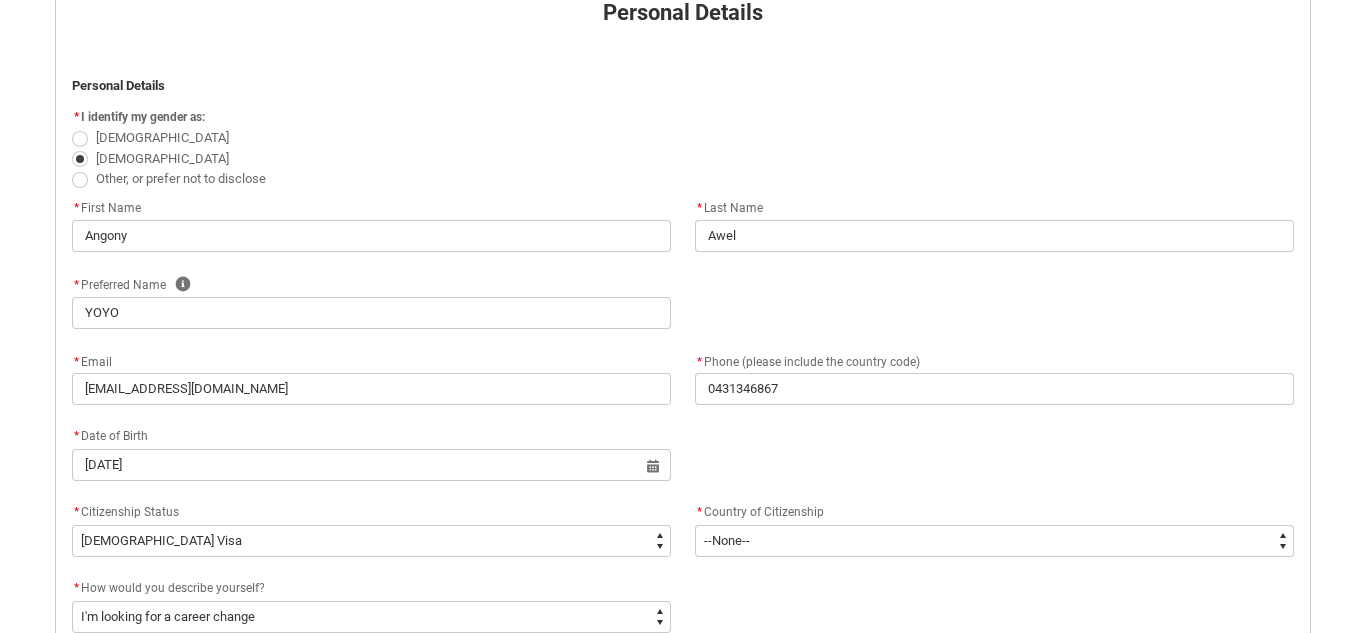 click on "* How would you describe yourself? *   --None-- I'm currently in Year 12 and planning what I'll do after school I've completed Year 12 I took some time off after high school and want to return to study I'm looking to transfer from another college/university I'm looking for a career change I'm already in the industry/have a qualification and am looking to extend my skills" 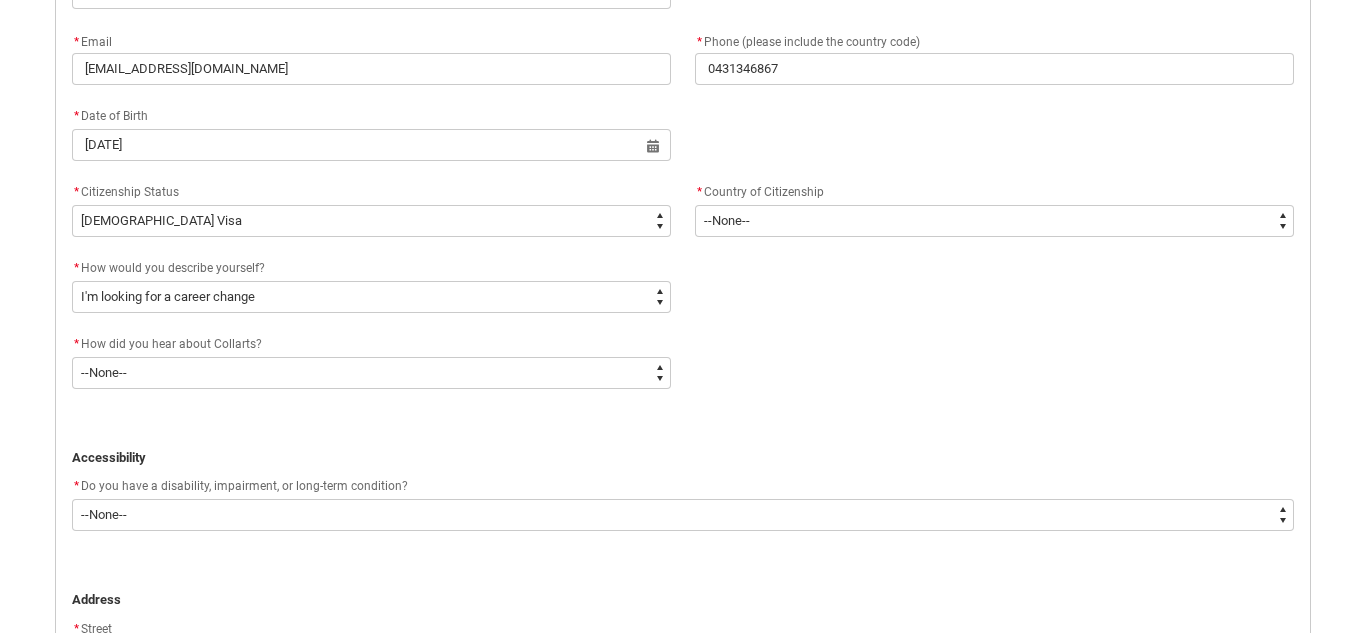 scroll, scrollTop: 817, scrollLeft: 0, axis: vertical 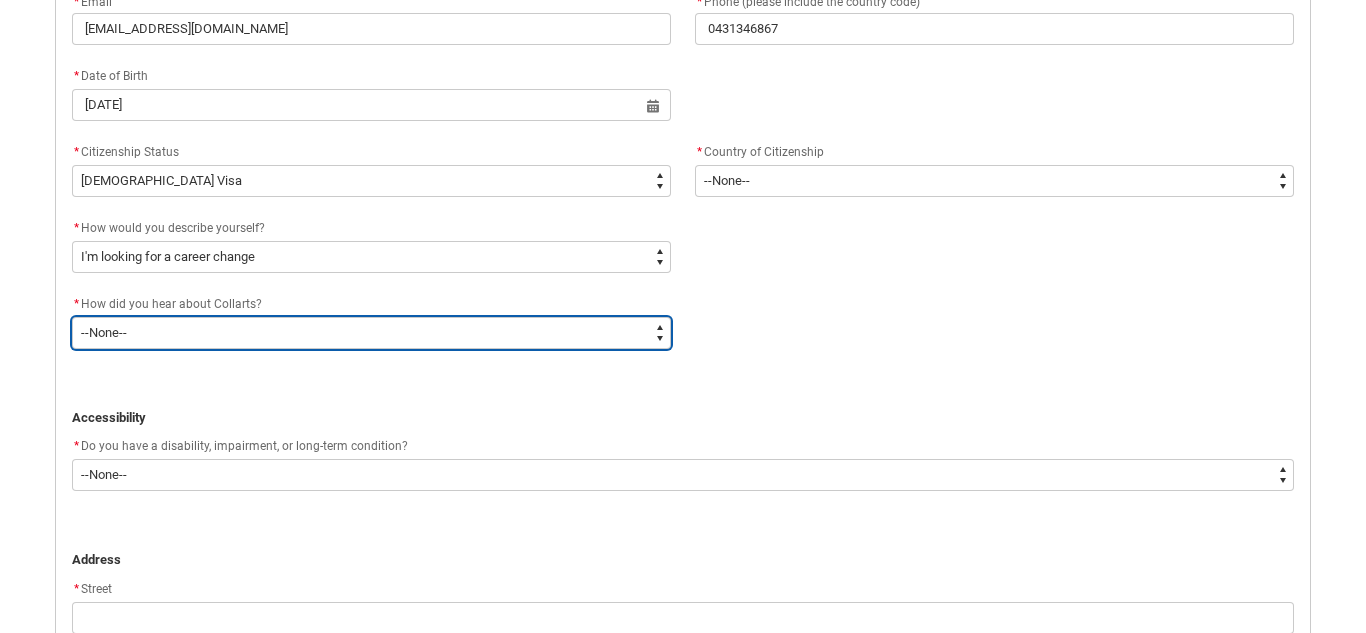 click on "--None-- Advertising - Facebook Advertising - Google Advertising - Instagram Advertising - YouTube Advertising - Other Career Advisor Career Expo Collarts Newsletter/Email Collarts Website Festivals/Events Freeza/Amplified In the Media Online Search (Google) Radio Signage Socials (Facebook, Instagram, TikTok, LinkedIn etc) Spotify VET course at school VTAC Word of mouth Workshops at Collarts Workshops at school Other" at bounding box center [371, 333] 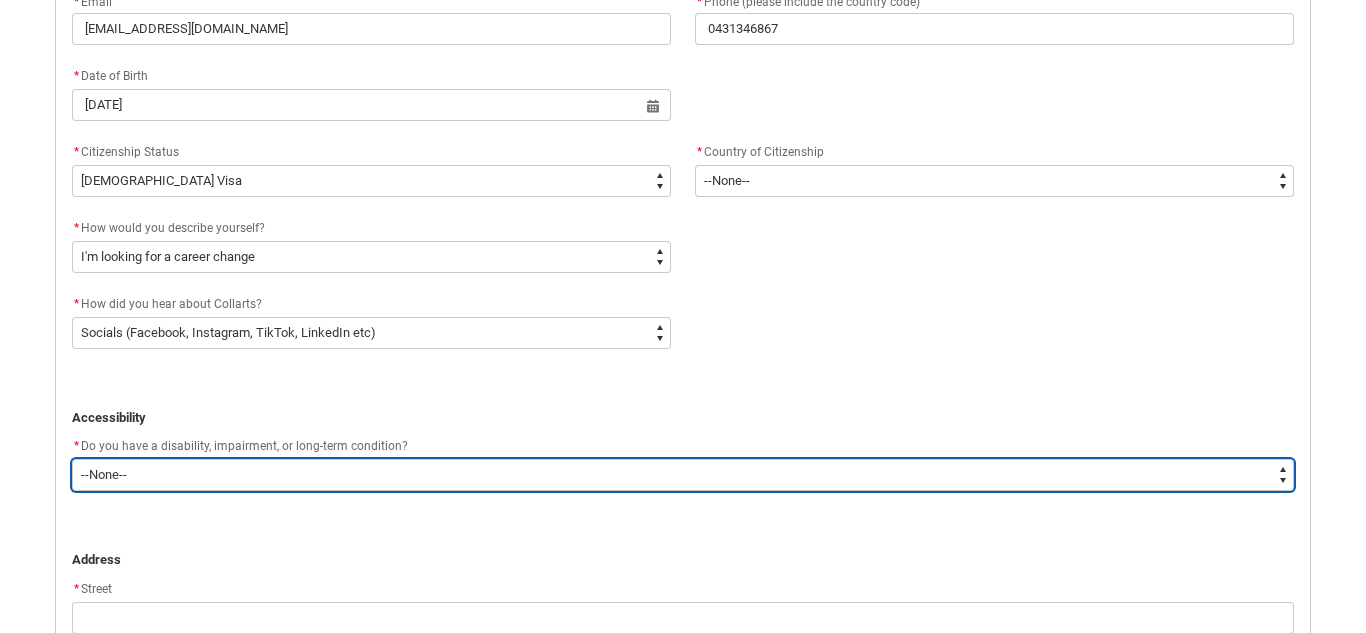 click on "--None-- Yes No" at bounding box center [683, 475] 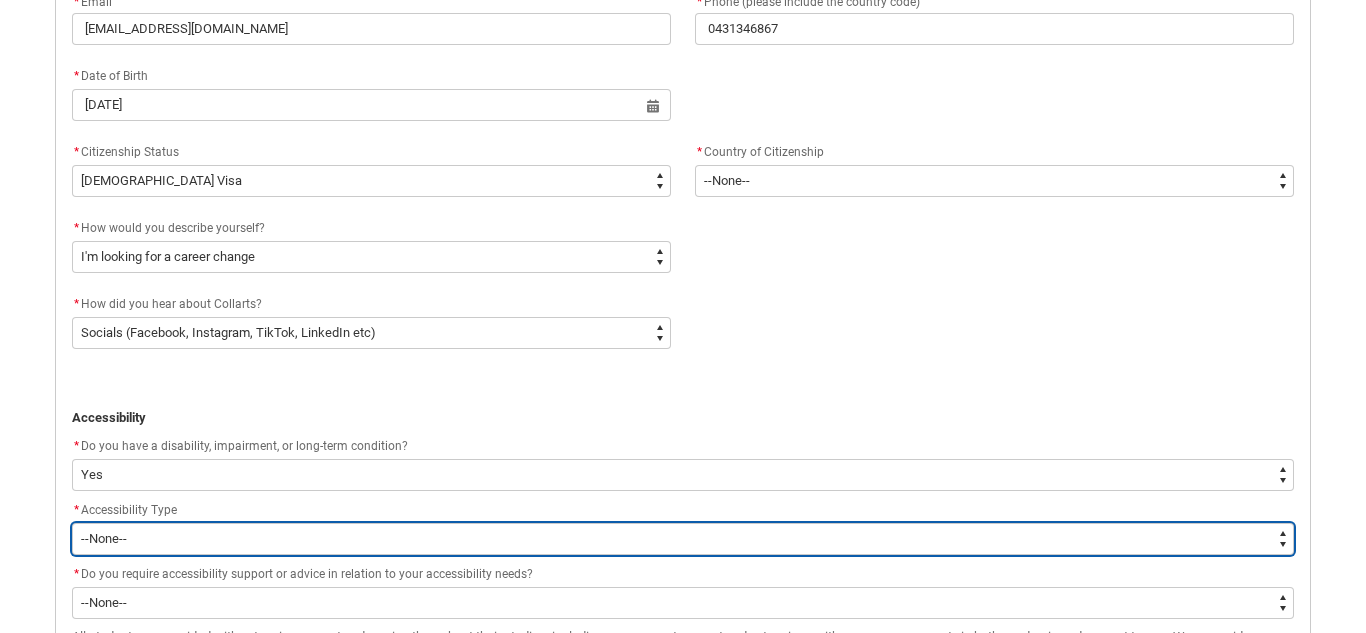 click on "--None-- Acquired [MEDICAL_DATA] [MEDICAL_DATA] / Deaf [MEDICAL_DATA] [MEDICAL_DATA] / Blind Medical Condition Mental Health Disability Neurological Disability [MEDICAL_DATA] Specific [MEDICAL_DATA] Other Disability Not Specified" at bounding box center [683, 539] 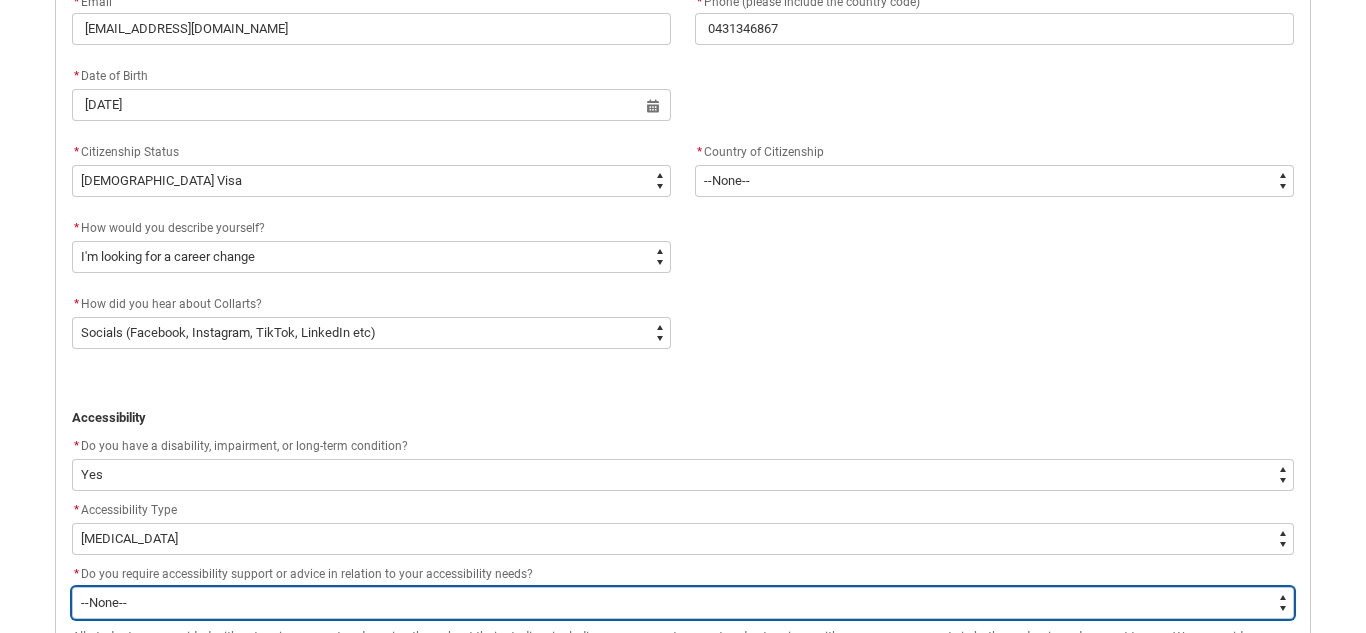 click on "--None-- Yes No" at bounding box center [683, 603] 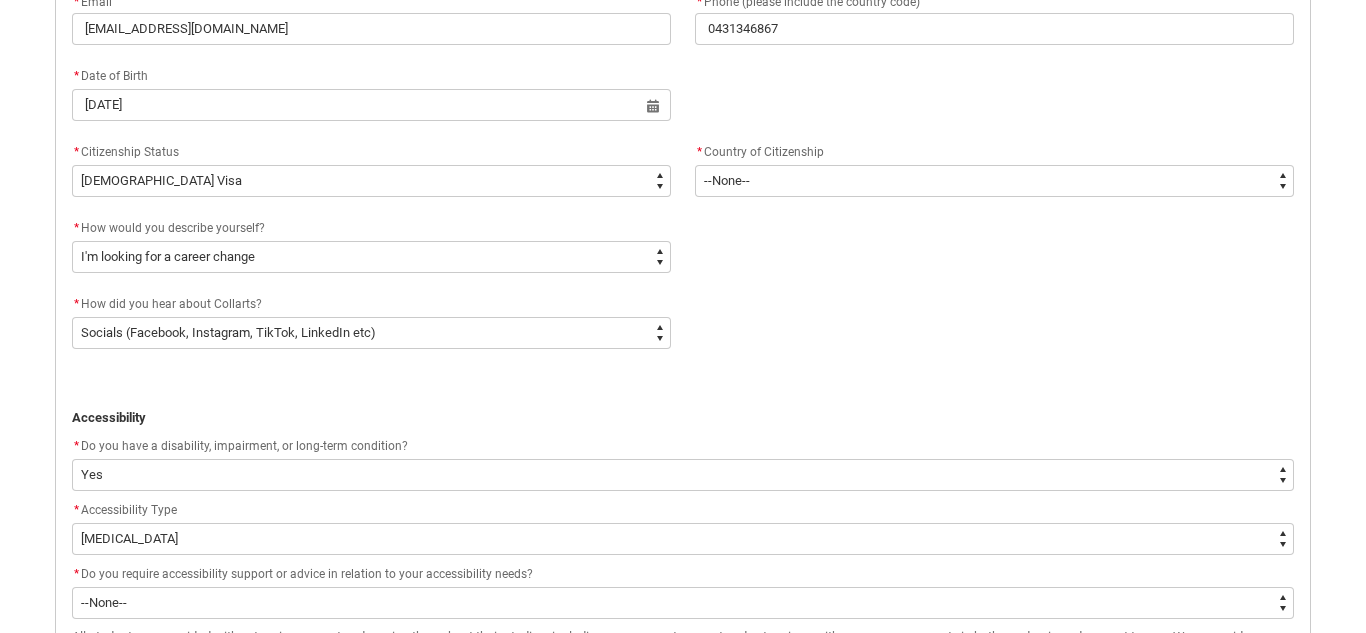 click on "* Accessibility Type" 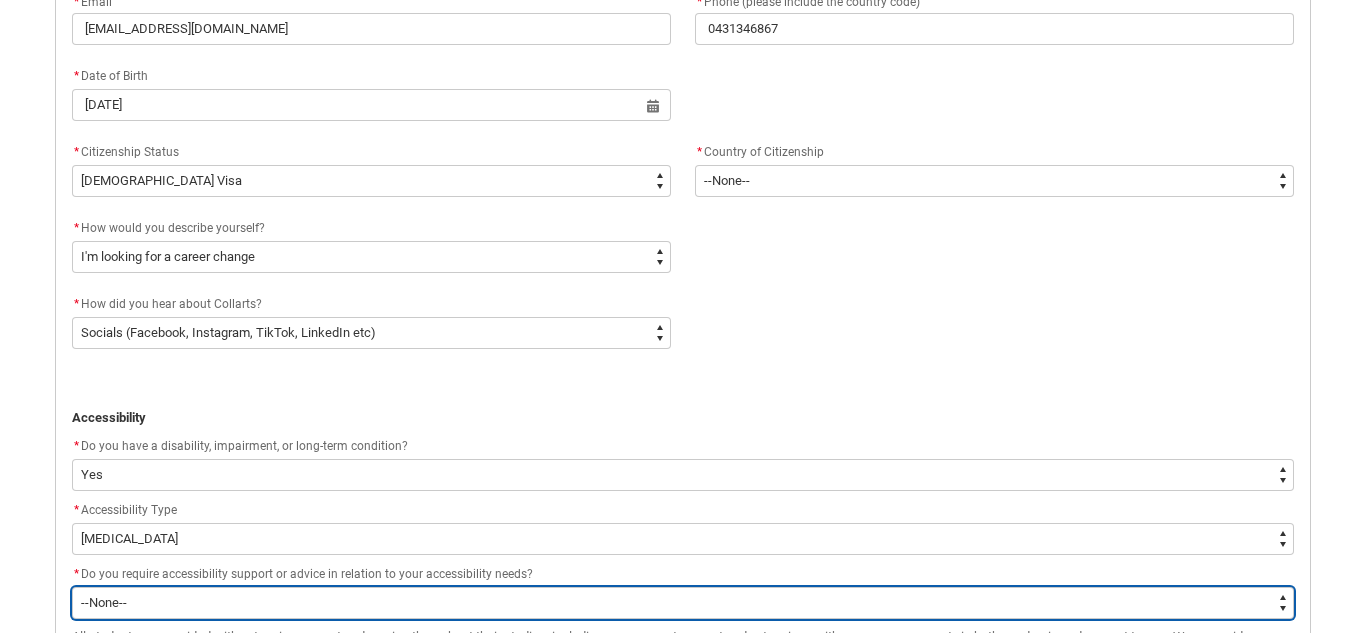 click on "--None-- Yes No" at bounding box center (683, 603) 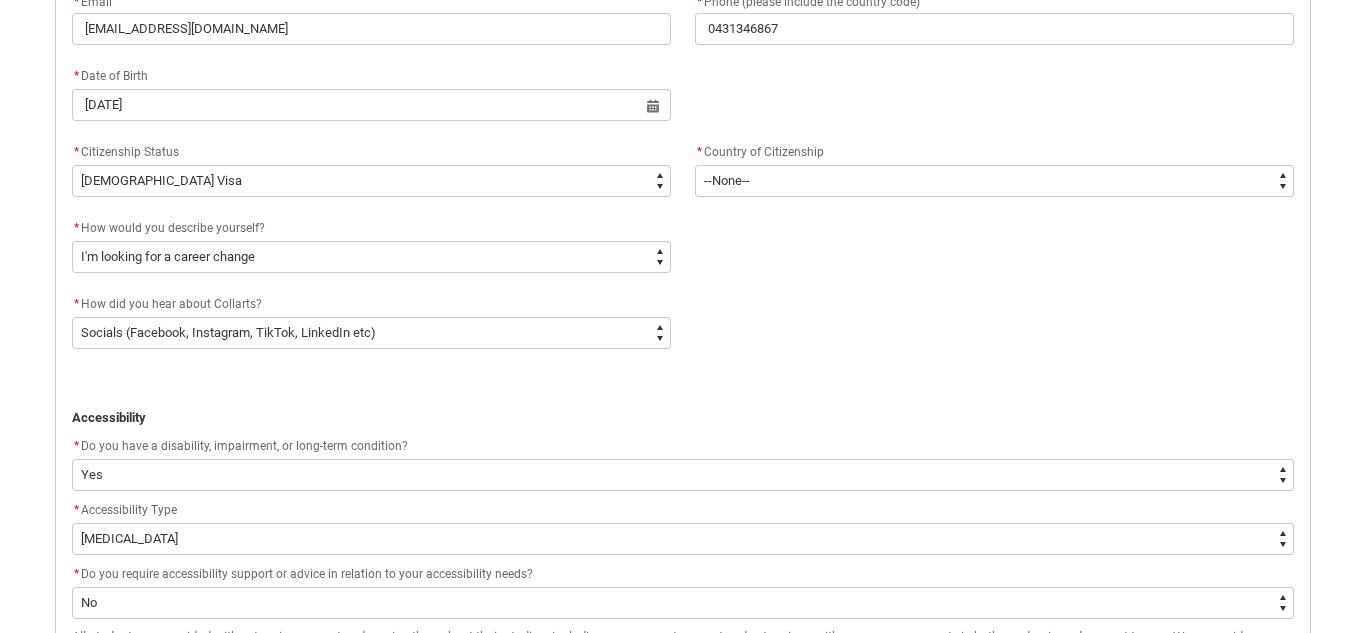 click 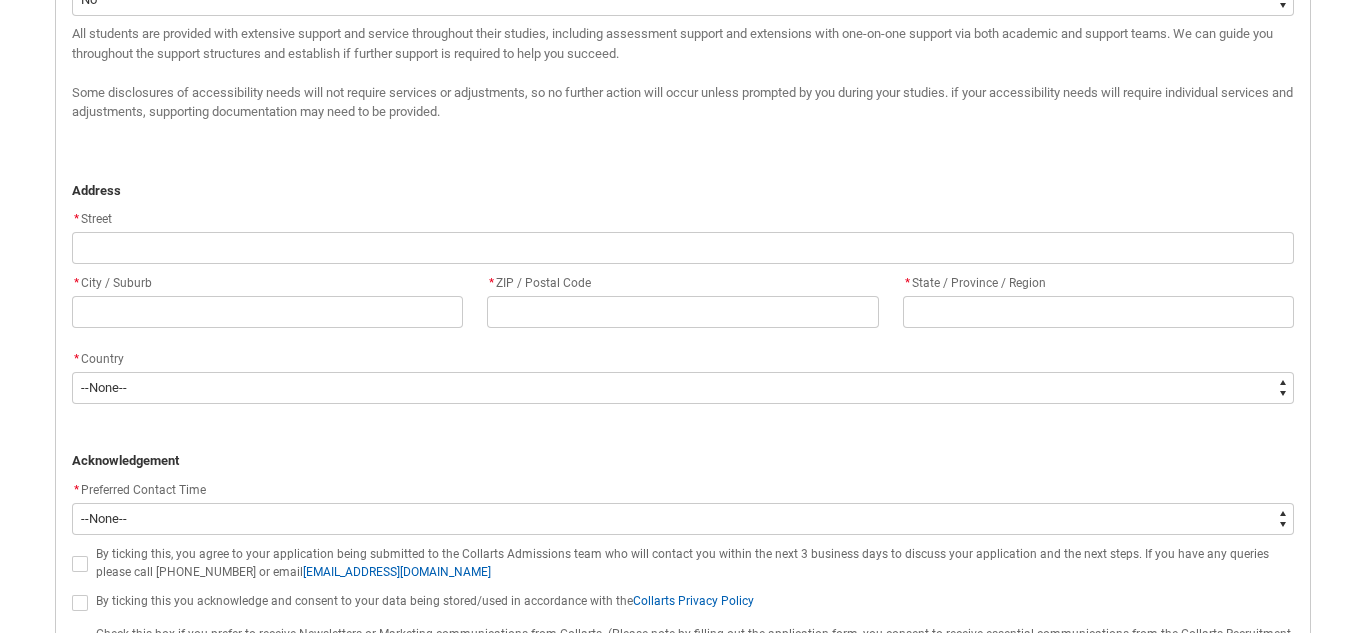 scroll, scrollTop: 1457, scrollLeft: 0, axis: vertical 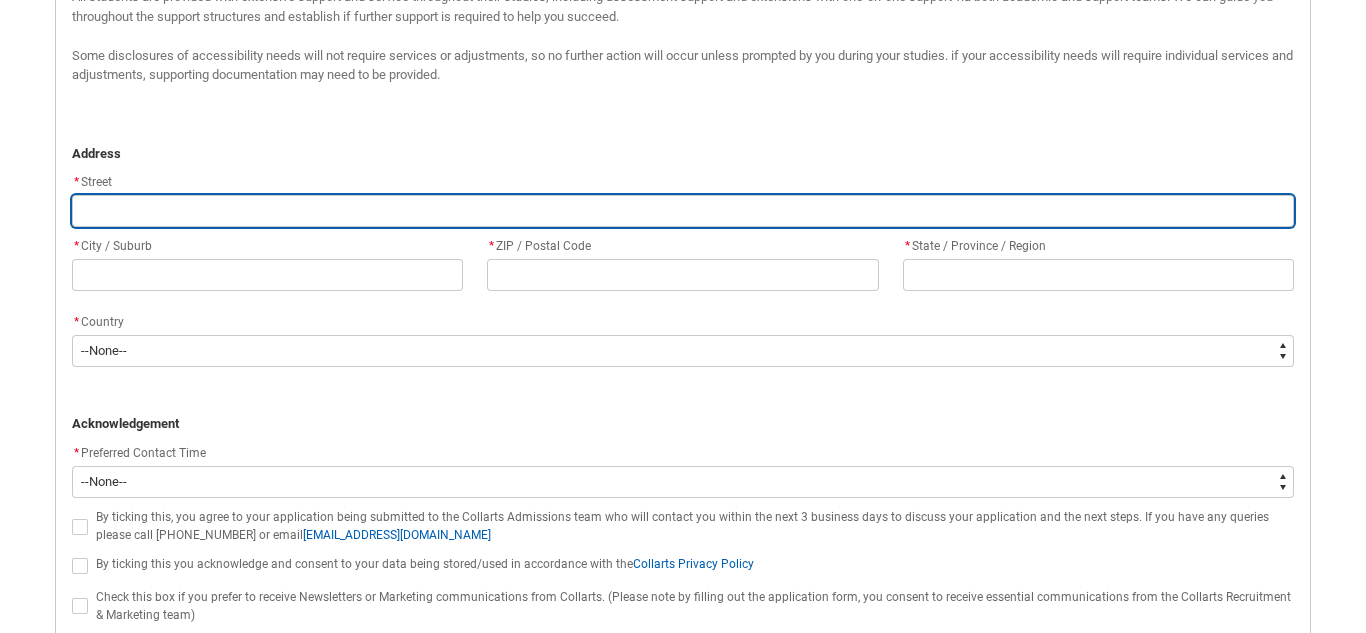 click at bounding box center [683, 211] 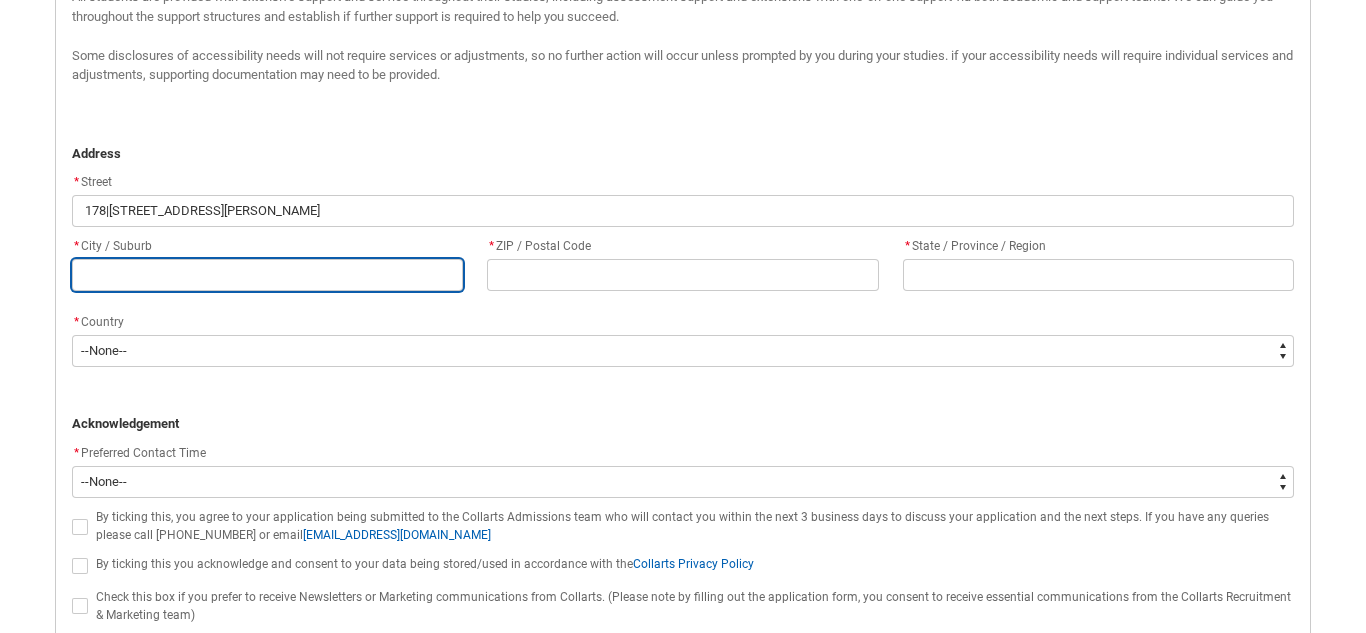click at bounding box center [267, 275] 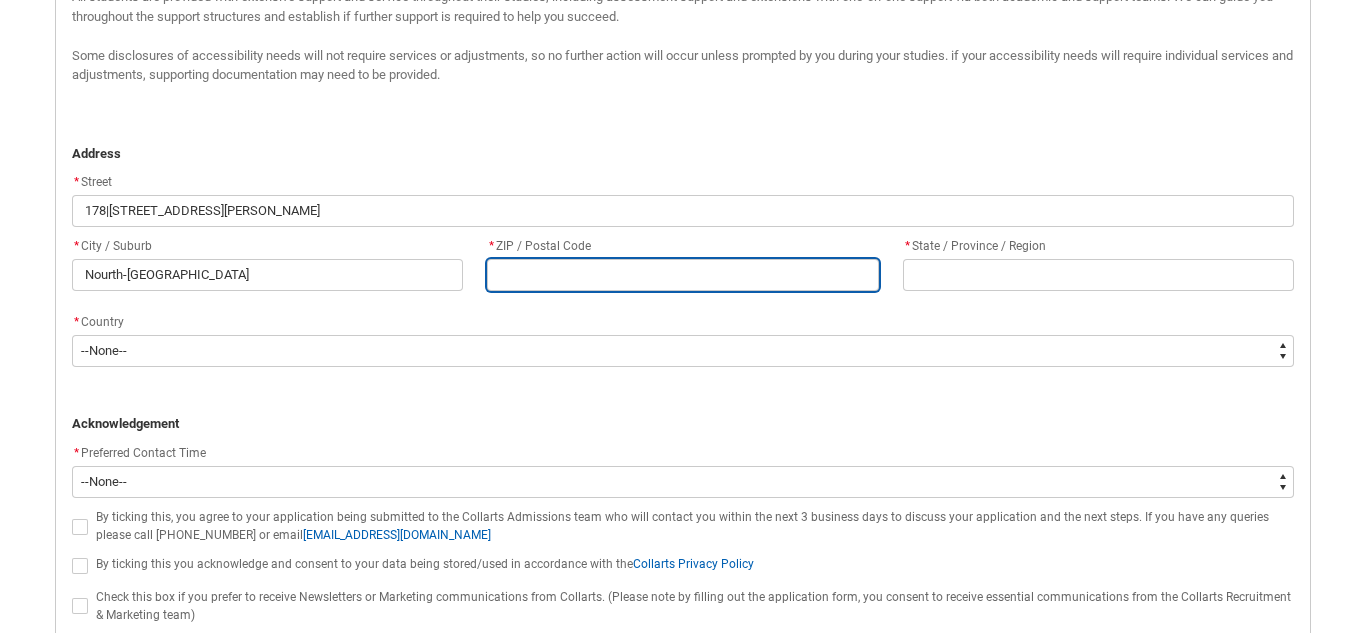 click at bounding box center (682, 275) 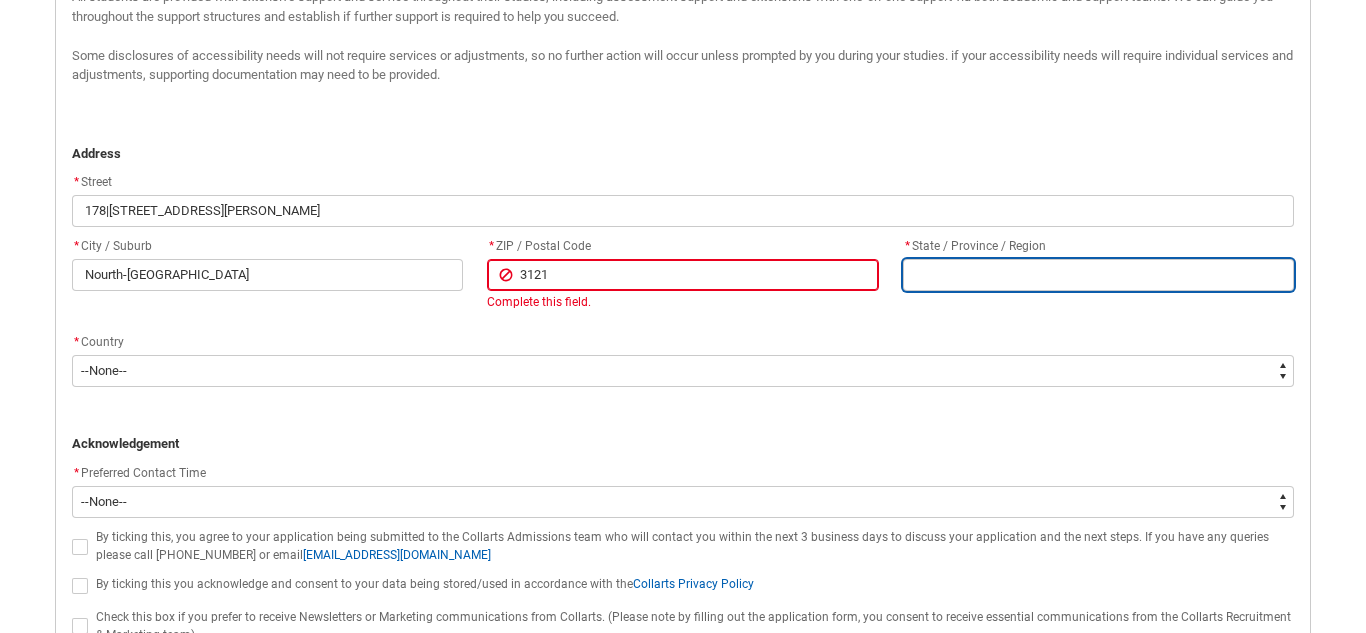 click at bounding box center [1098, 275] 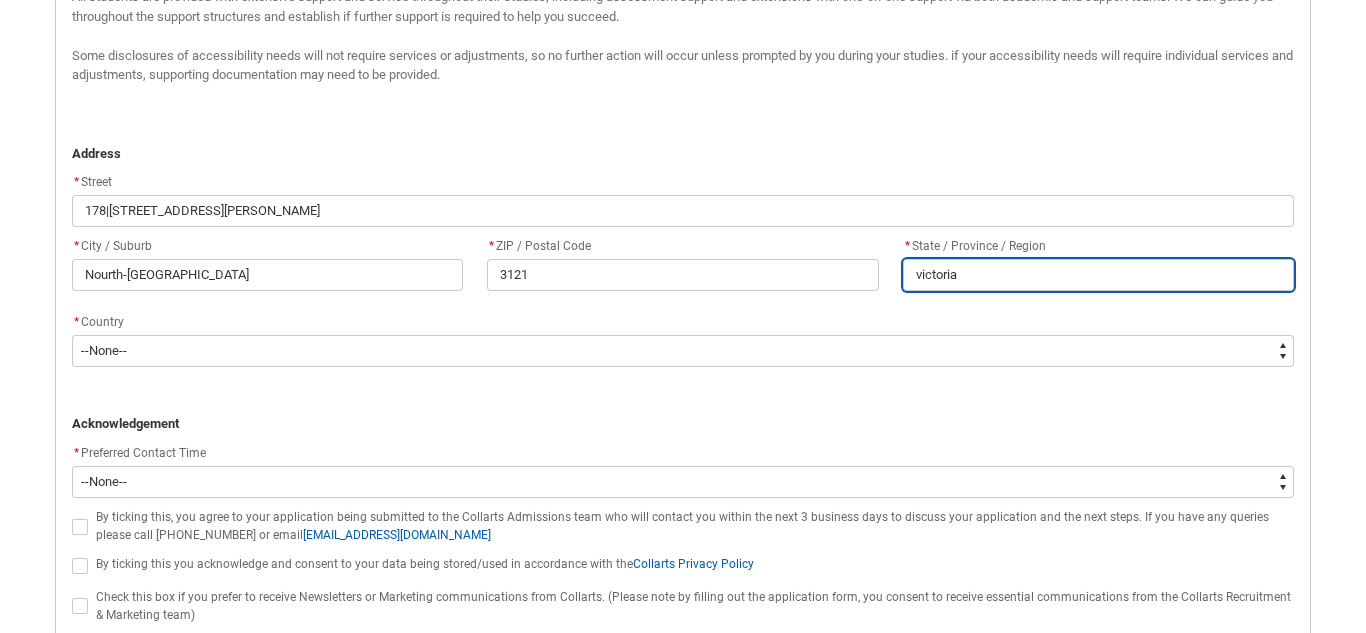 click on "victoria" at bounding box center (1098, 275) 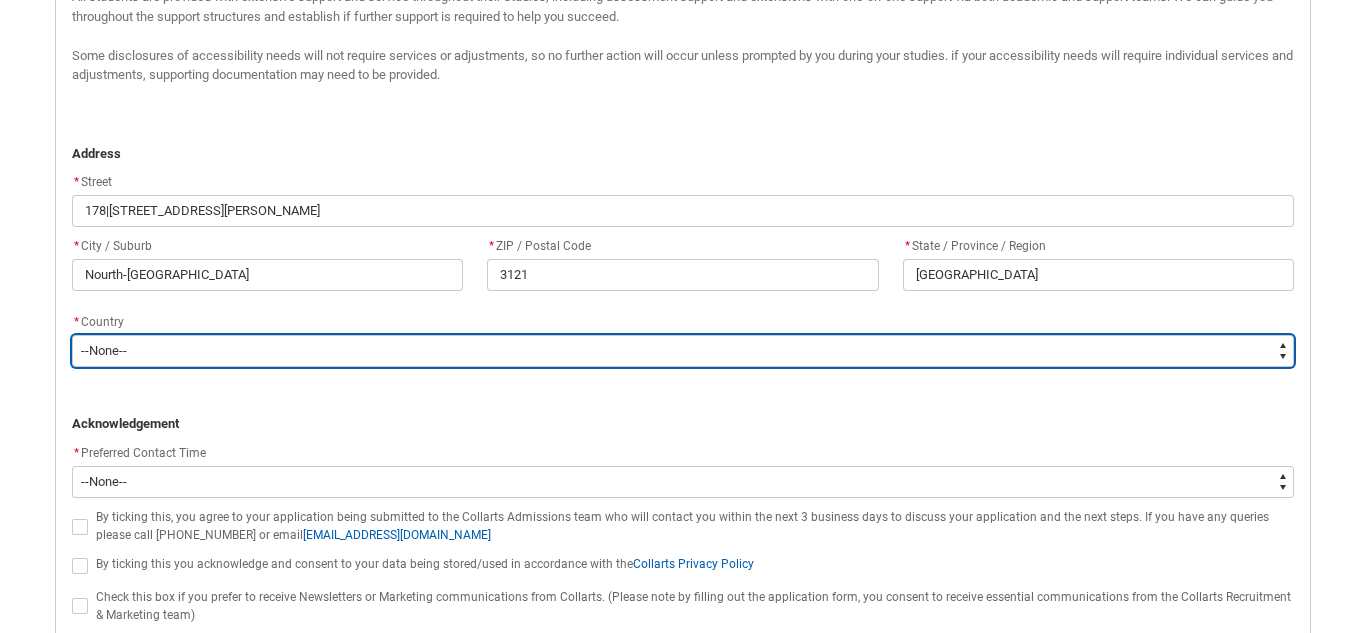 click on "--None-- [GEOGRAPHIC_DATA] ([GEOGRAPHIC_DATA]) [GEOGRAPHIC_DATA] [GEOGRAPHIC_DATA] [GEOGRAPHIC_DATA] [GEOGRAPHIC_DATA] [GEOGRAPHIC_DATA] [GEOGRAPHIC_DATA] [GEOGRAPHIC_DATA] [GEOGRAPHIC_DATA] [GEOGRAPHIC_DATA] [GEOGRAPHIC_DATA] [GEOGRAPHIC_DATA] [GEOGRAPHIC_DATA] [GEOGRAPHIC_DATA] [GEOGRAPHIC_DATA] [GEOGRAPHIC_DATA] Australian External Territories, [GEOGRAPHIC_DATA] [GEOGRAPHIC_DATA] [GEOGRAPHIC_DATA] [GEOGRAPHIC_DATA] [GEOGRAPHIC_DATA] [GEOGRAPHIC_DATA] [GEOGRAPHIC_DATA] [GEOGRAPHIC_DATA] [GEOGRAPHIC_DATA] [GEOGRAPHIC_DATA] [GEOGRAPHIC_DATA] [GEOGRAPHIC_DATA] [GEOGRAPHIC_DATA] [GEOGRAPHIC_DATA] [GEOGRAPHIC_DATA] [GEOGRAPHIC_DATA] [GEOGRAPHIC_DATA] [GEOGRAPHIC_DATA] [GEOGRAPHIC_DATA] [GEOGRAPHIC_DATA] [GEOGRAPHIC_DATA] [GEOGRAPHIC_DATA] [GEOGRAPHIC_DATA] [GEOGRAPHIC_DATA] [GEOGRAPHIC_DATA] [GEOGRAPHIC_DATA] [GEOGRAPHIC_DATA] [GEOGRAPHIC_DATA] [GEOGRAPHIC_DATA] [GEOGRAPHIC_DATA] [GEOGRAPHIC_DATA] [GEOGRAPHIC_DATA] [GEOGRAPHIC_DATA] [GEOGRAPHIC_DATA] (excludes [GEOGRAPHIC_DATA] and [GEOGRAPHIC_DATA]) [GEOGRAPHIC_DATA] [GEOGRAPHIC_DATA] [GEOGRAPHIC_DATA], [GEOGRAPHIC_DATA], [GEOGRAPHIC_DATA] [GEOGRAPHIC_DATA] [GEOGRAPHIC_DATA] [GEOGRAPHIC_DATA] [GEOGRAPHIC_DATA] [GEOGRAPHIC_DATA] [GEOGRAPHIC_DATA] [GEOGRAPHIC_DATA] [GEOGRAPHIC_DATA] [GEOGRAPHIC_DATA] [GEOGRAPHIC_DATA] [GEOGRAPHIC_DATA] [GEOGRAPHIC_DATA] [GEOGRAPHIC_DATA] [GEOGRAPHIC_DATA][PERSON_NAME][GEOGRAPHIC_DATA] [GEOGRAPHIC_DATA] [GEOGRAPHIC_DATA] [GEOGRAPHIC_DATA] [GEOGRAPHIC_DATA] [GEOGRAPHIC_DATA] [GEOGRAPHIC_DATA] [GEOGRAPHIC_DATA] [GEOGRAPHIC_DATA] [GEOGRAPHIC_DATA] [GEOGRAPHIC_DATA] [GEOGRAPHIC_DATA] [GEOGRAPHIC_DATA] [GEOGRAPHIC_DATA] [US_STATE]" at bounding box center [683, 351] 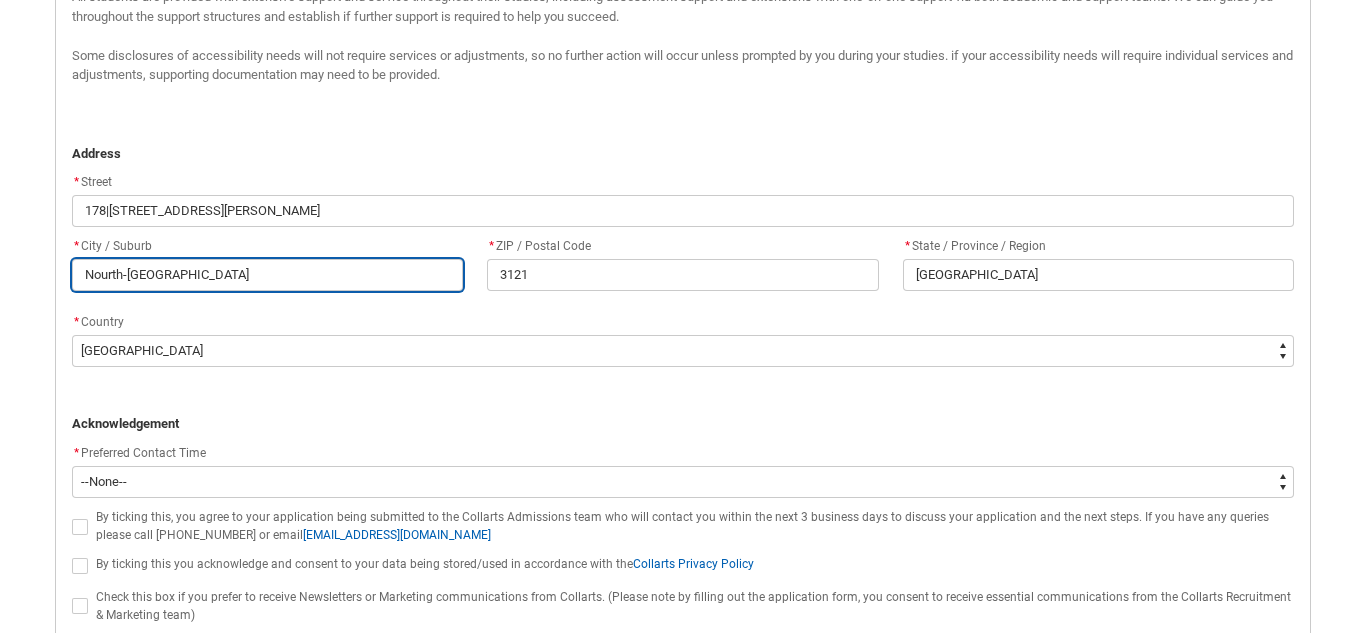 click on "Nourth-[GEOGRAPHIC_DATA]" at bounding box center [267, 275] 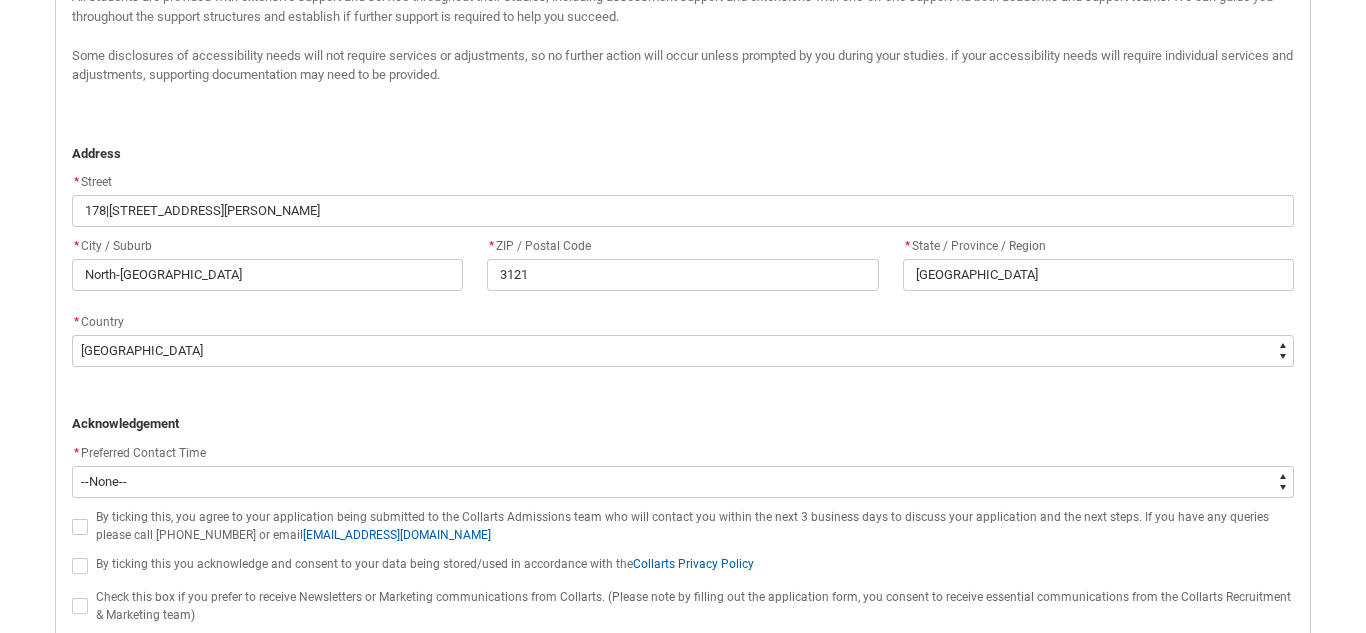 click on "* Preferred Contact Time *   --None-- Morning (9:00AM-12:00PM) Afternoon (12:00PM-5:00PM)" 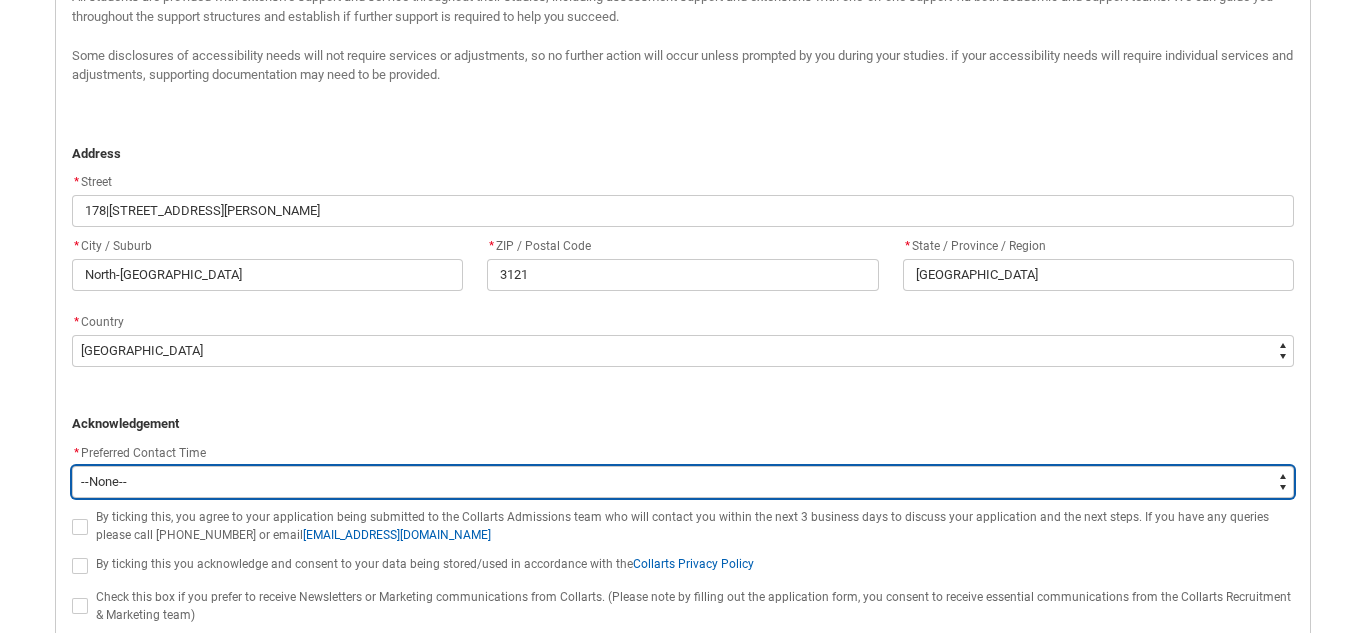 click on "--None-- Morning (9:00AM-12:00PM) Afternoon (12:00PM-5:00PM)" at bounding box center [683, 482] 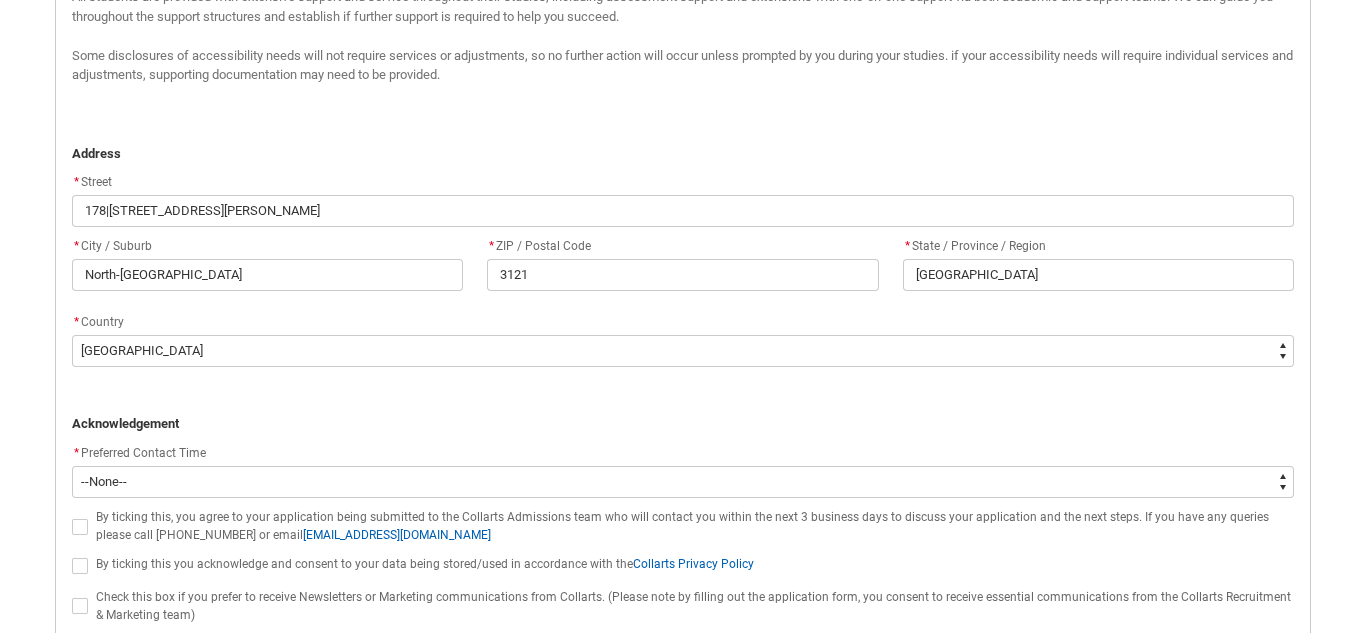 click 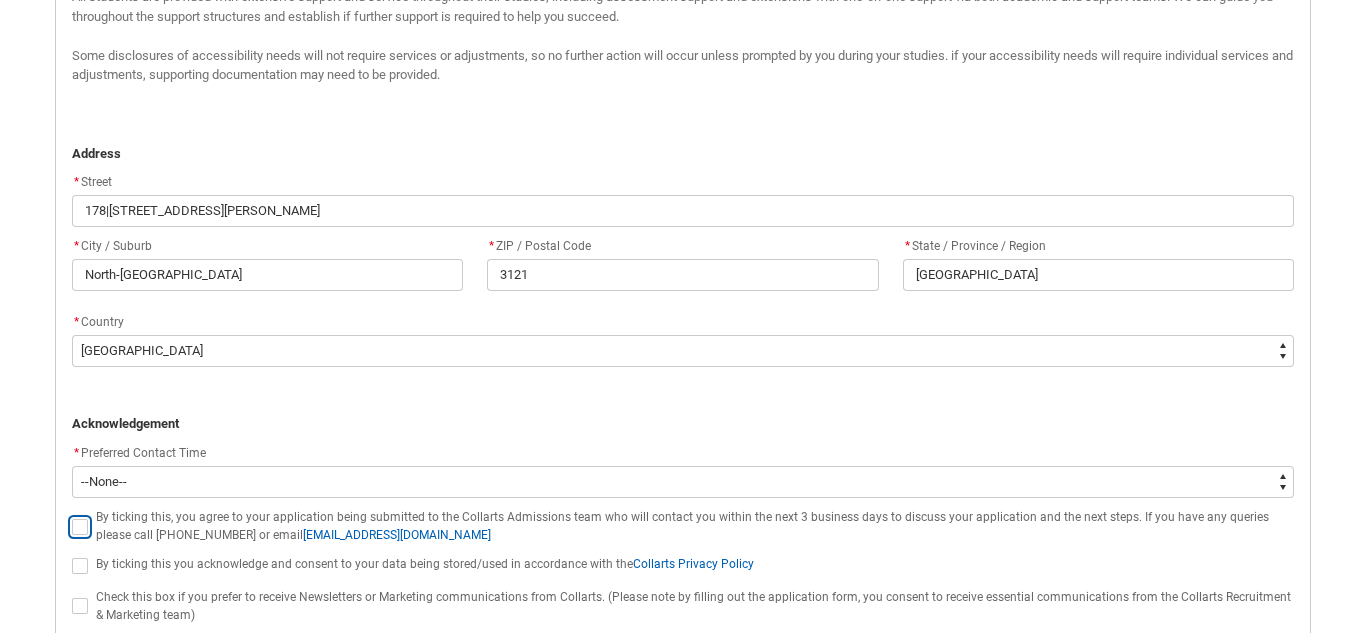click at bounding box center [71, 515] 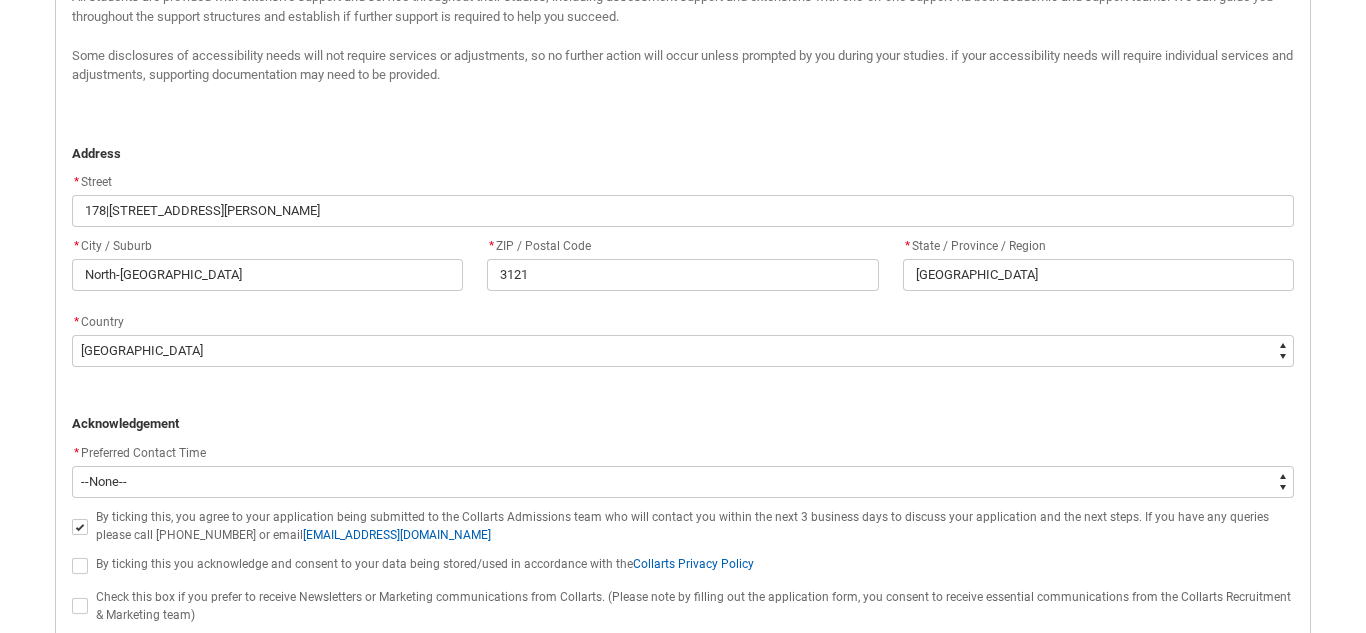 click 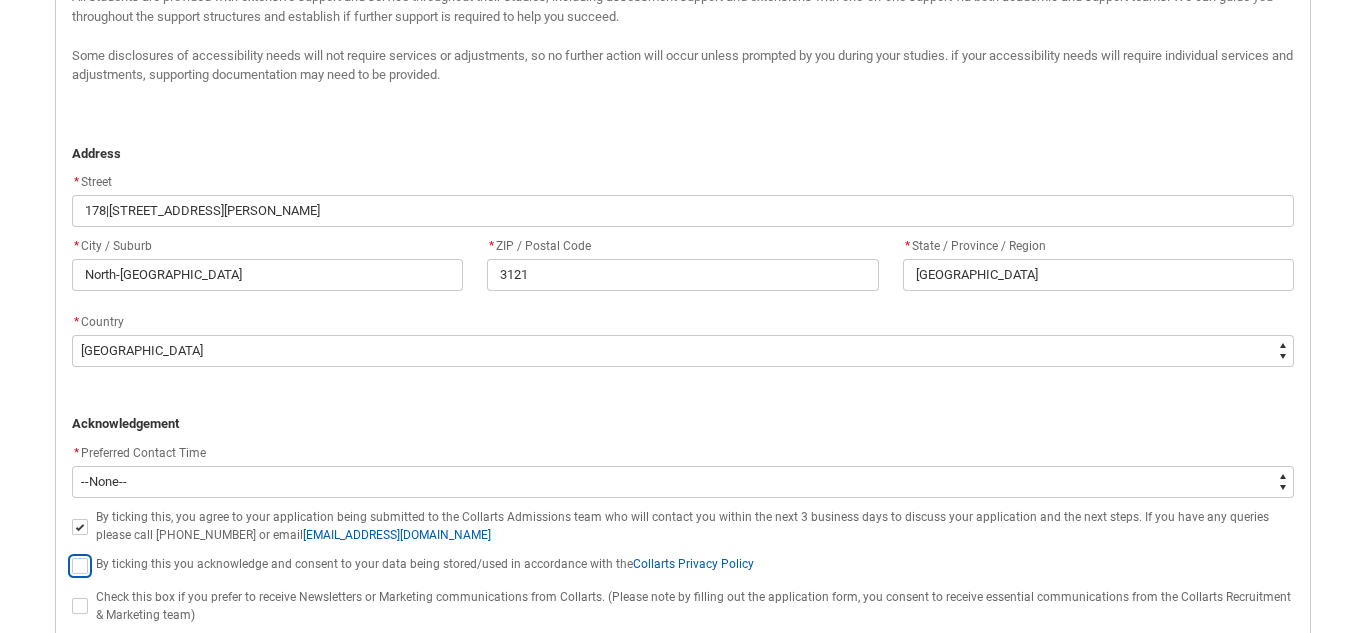 click at bounding box center (71, 555) 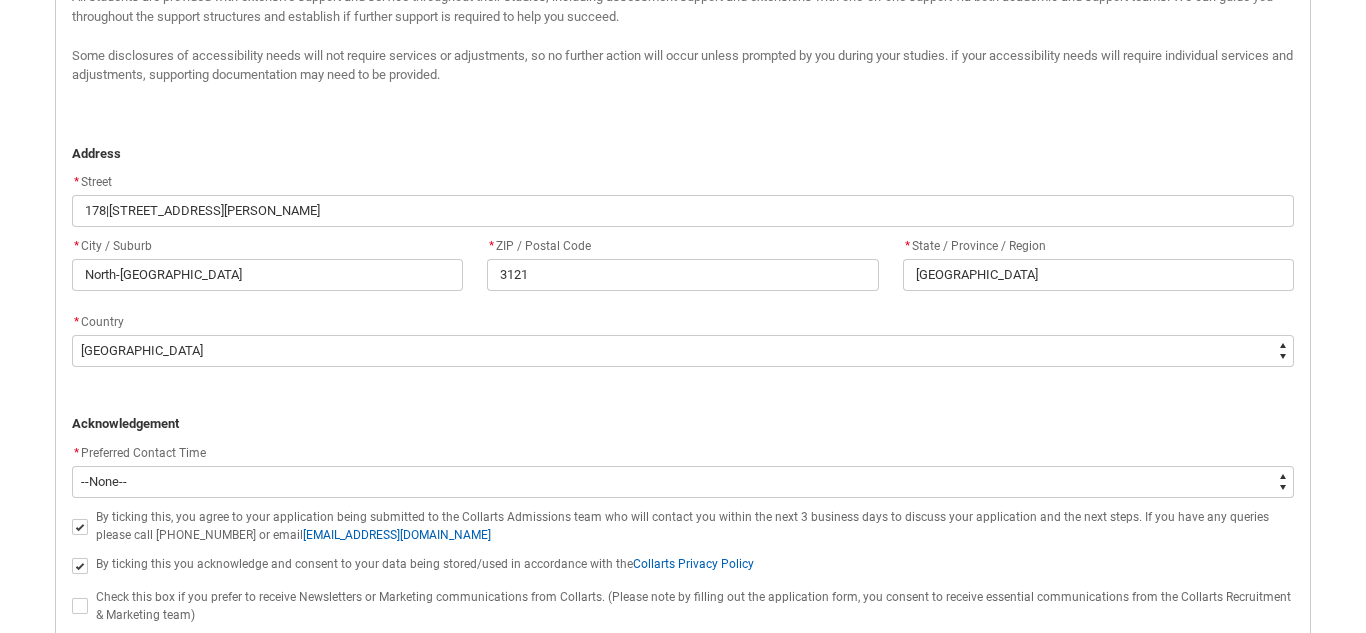 click 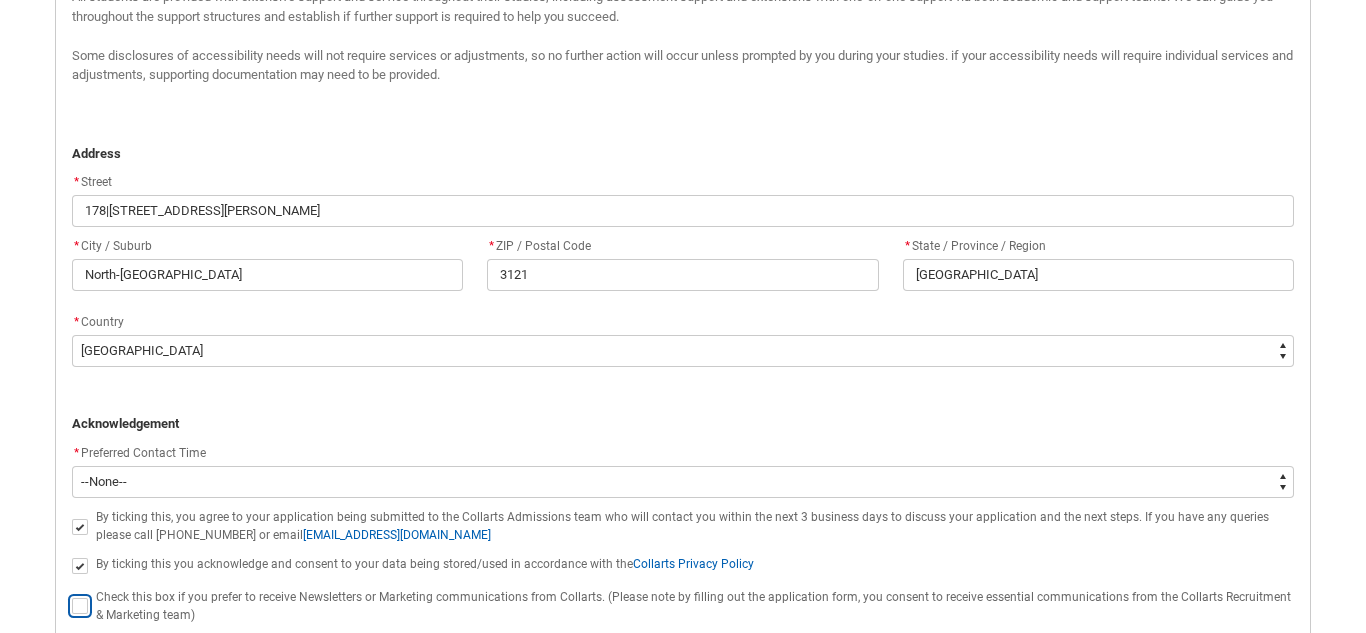 click at bounding box center (71, 595) 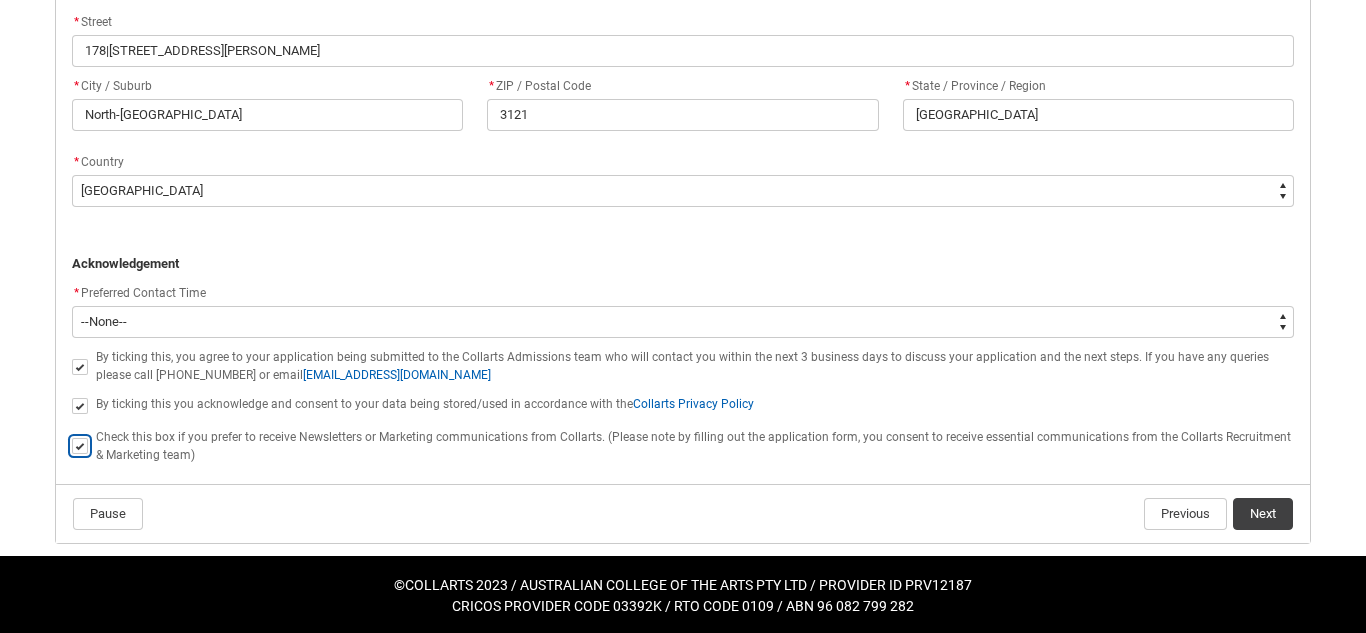 scroll, scrollTop: 1621, scrollLeft: 0, axis: vertical 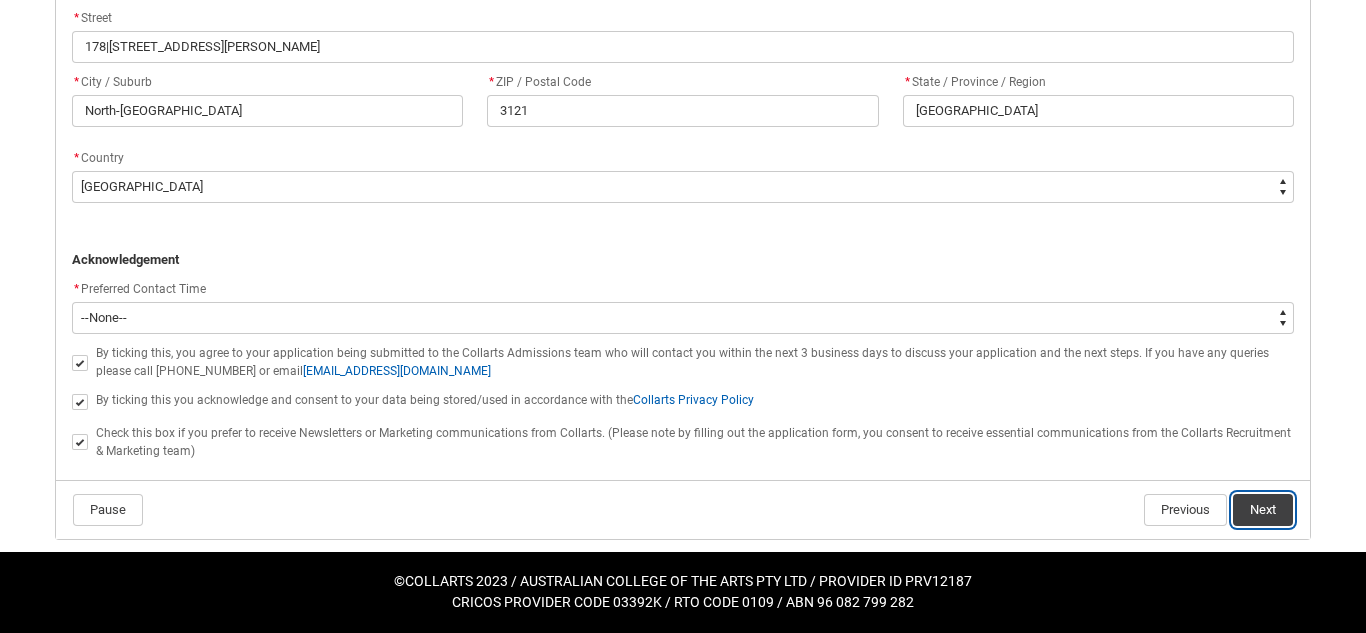 click on "Next" 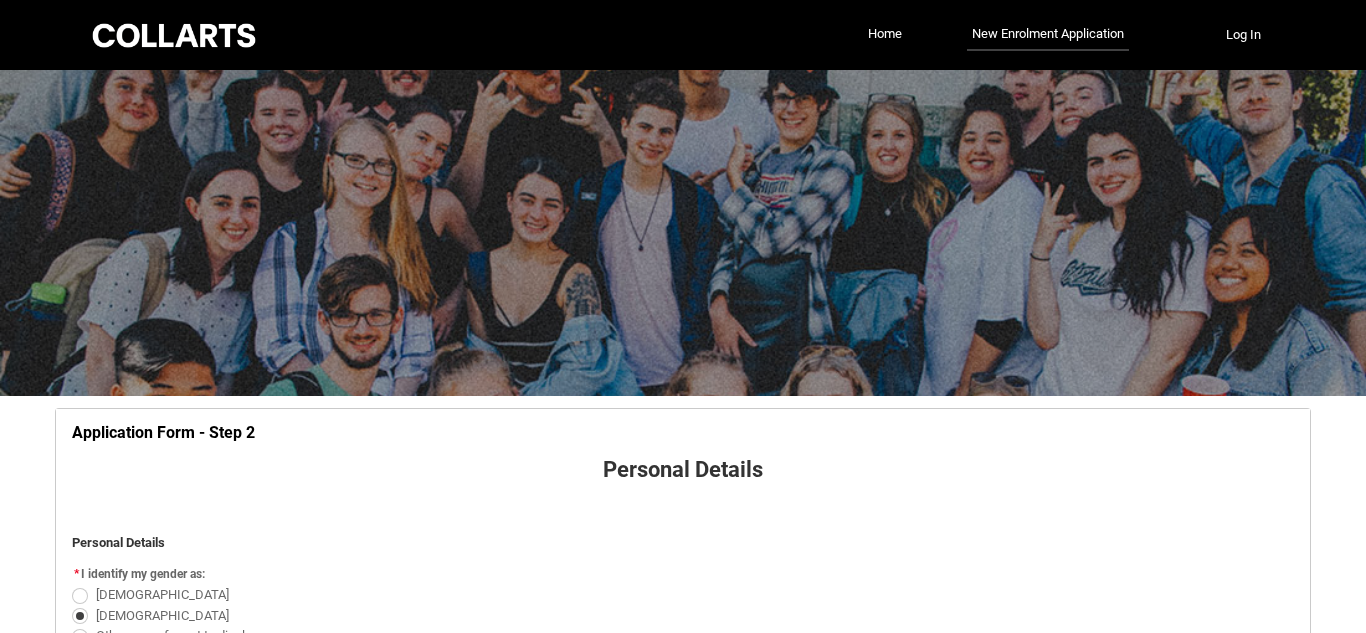 scroll, scrollTop: 1622, scrollLeft: 0, axis: vertical 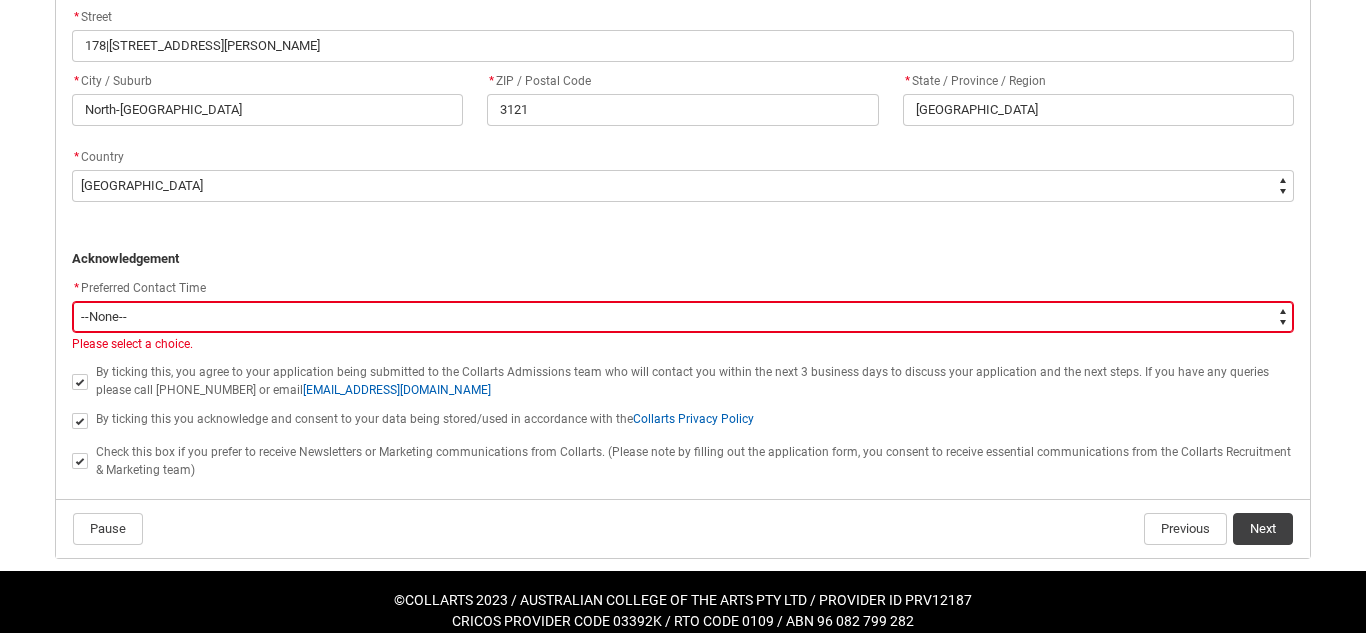 click on "--None-- Morning (9:00AM-12:00PM) Afternoon (12:00PM-5:00PM)" at bounding box center [683, 317] 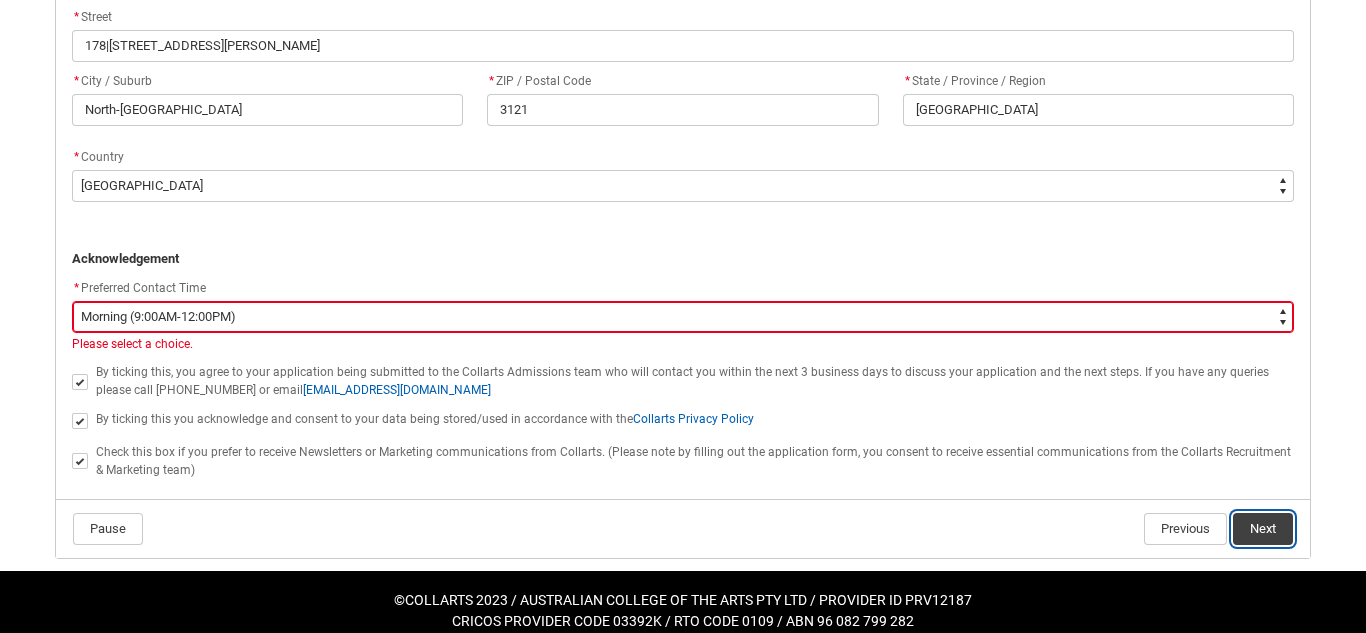 click on "Next" 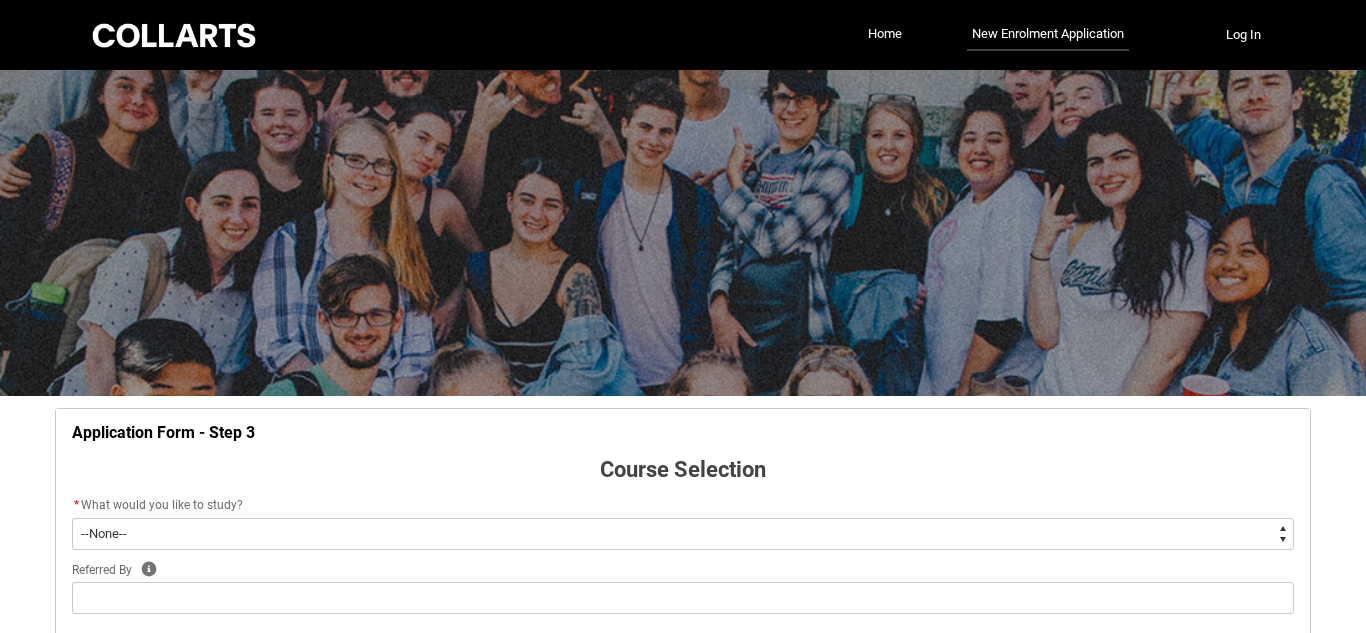 scroll, scrollTop: 209, scrollLeft: 0, axis: vertical 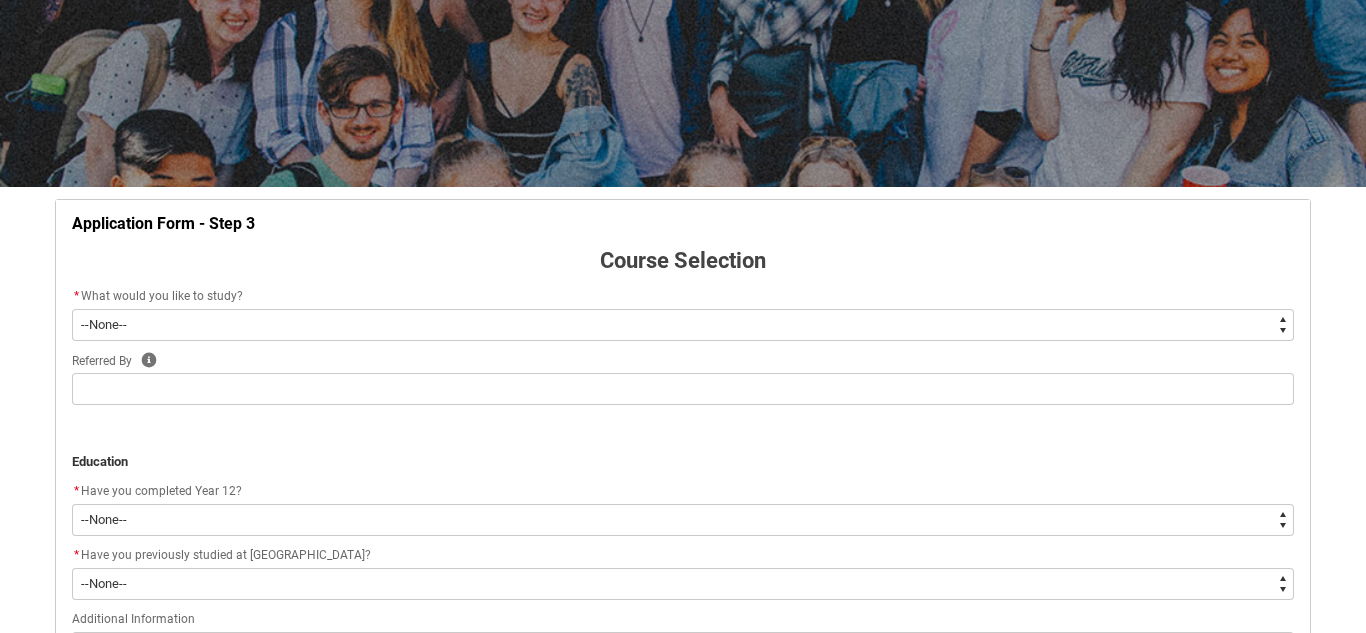 click on "--None-- Diploma Bachelor Post Graduate" at bounding box center [683, 325] 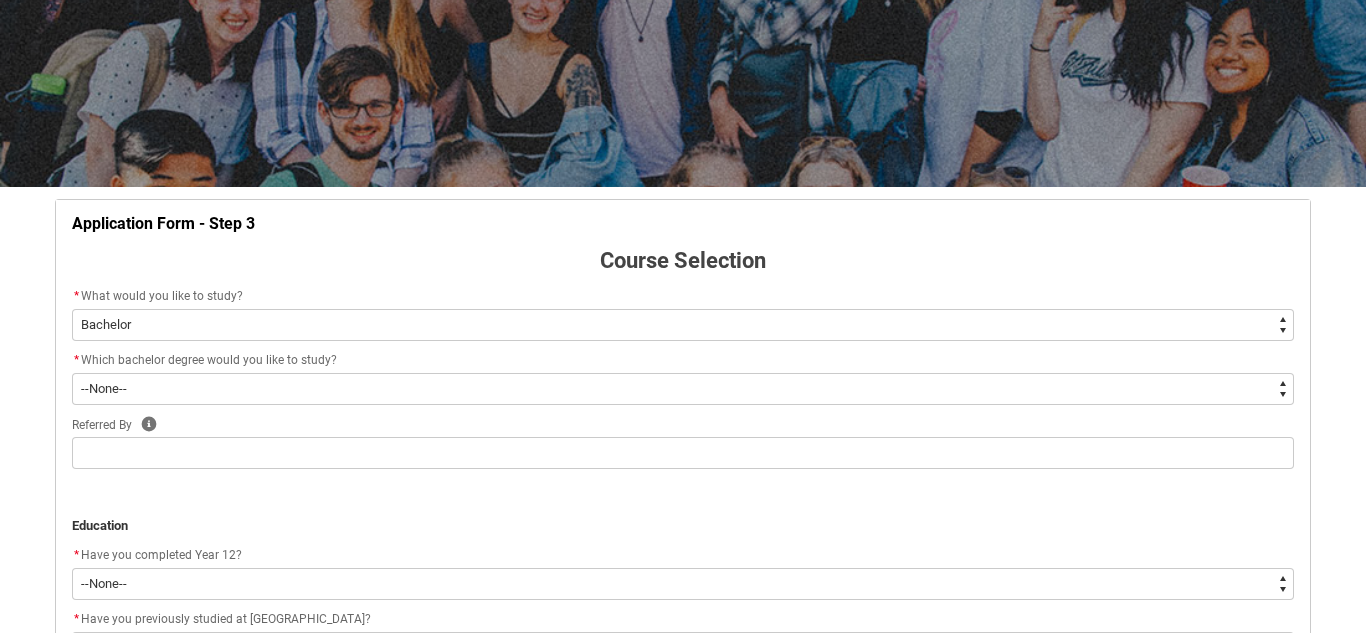 click on "--None-- Diploma Bachelor Post Graduate" at bounding box center (683, 325) 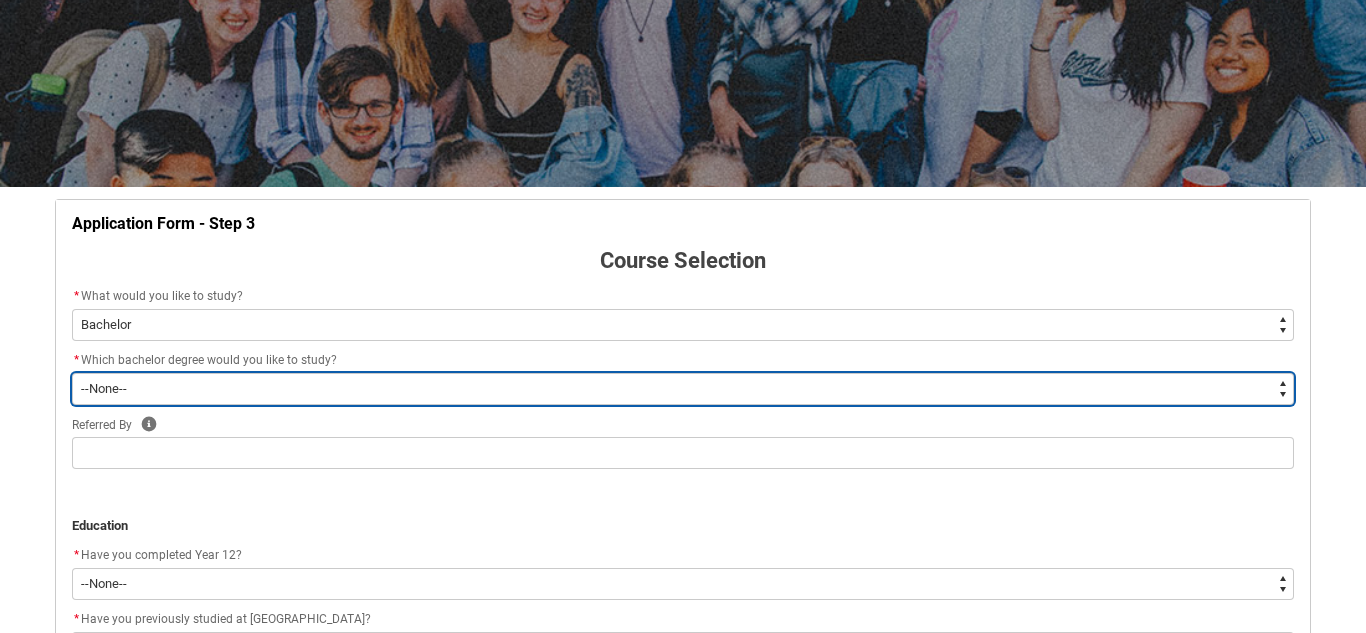 click on "--None-- Bachelor of 2D Animation Bachelor of Applied Business (Entertainment Management) Bachelor of Arts (Interior Design) Bachelor of Audio Production Bachelor of Design (Fashion & Sustainability) Bachelor of Digital and Social Media Bachelor of Event Management Bachelor of Fashion Marketing (Branding and Communications) Bachelor of Fashion Marketing (Buying and Retail Management) Bachelor of Game Design Bachelor of Graphic and Digital Design Bachelor of Music Performance Bachelor of Music Production Bachelor of Performing Arts (Acting) Bachelor of Performing Arts (Stage Management) Bachelor of Performing Arts (Writing & Directing) Bachelor of Performing Arts (Comedy) Bachelor of Photography Bachelor of Screen & Media Double Degree - Bachelor of Audio Production & Bachelor of Applied Business (Entertainment Management) Double Degree - Bachelor of Design (Fashion & Sustainability) and Bachelor of Applied Business (Fashion Marketing)" at bounding box center (683, 389) 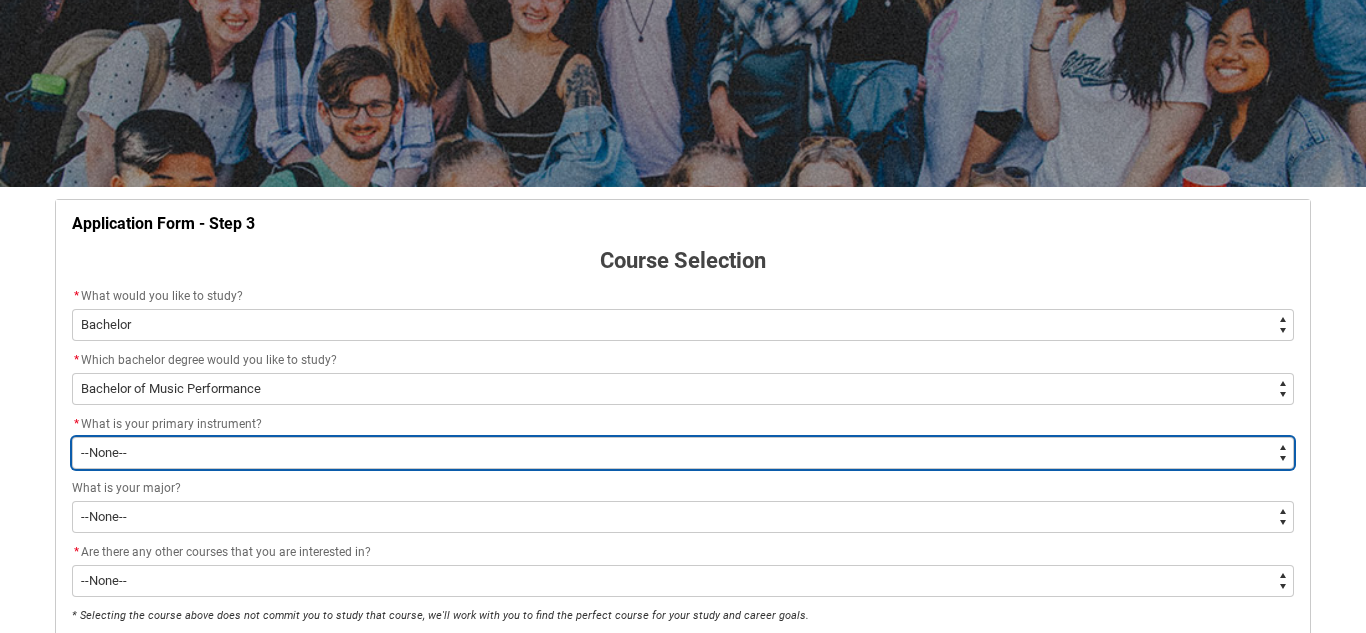 click on "--None-- Bass Bass Guitar [PERSON_NAME] Drums/Percussion Guitar Piano/Keys Strings Vocals Wind Other" at bounding box center (683, 453) 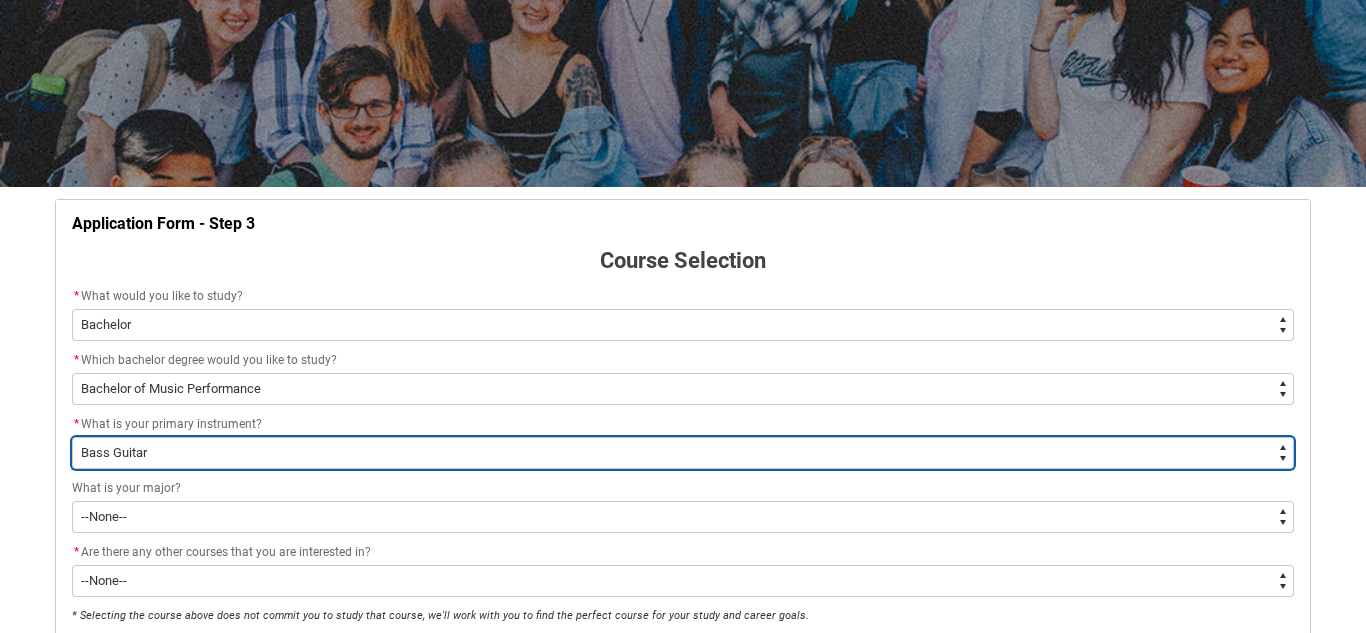 click on "--None-- Bass Bass Guitar [PERSON_NAME] Drums/Percussion Guitar Piano/Keys Strings Vocals Wind Other" at bounding box center [683, 453] 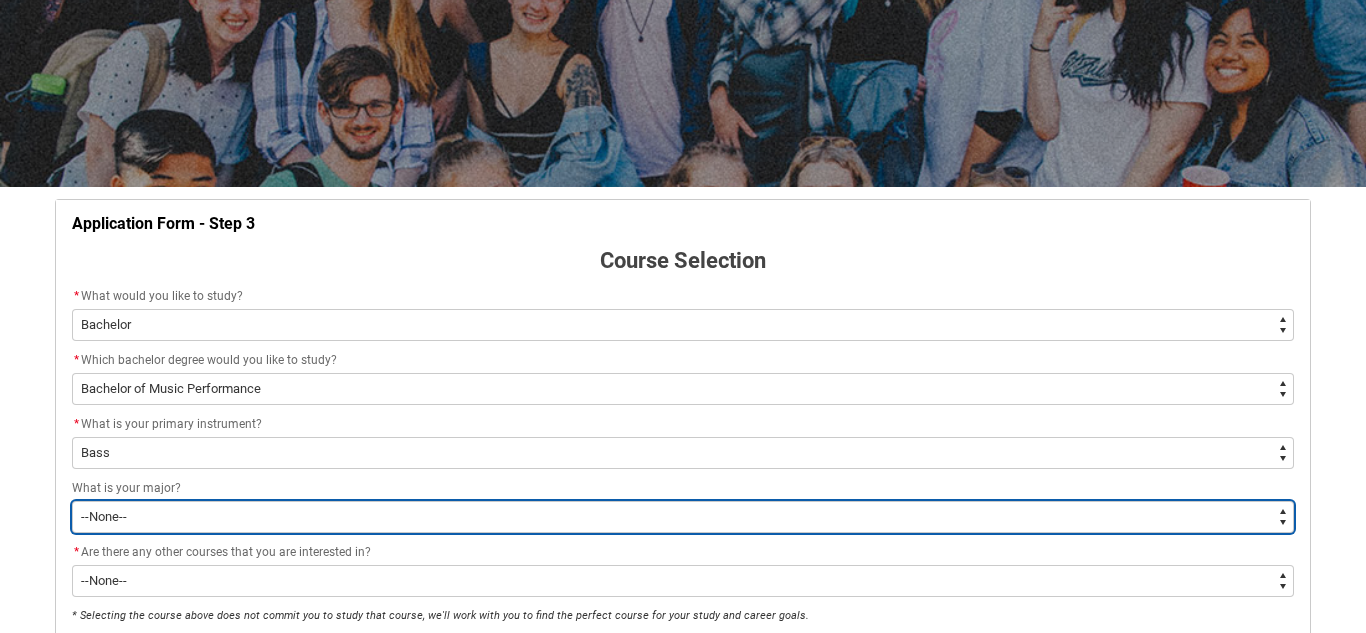 click on "--None-- Songwriter Instrumental Vocal Unsure" at bounding box center (683, 517) 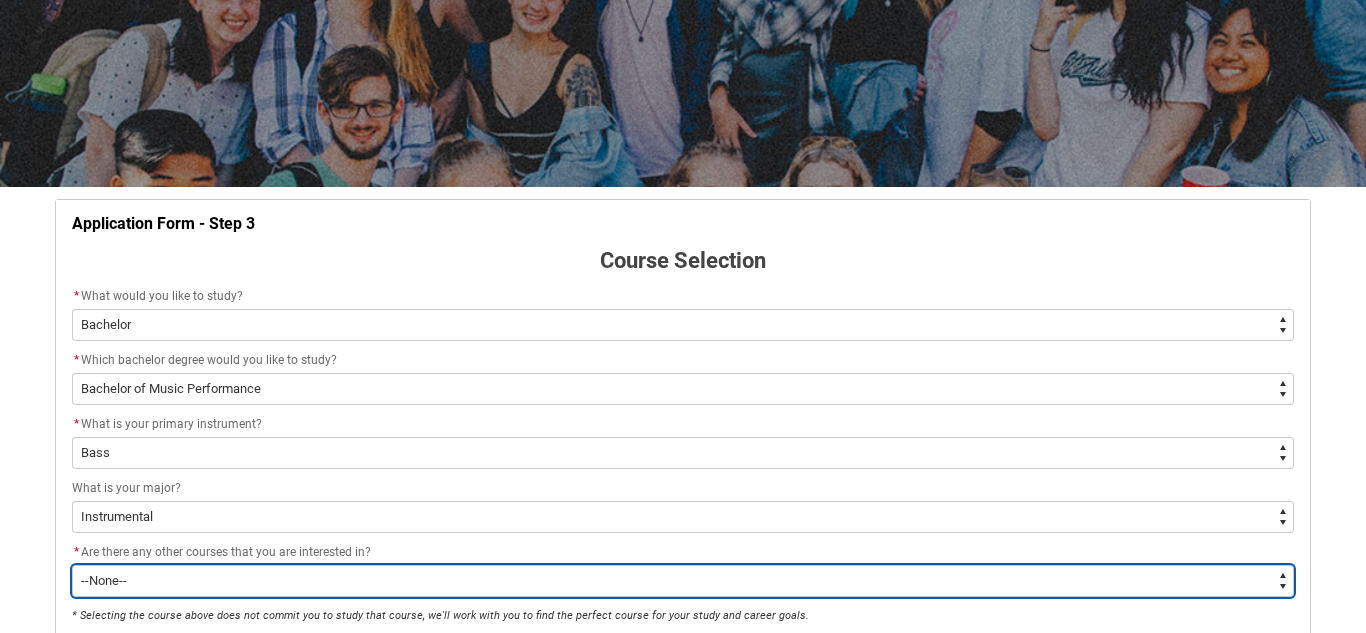 click on "--None-- Yes No" at bounding box center (683, 581) 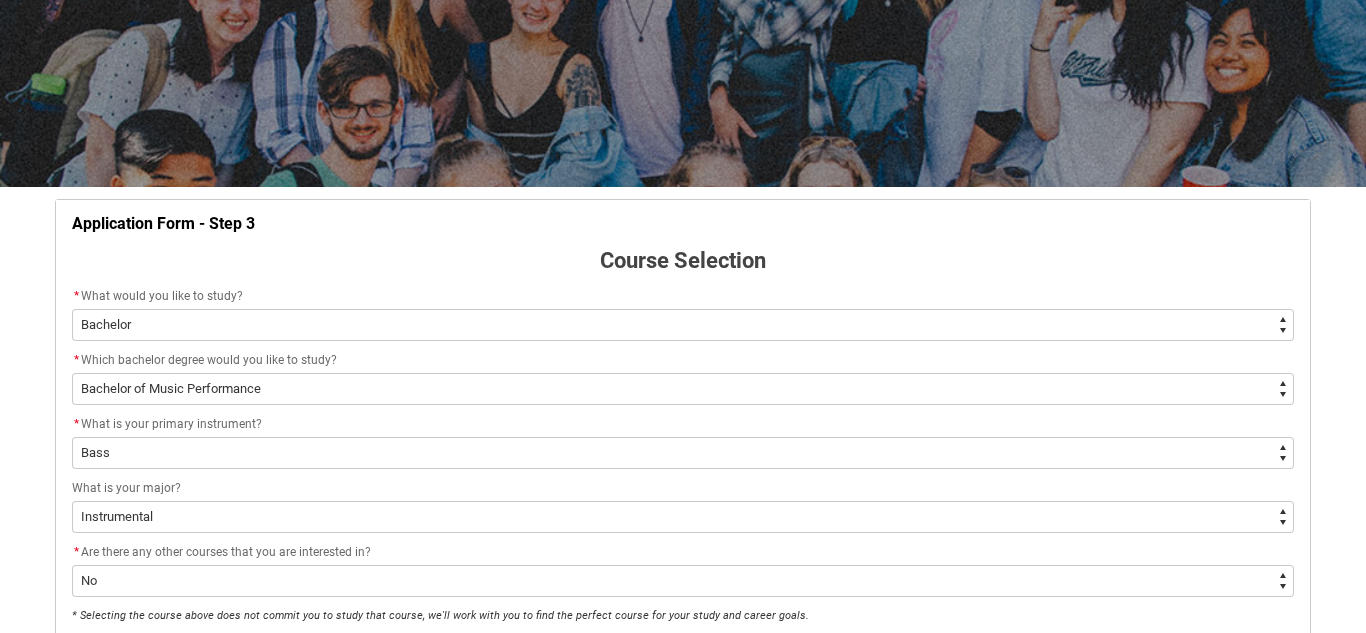click on "* Are there any other courses that you are interested in?" 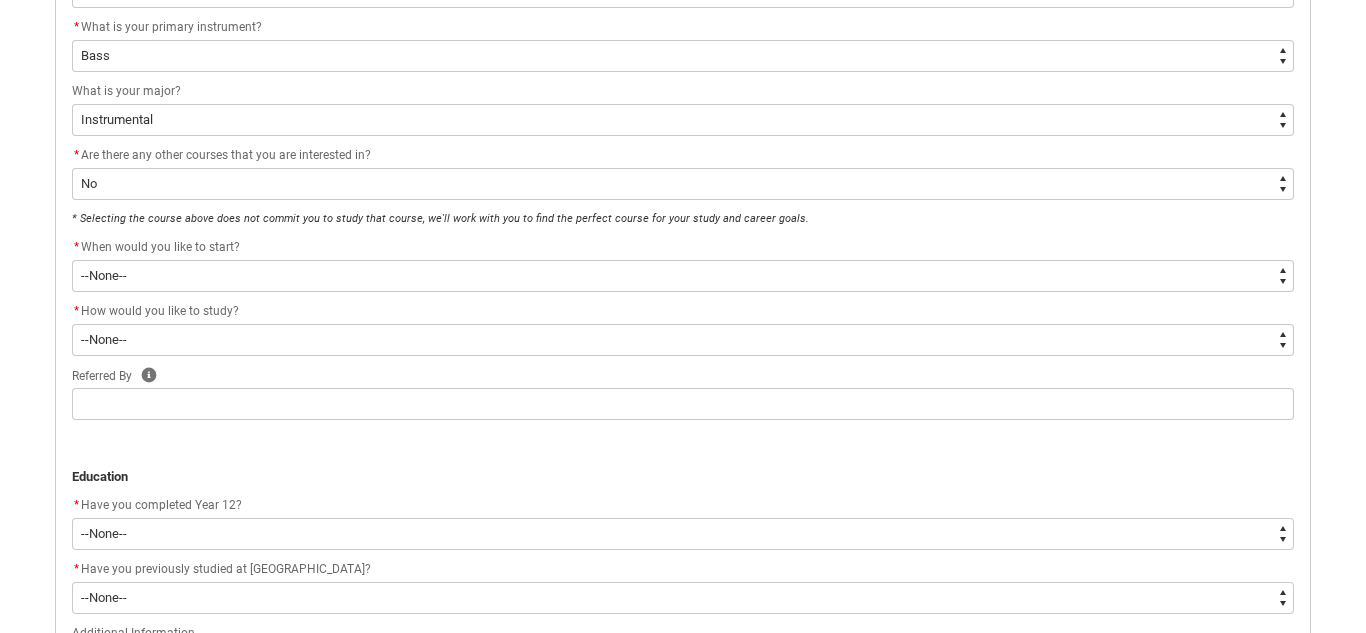 scroll, scrollTop: 609, scrollLeft: 0, axis: vertical 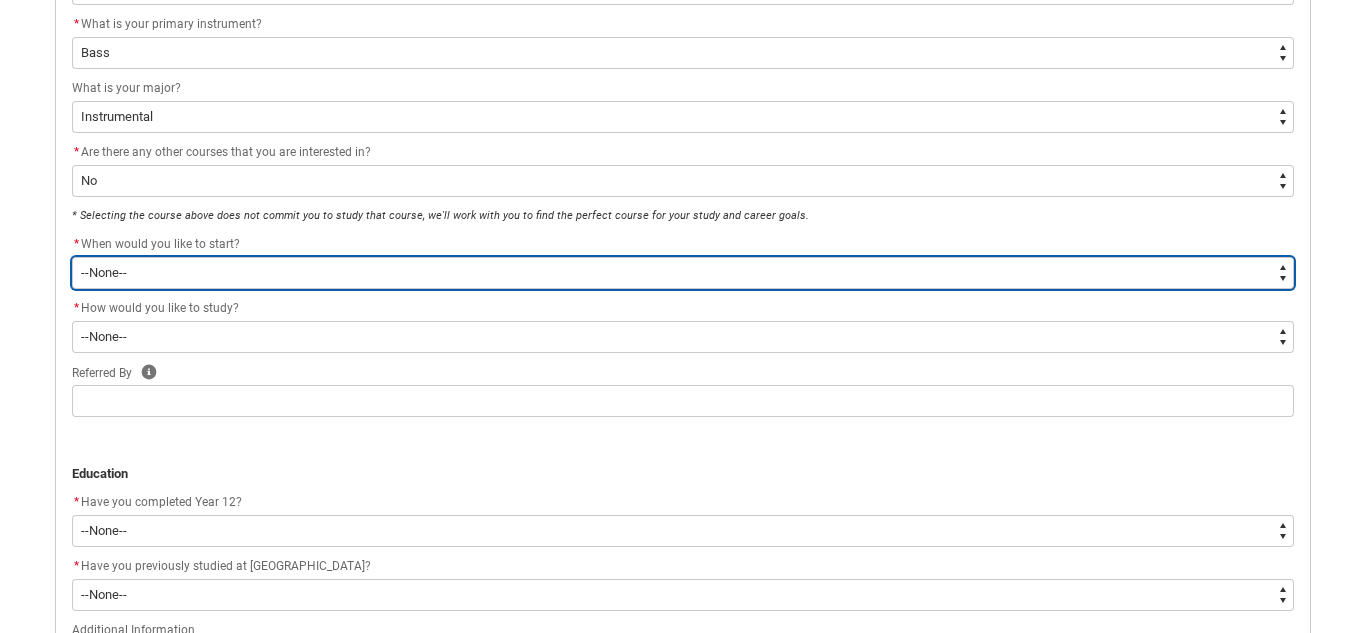 click on "--None-- Trimester 3 2025, starting [DATE]" at bounding box center (683, 273) 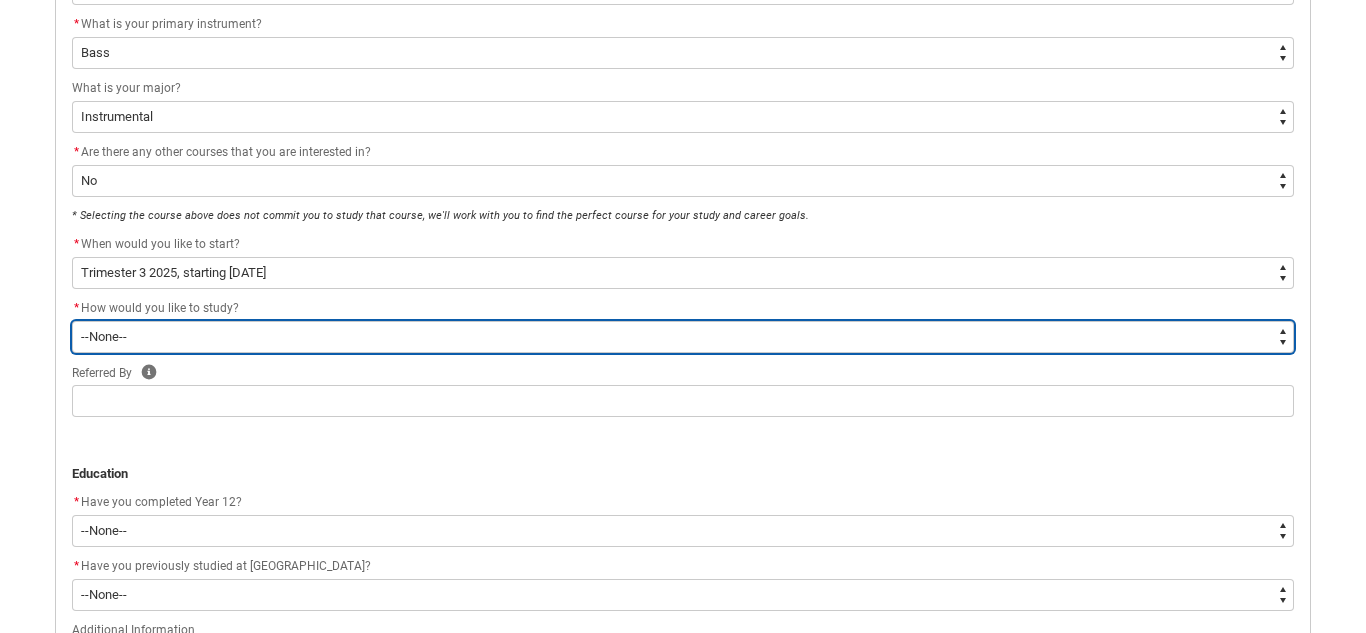 click on "--None-- On-campus" at bounding box center (683, 337) 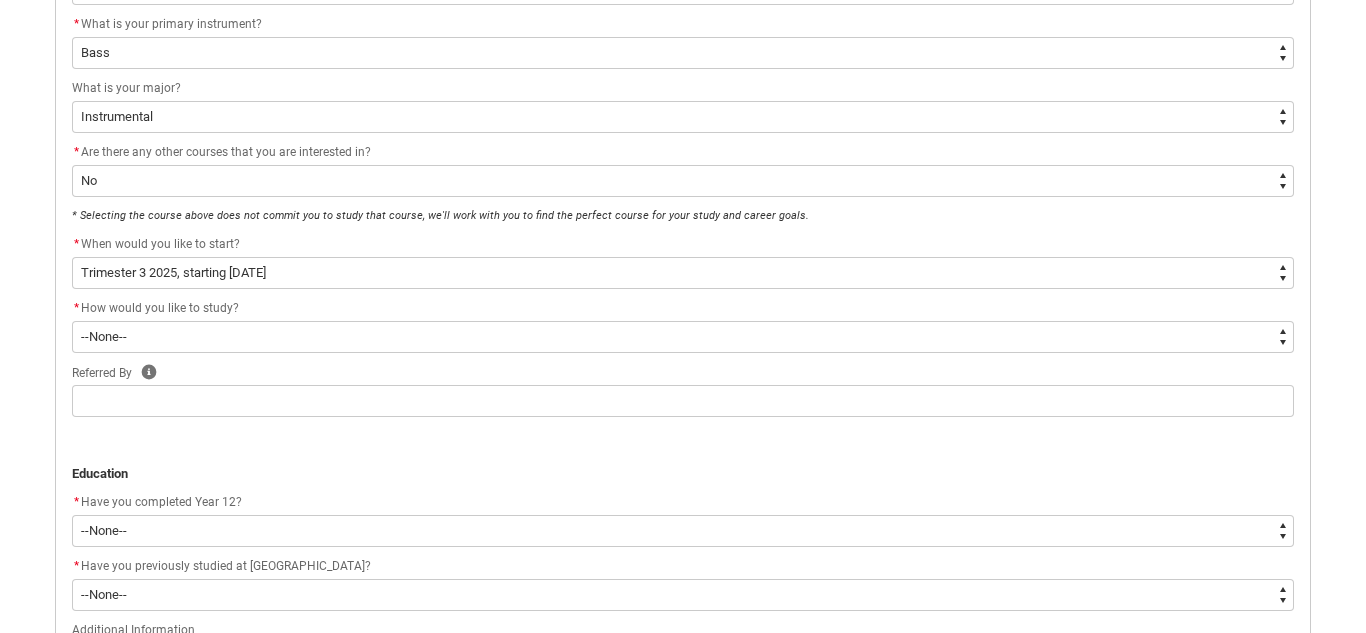 click on "Referred By Help" 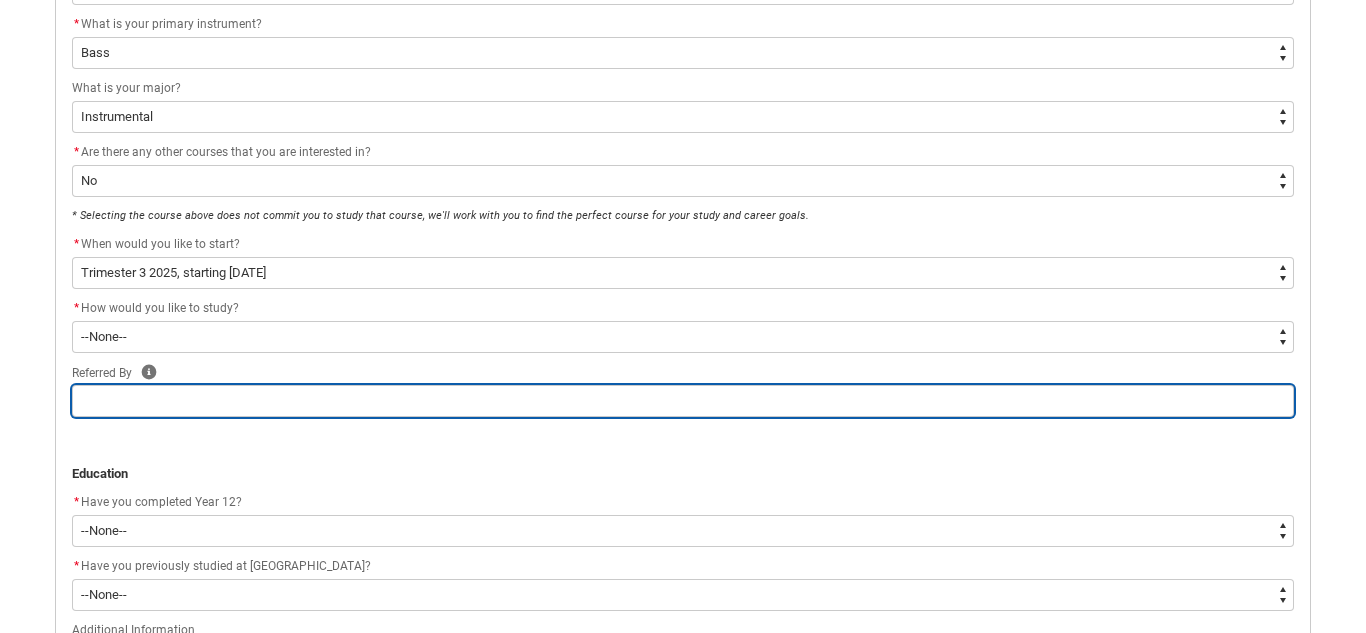 click at bounding box center (683, 401) 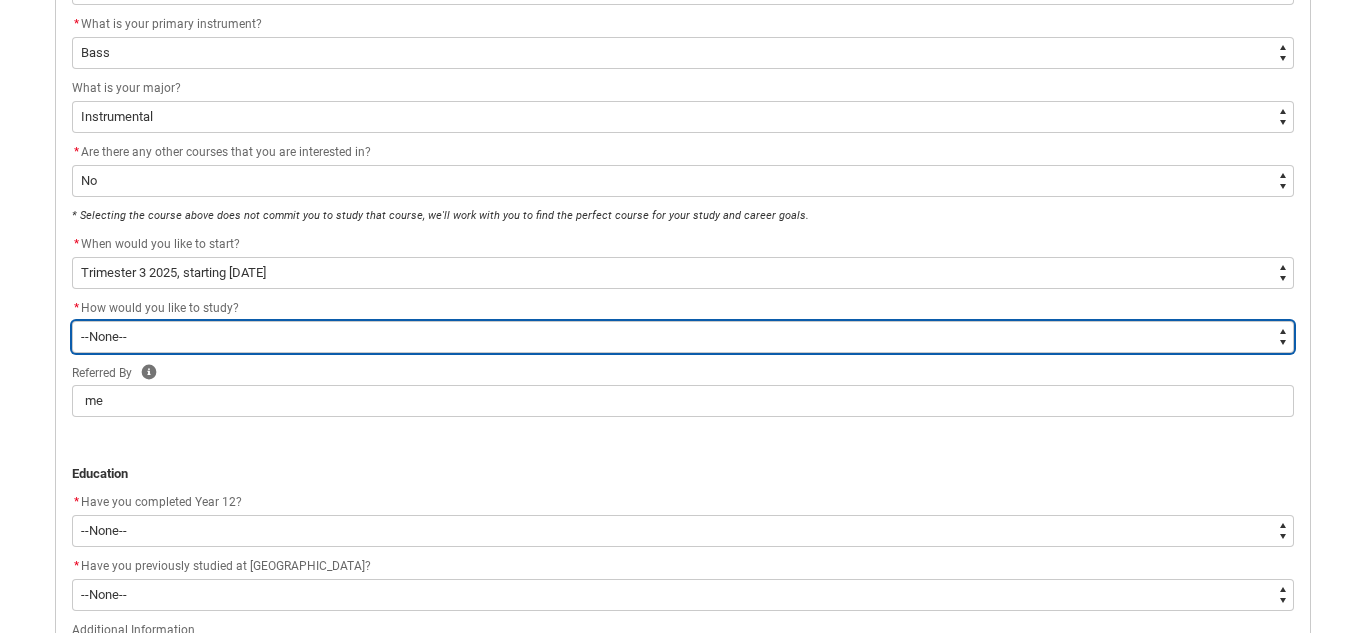 click on "--None-- On-campus" at bounding box center [683, 337] 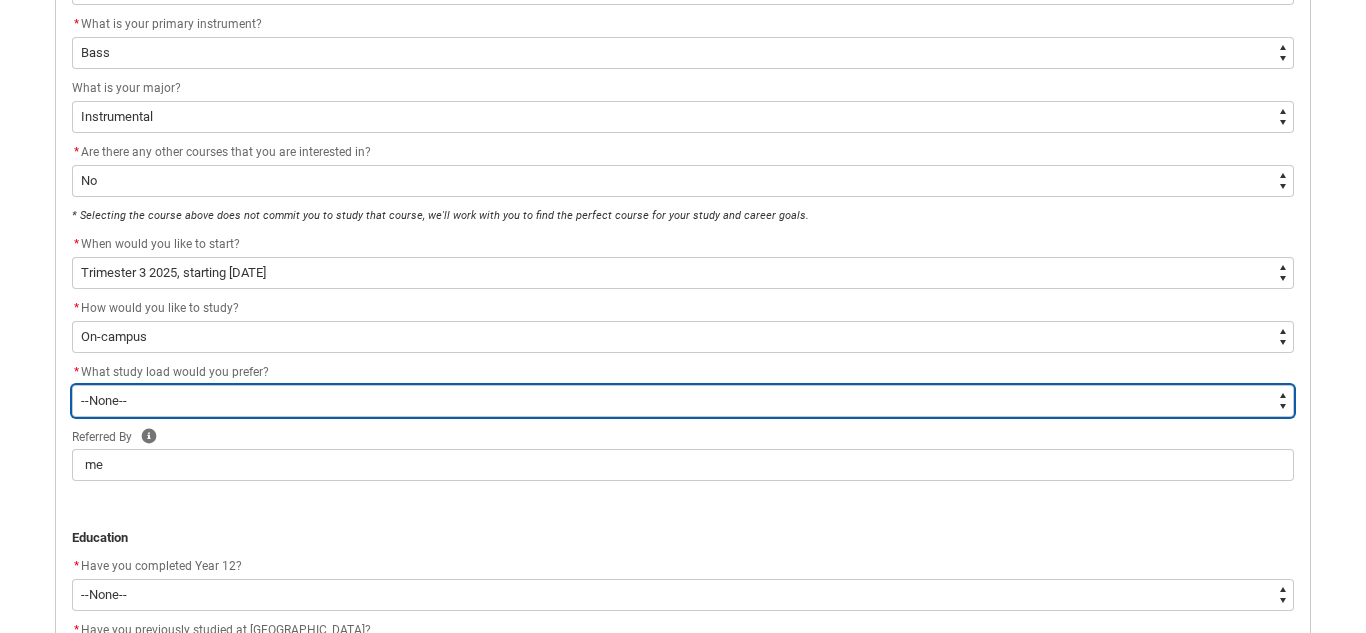 click on "--None-- Full-time Part-time" at bounding box center [683, 401] 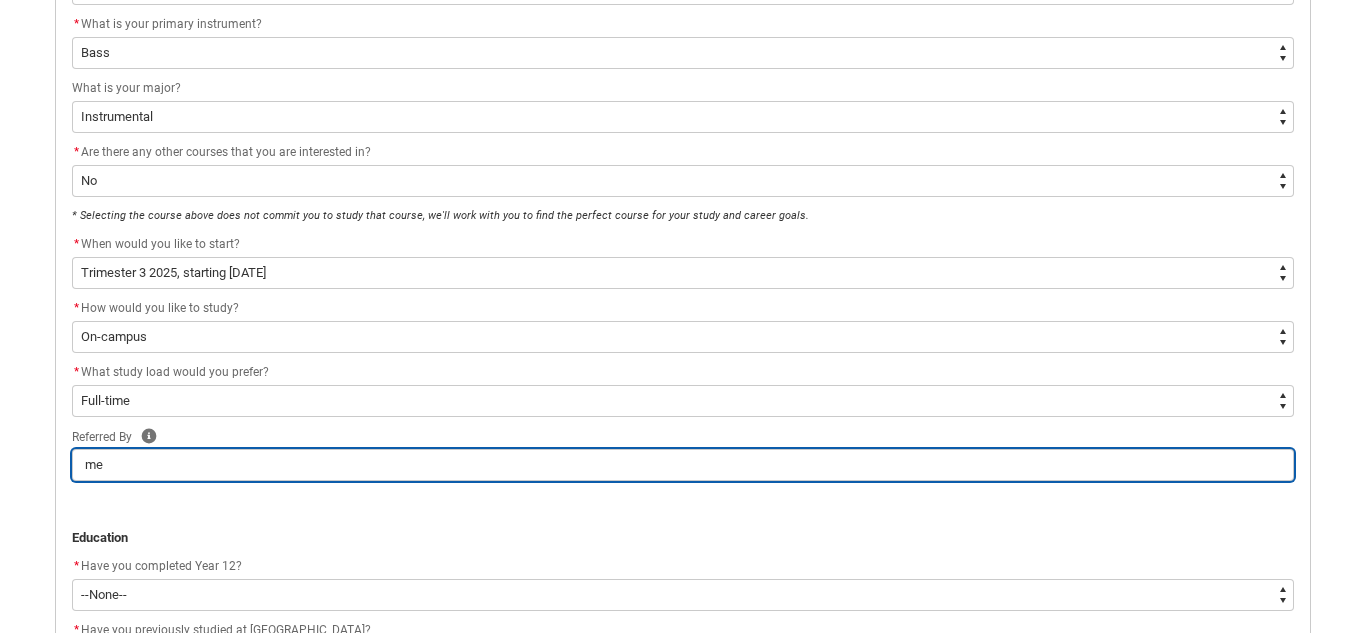 click on "me" at bounding box center [683, 465] 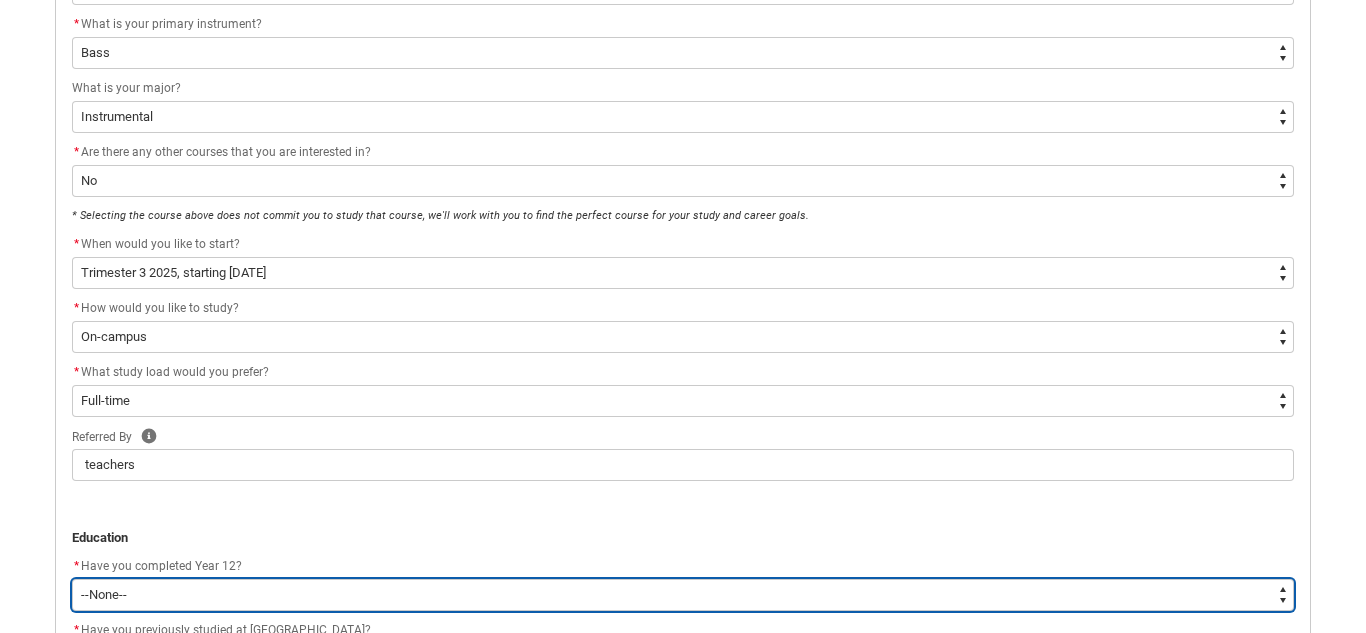 click on "--None-- Yes No Other" at bounding box center (683, 595) 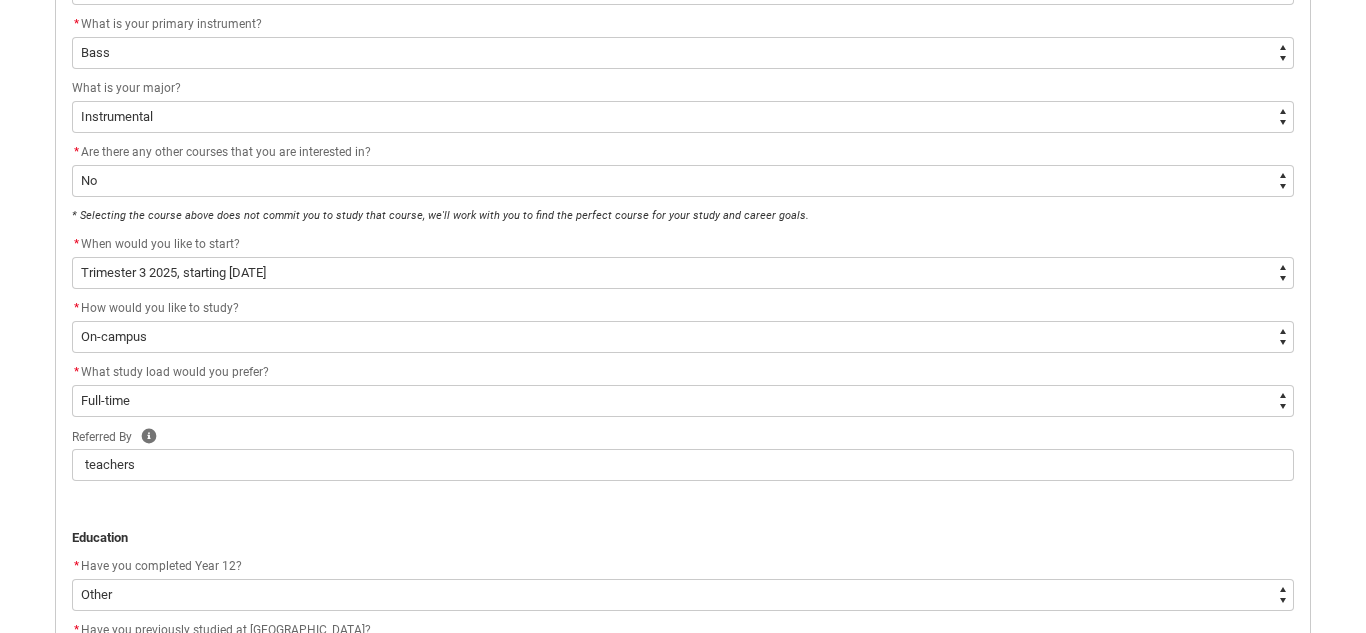 click on "﻿Education" 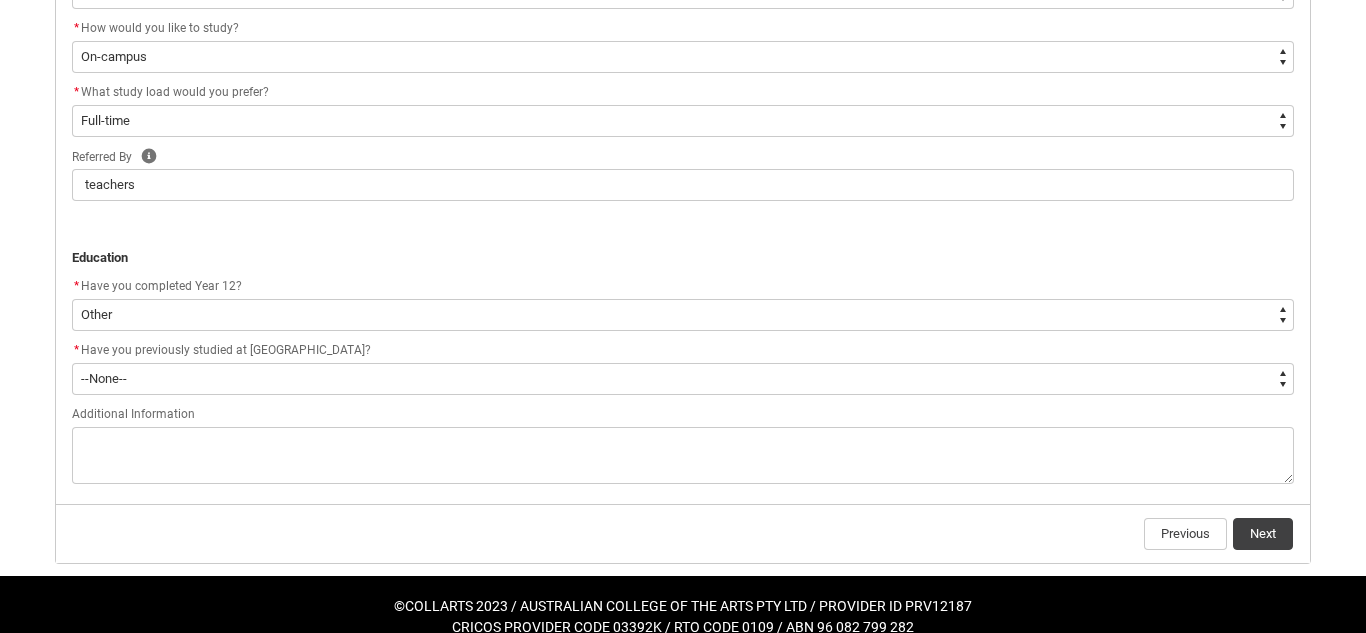 scroll, scrollTop: 913, scrollLeft: 0, axis: vertical 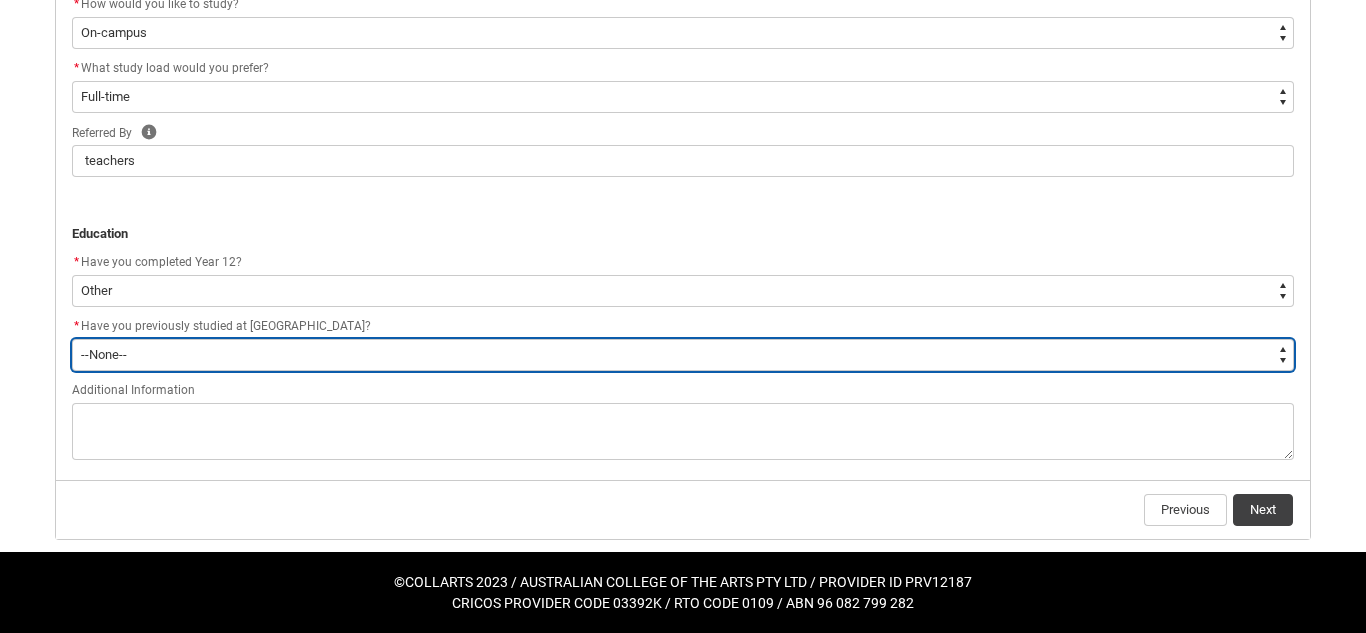 click on "--None-- Yes No" at bounding box center [683, 355] 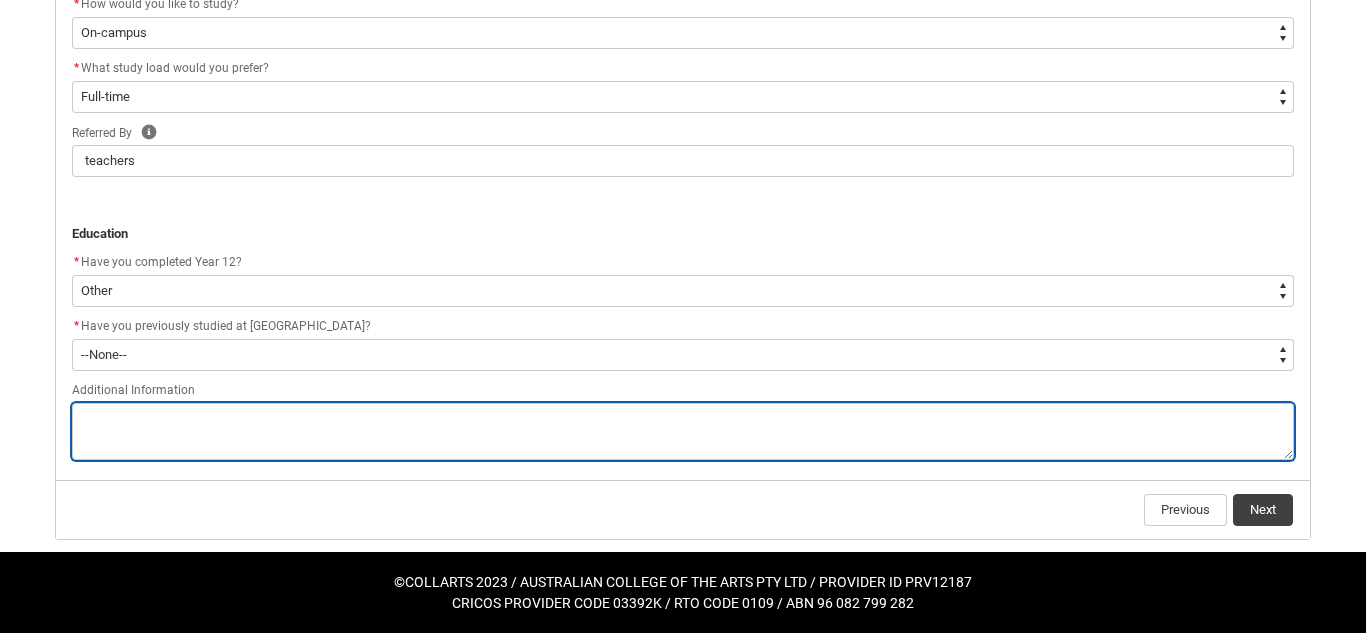 click at bounding box center (683, 431) 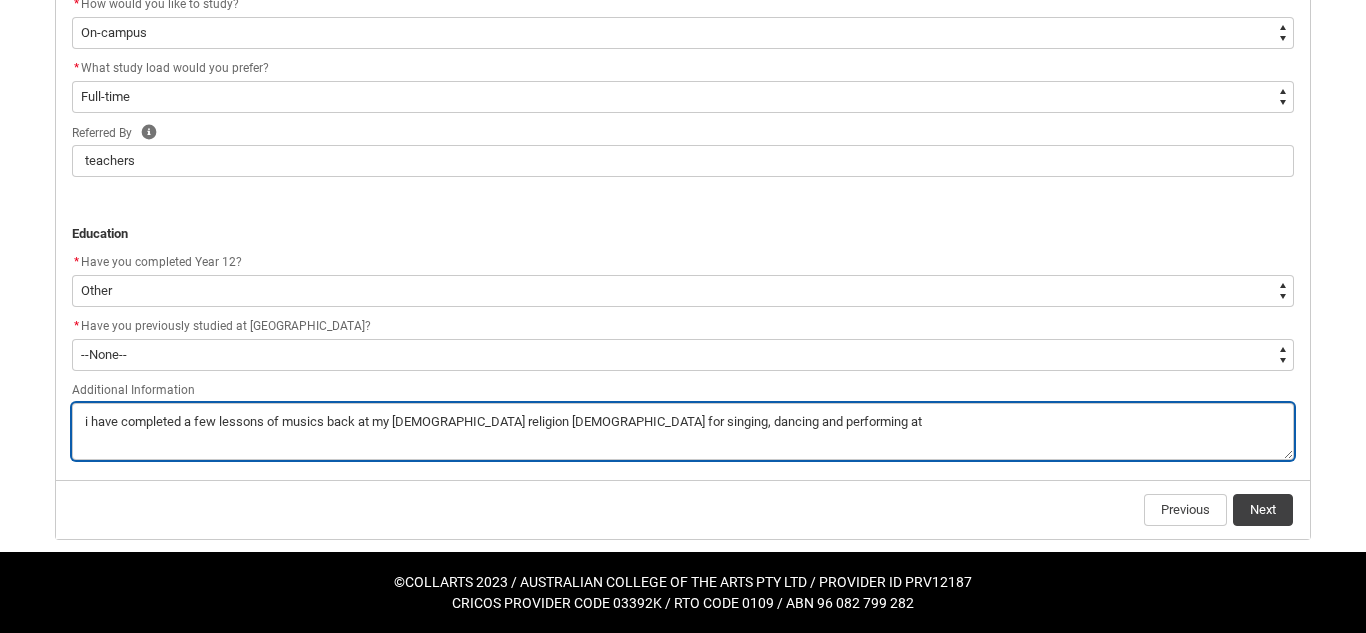 click at bounding box center (683, 431) 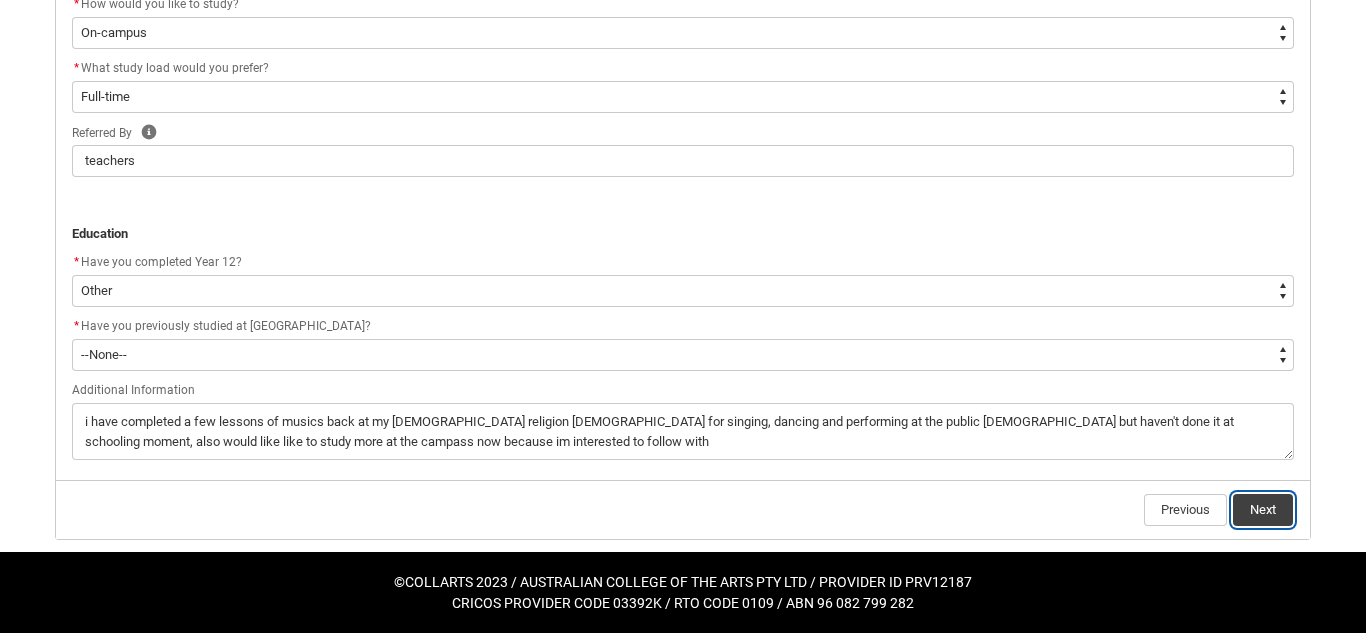 click on "Next" 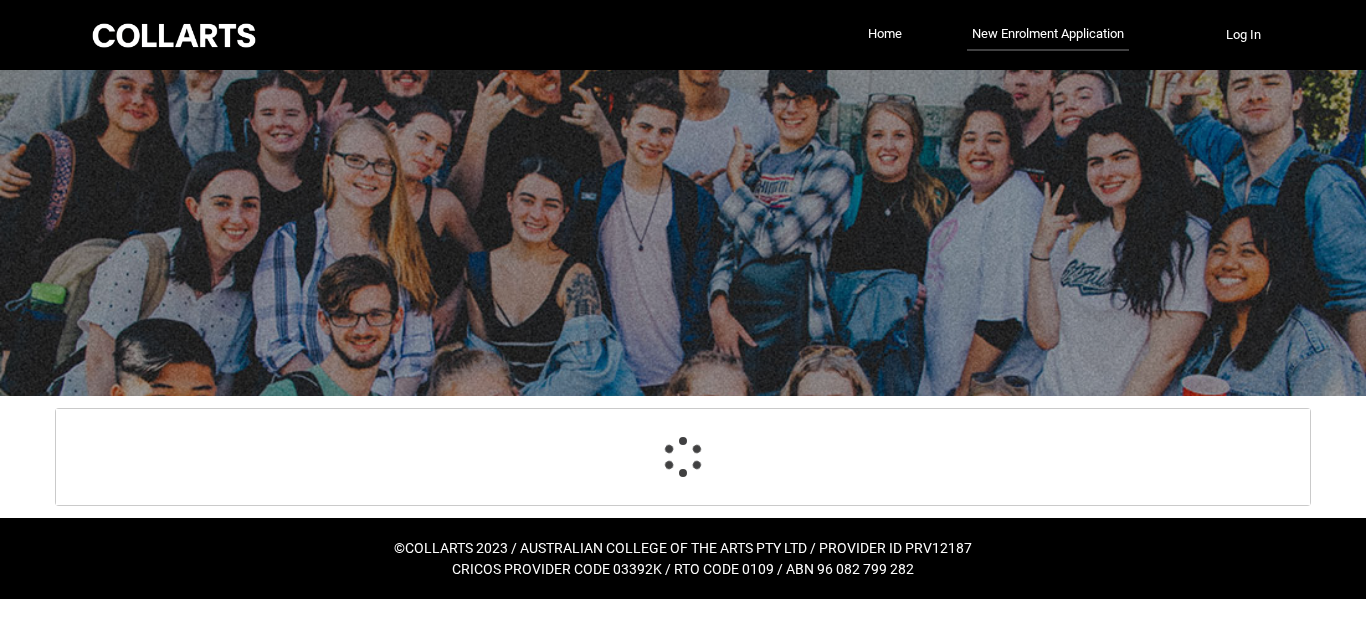 scroll, scrollTop: 0, scrollLeft: 0, axis: both 